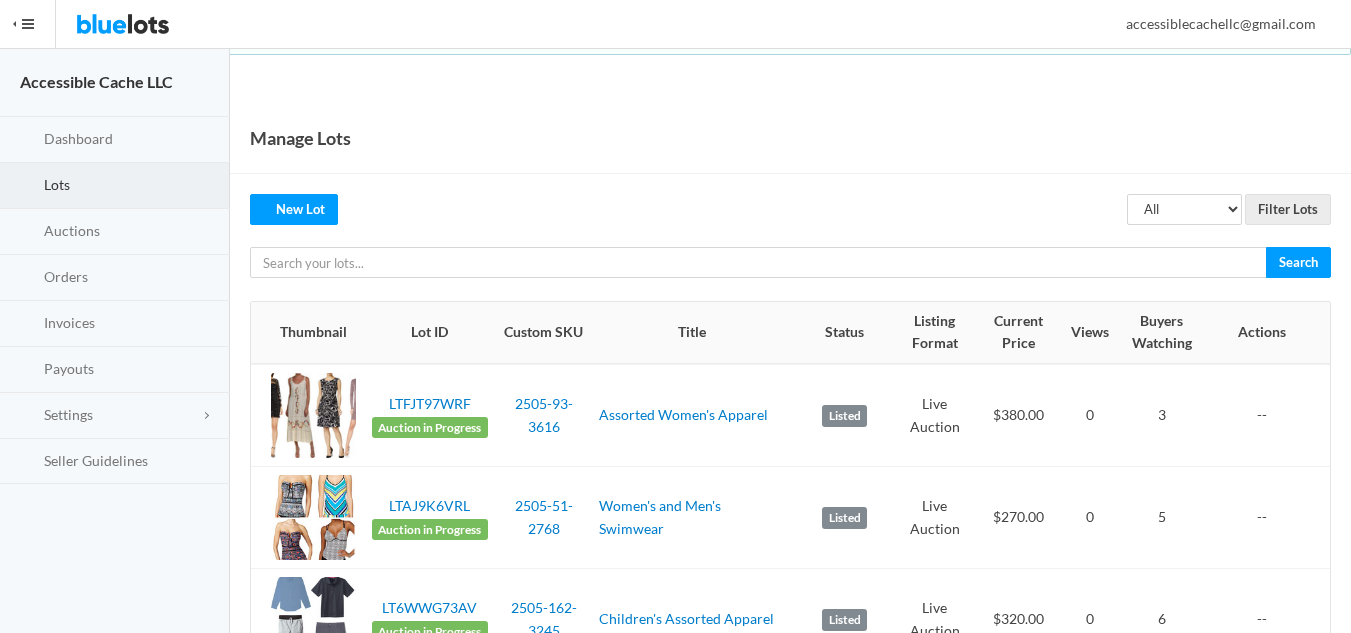 scroll, scrollTop: 0, scrollLeft: 0, axis: both 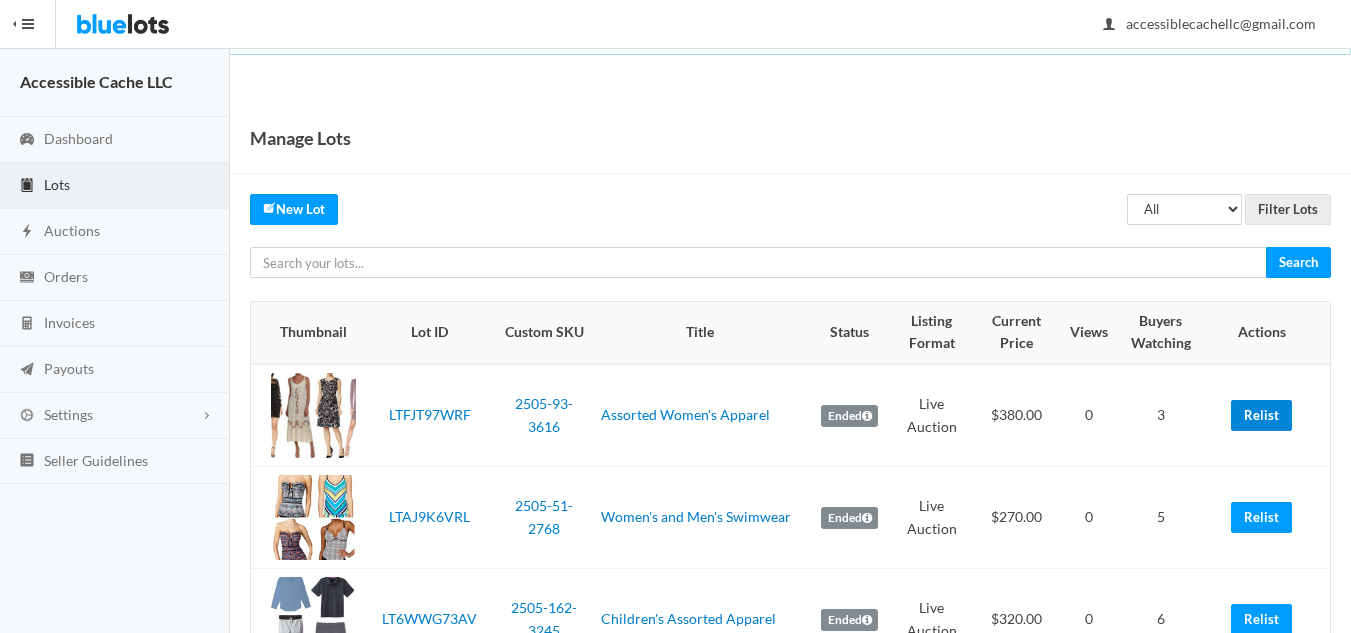 click on "Relist" at bounding box center [1261, 415] 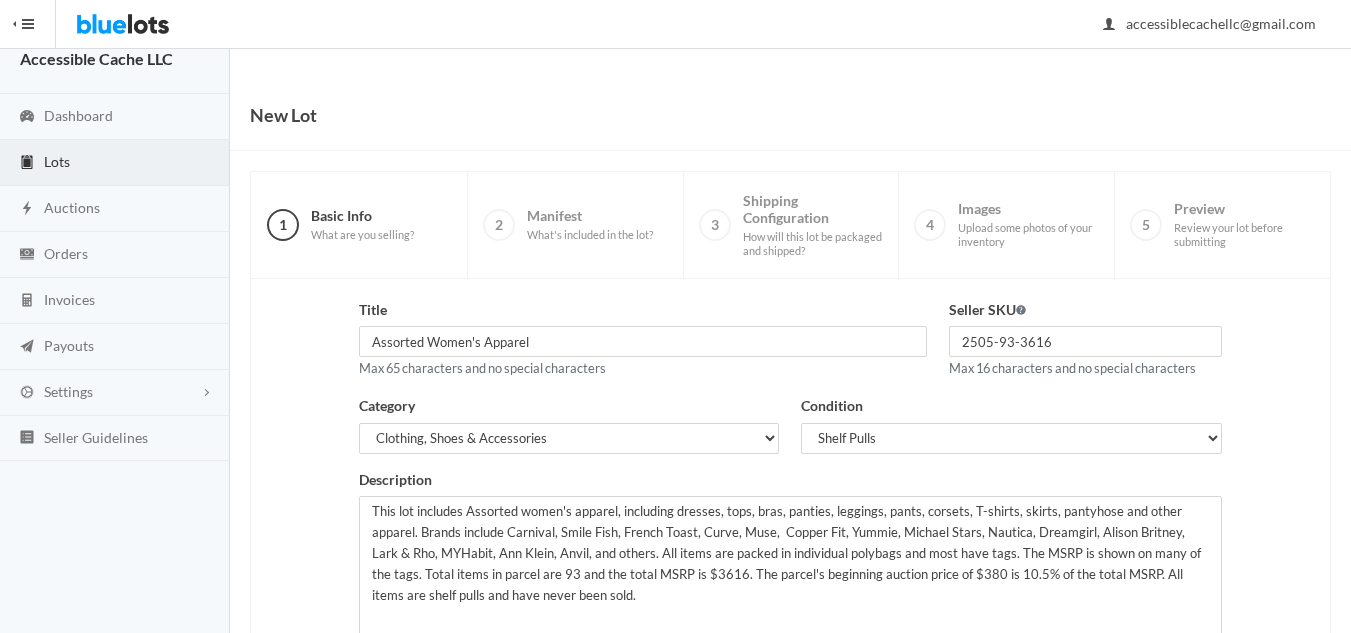 scroll, scrollTop: 385, scrollLeft: 0, axis: vertical 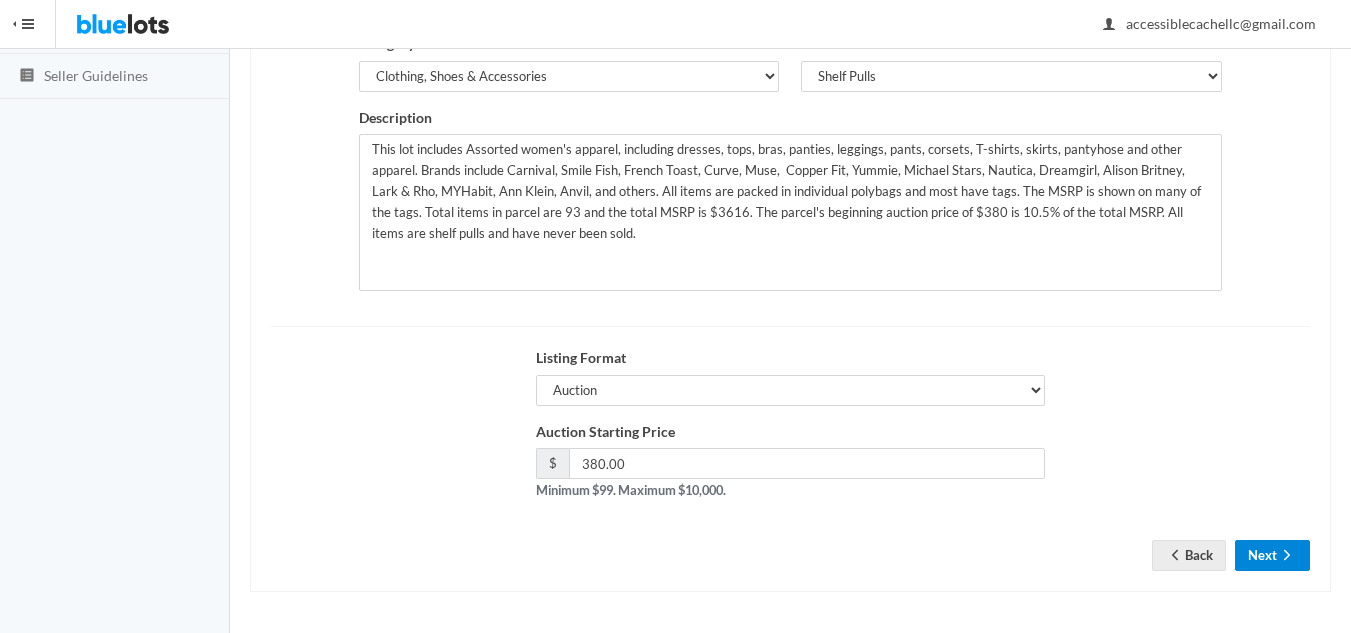 click on "Next" at bounding box center [1272, 555] 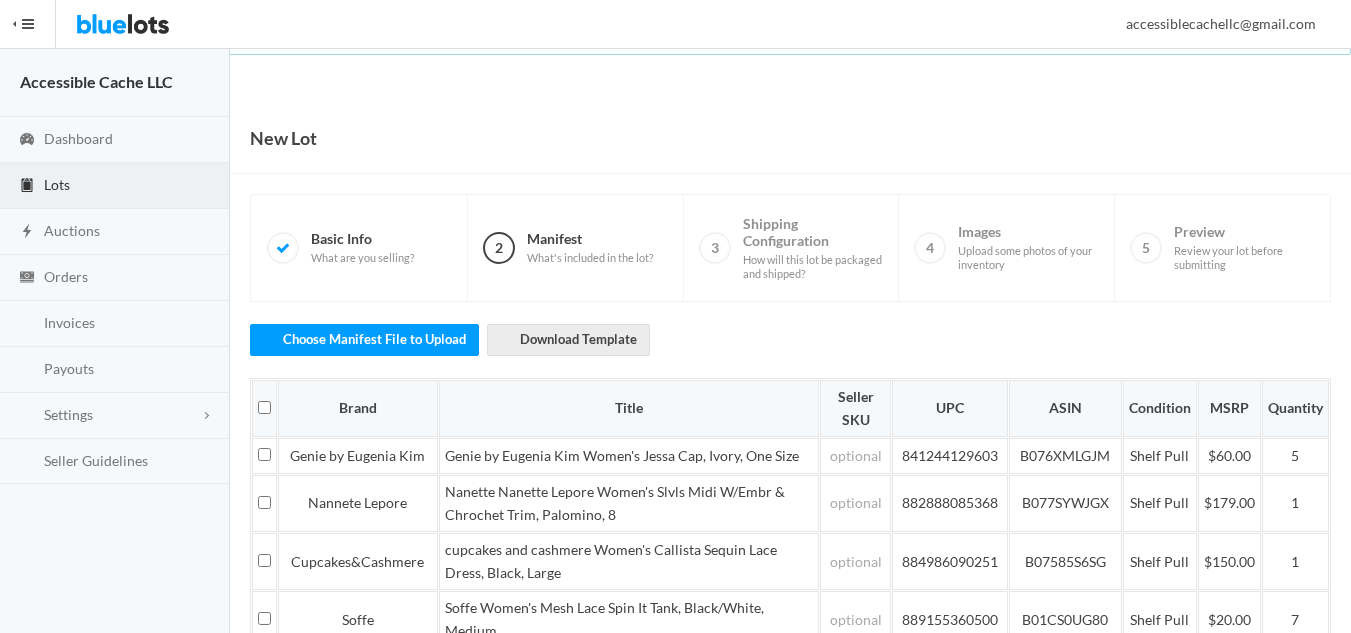 scroll, scrollTop: 0, scrollLeft: 0, axis: both 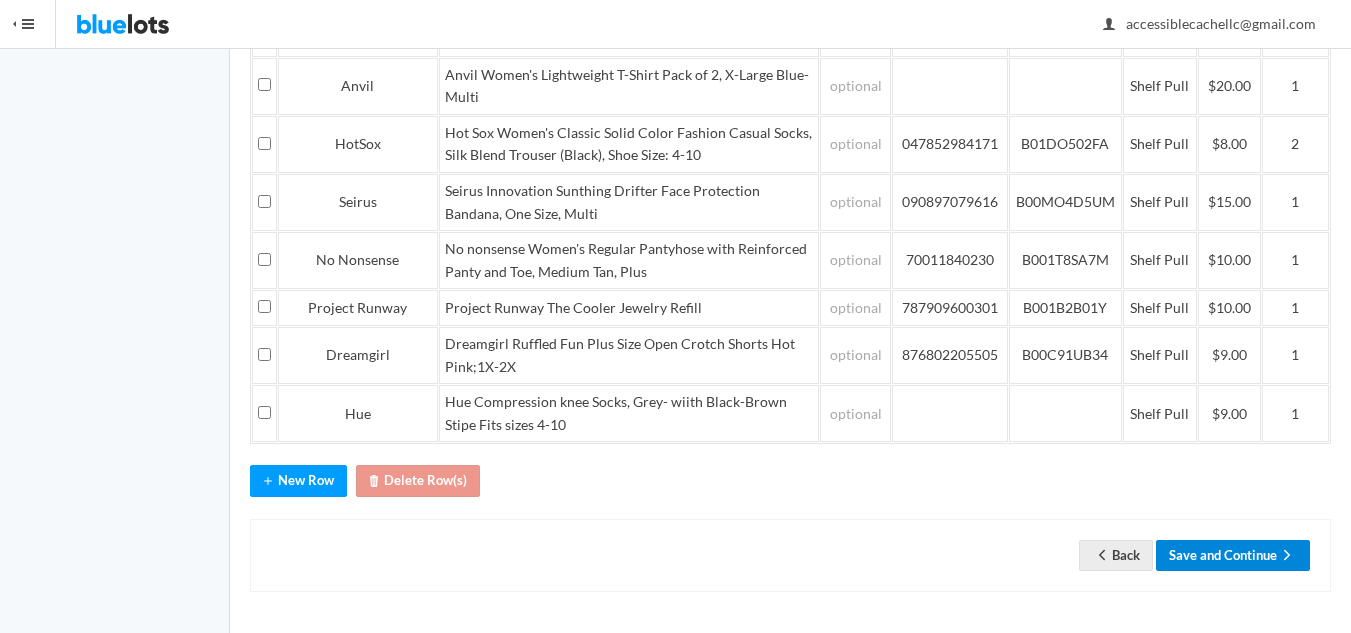click on "Save and Continue" at bounding box center (1233, 555) 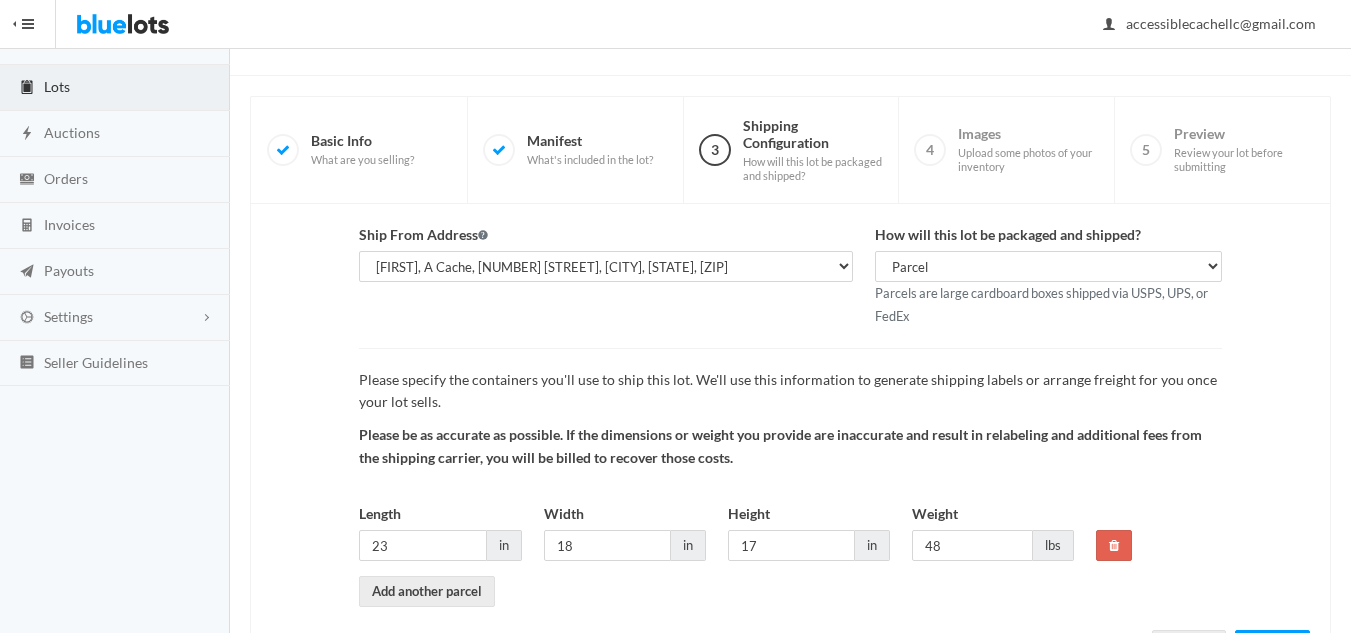 scroll, scrollTop: 188, scrollLeft: 0, axis: vertical 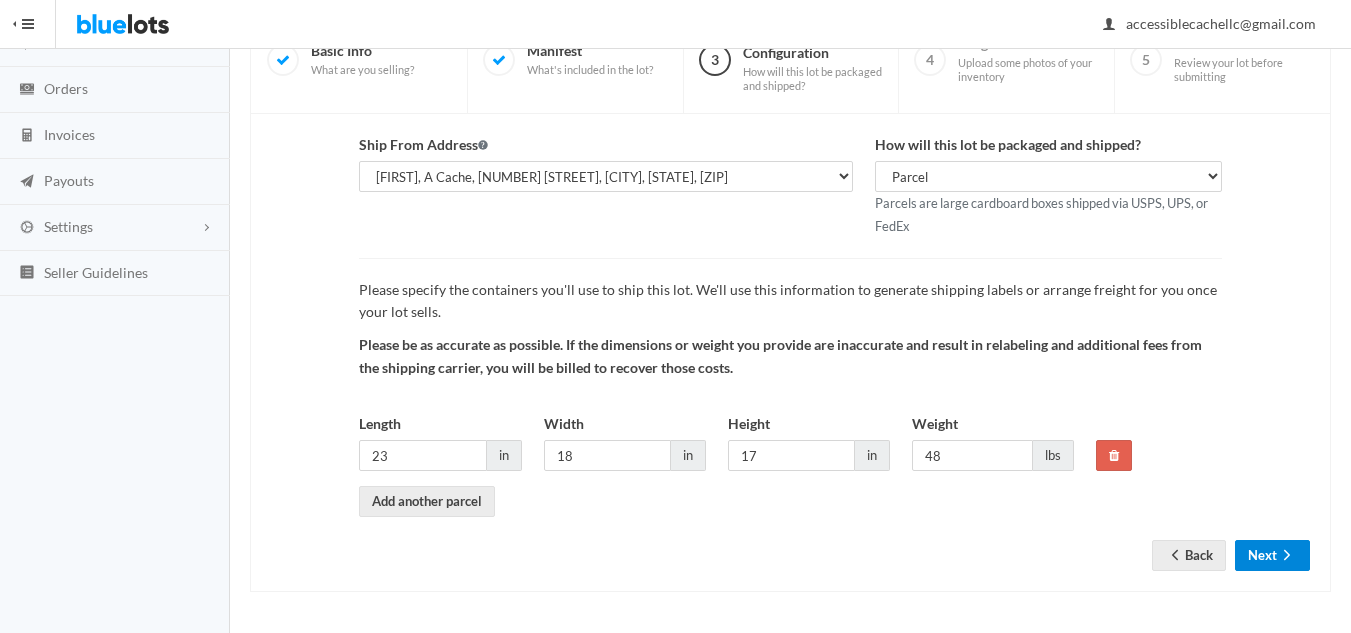 click on "Next" at bounding box center [1272, 555] 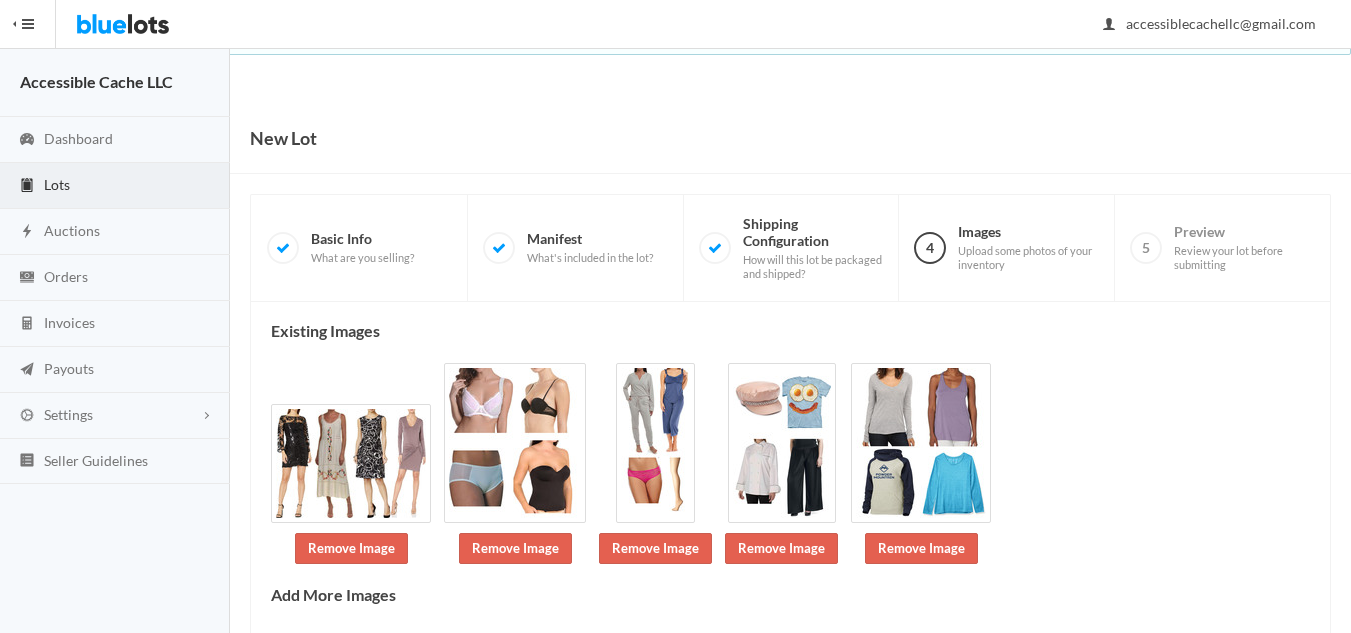 scroll, scrollTop: 189, scrollLeft: 0, axis: vertical 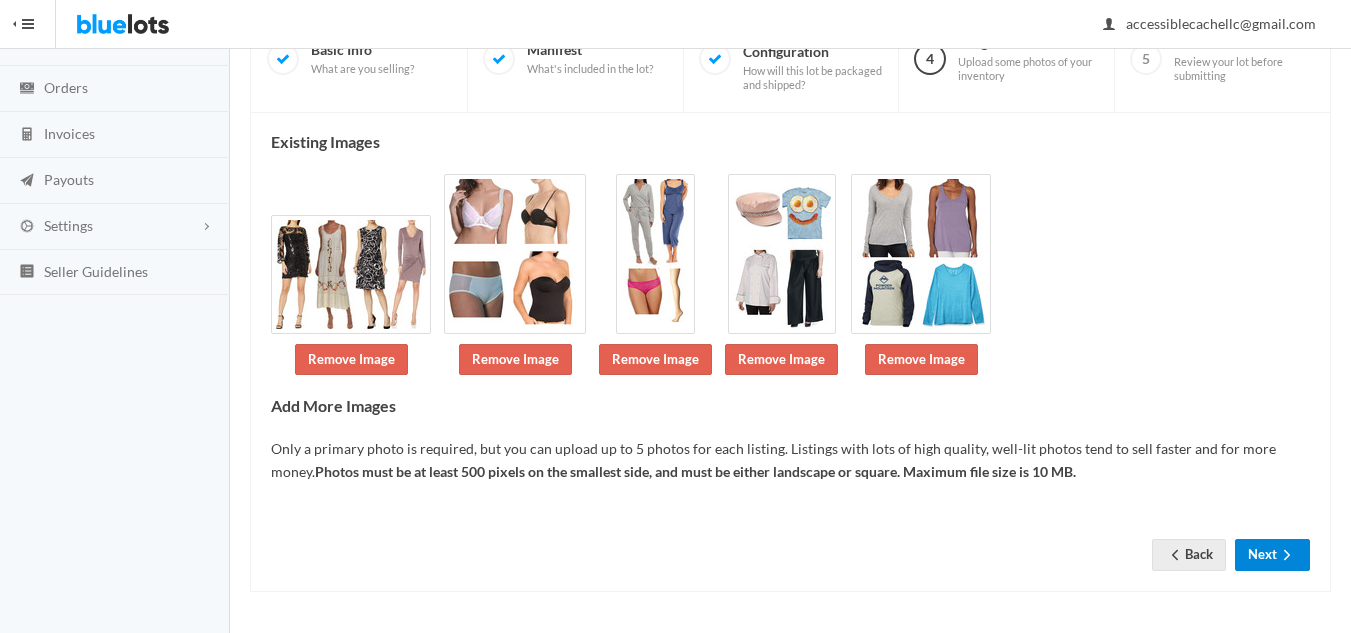 click on "Next" at bounding box center (1272, 554) 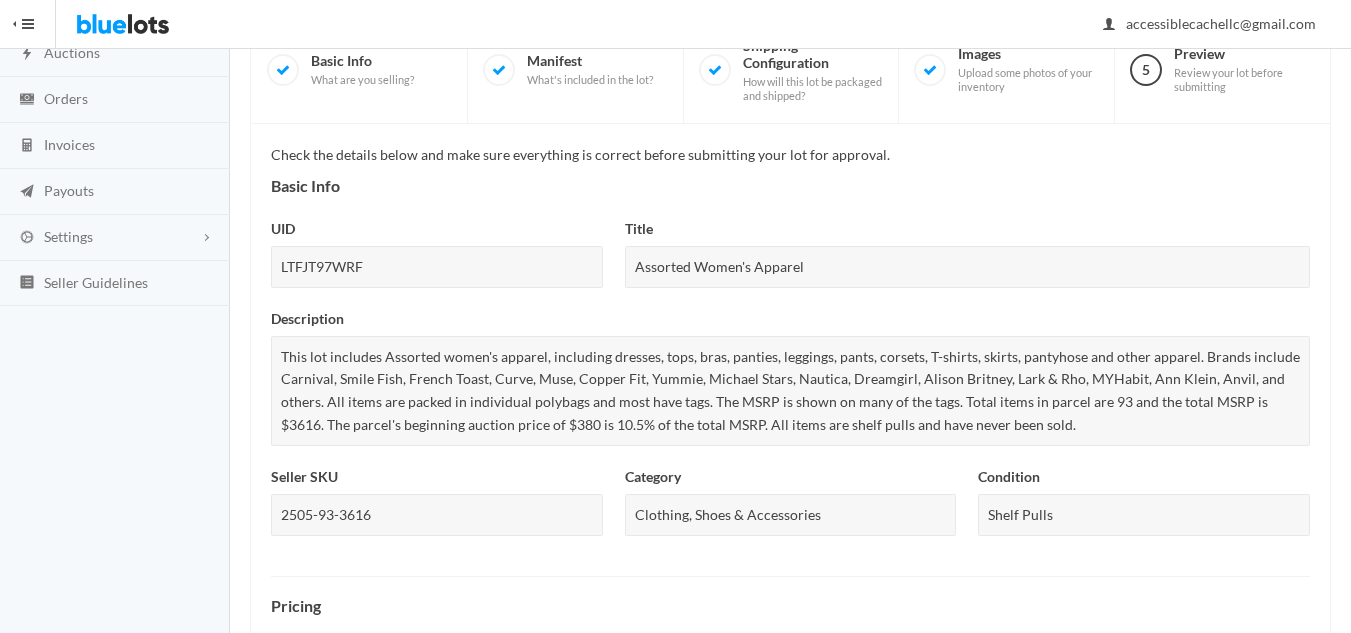 scroll, scrollTop: 929, scrollLeft: 0, axis: vertical 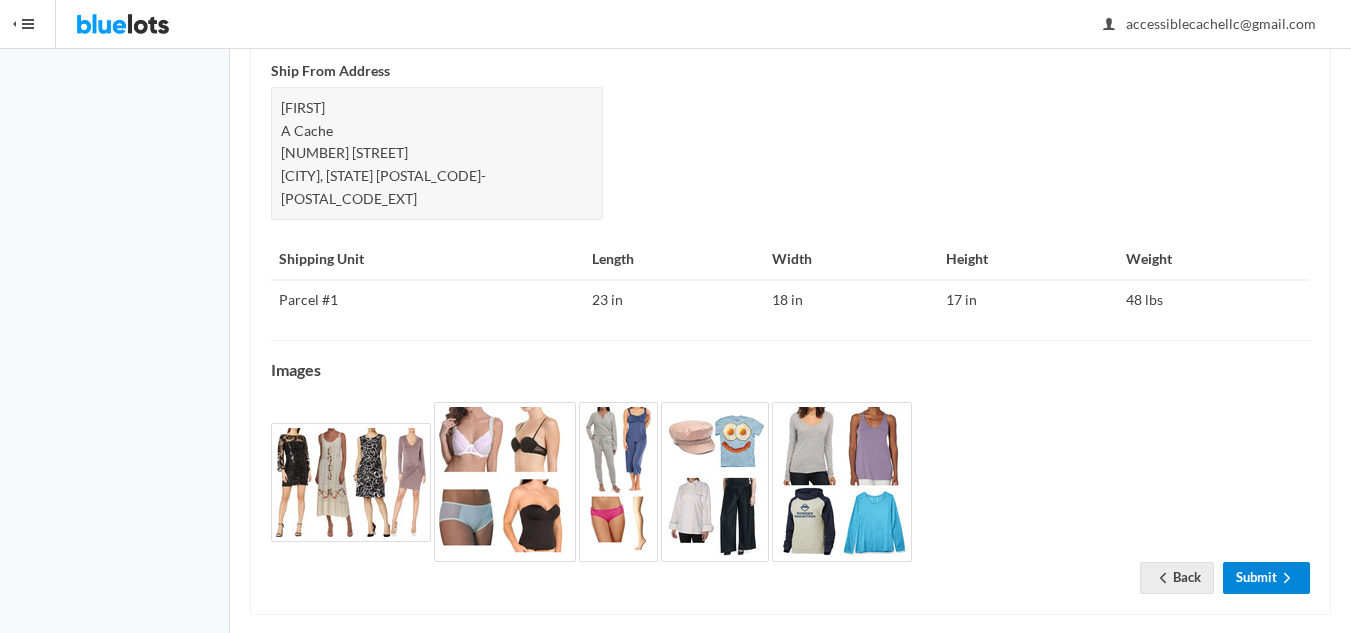 click on "Submit" at bounding box center [1266, 577] 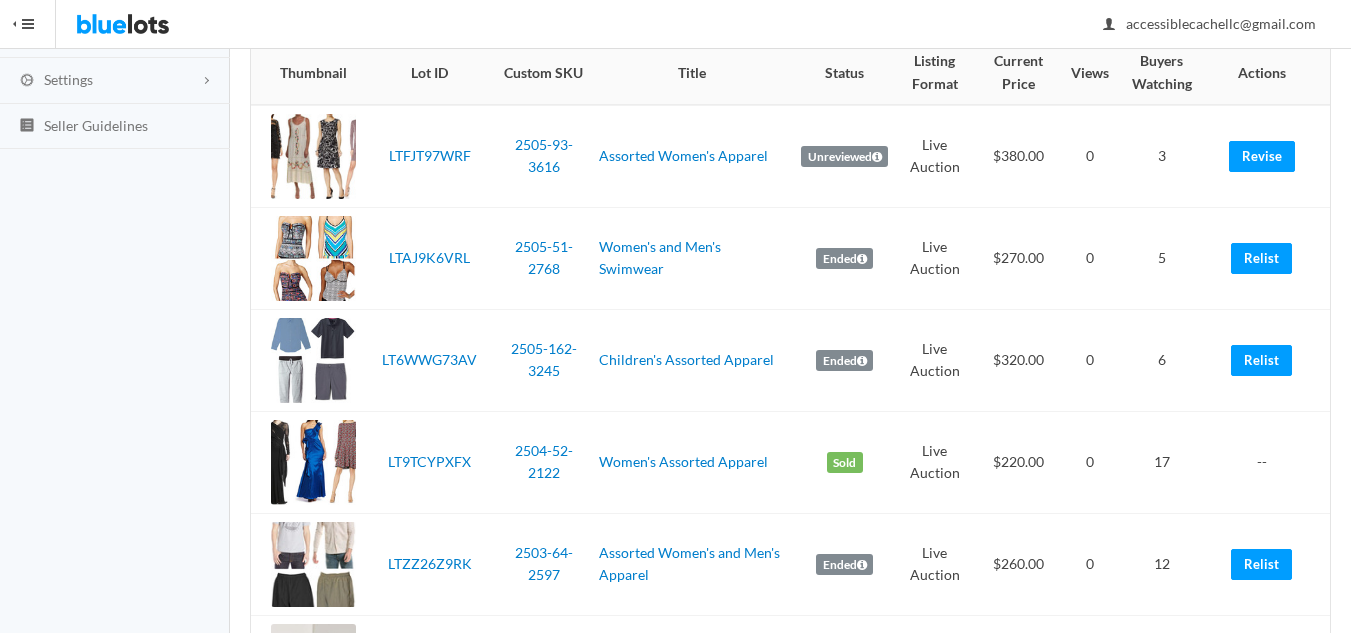 scroll, scrollTop: 300, scrollLeft: 0, axis: vertical 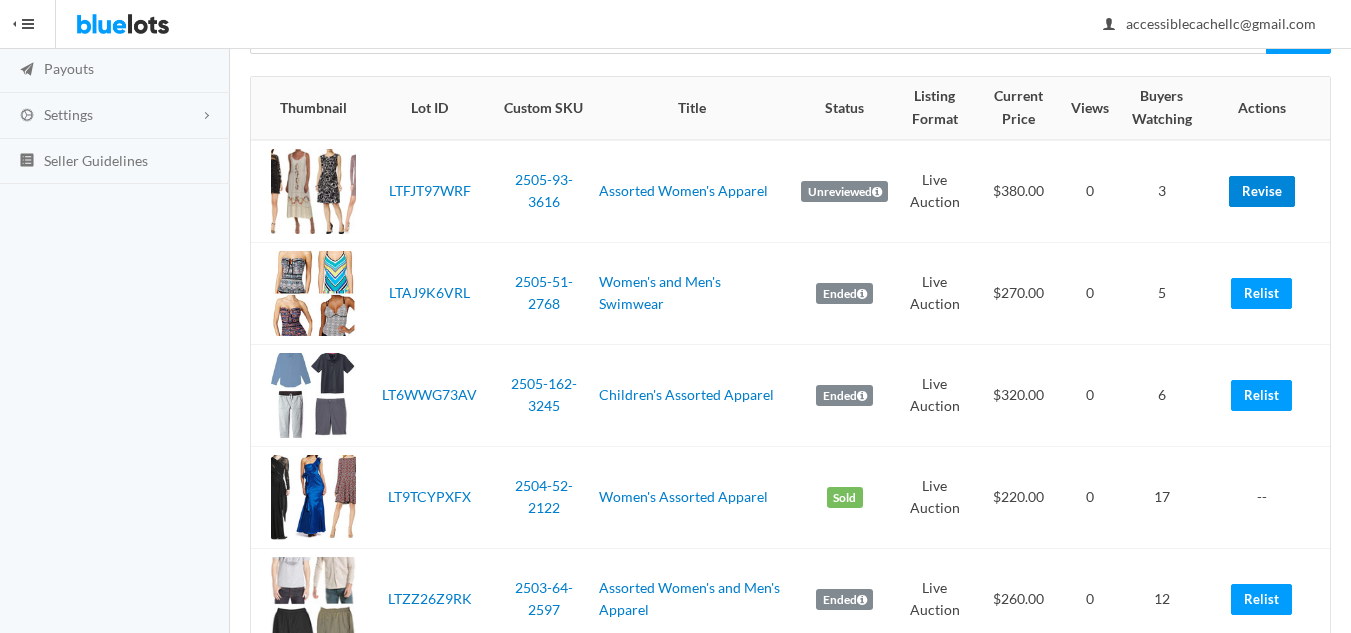 click on "Revise" at bounding box center [1262, 191] 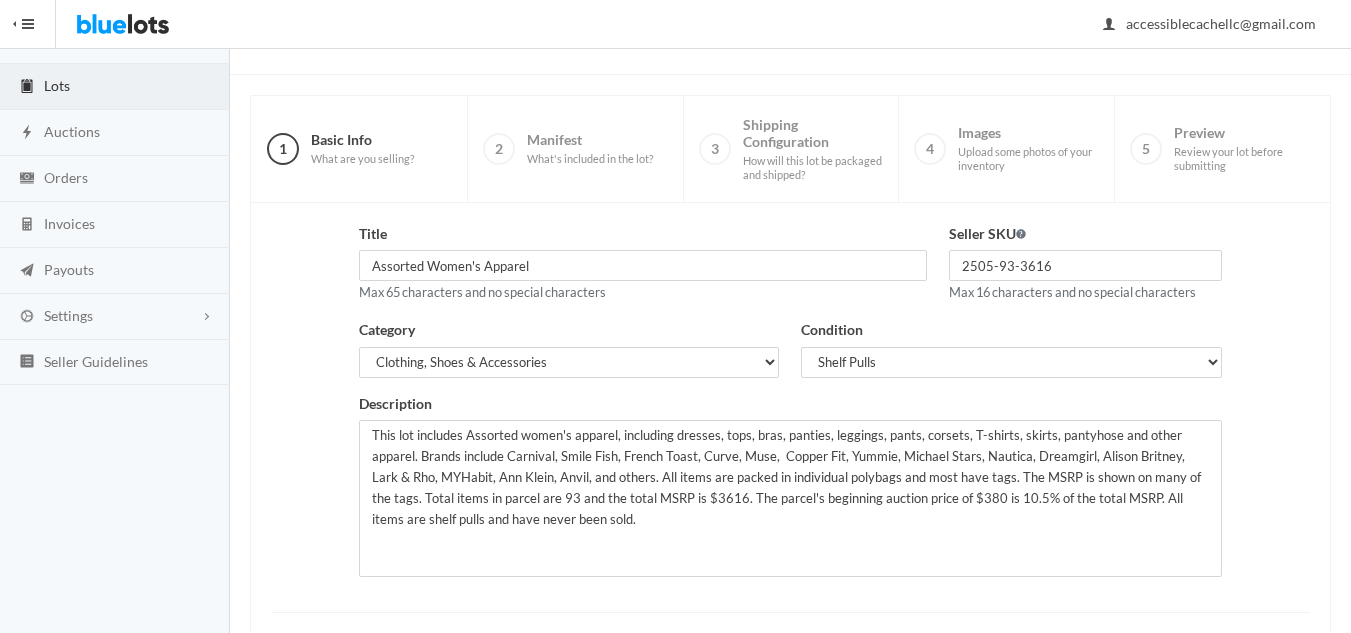 scroll, scrollTop: 385, scrollLeft: 0, axis: vertical 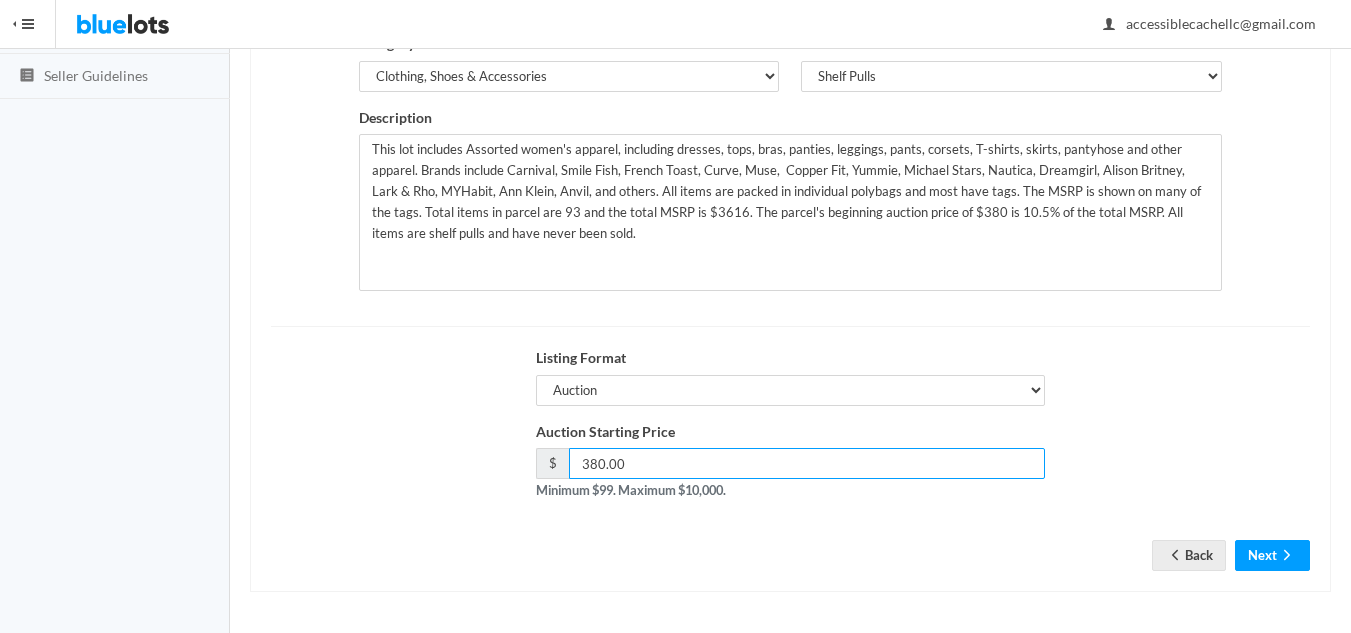 click on "380.00" at bounding box center [807, 463] 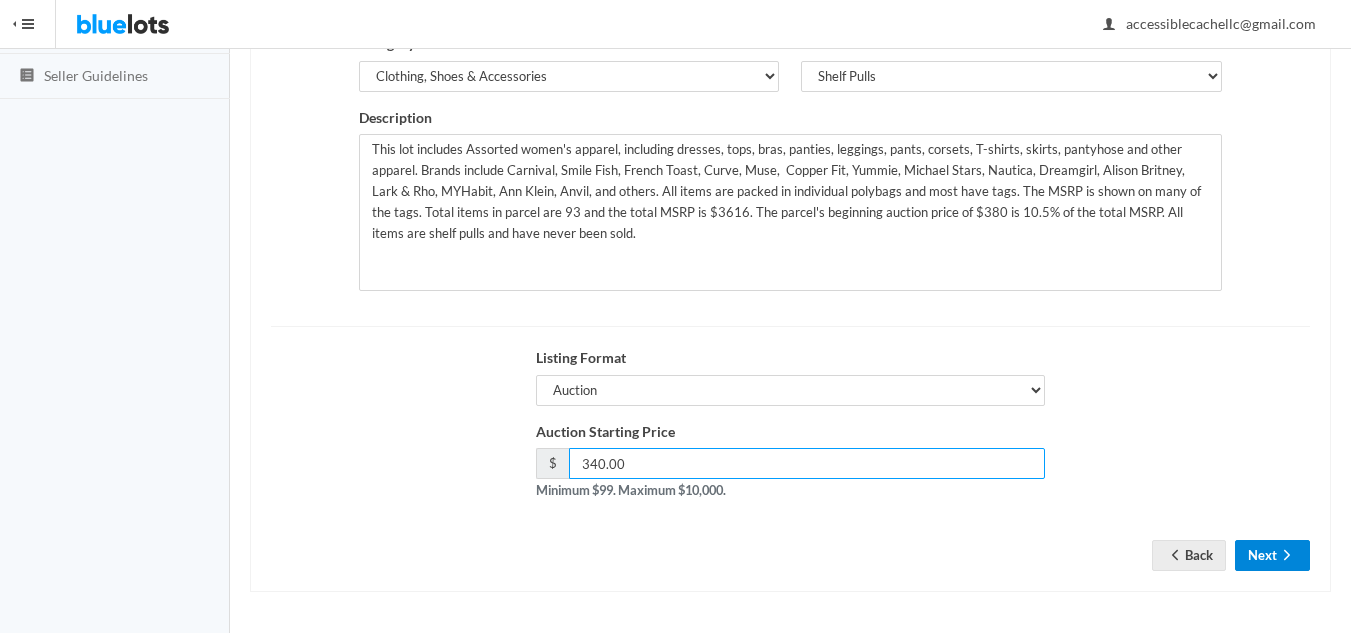 type on "340.00" 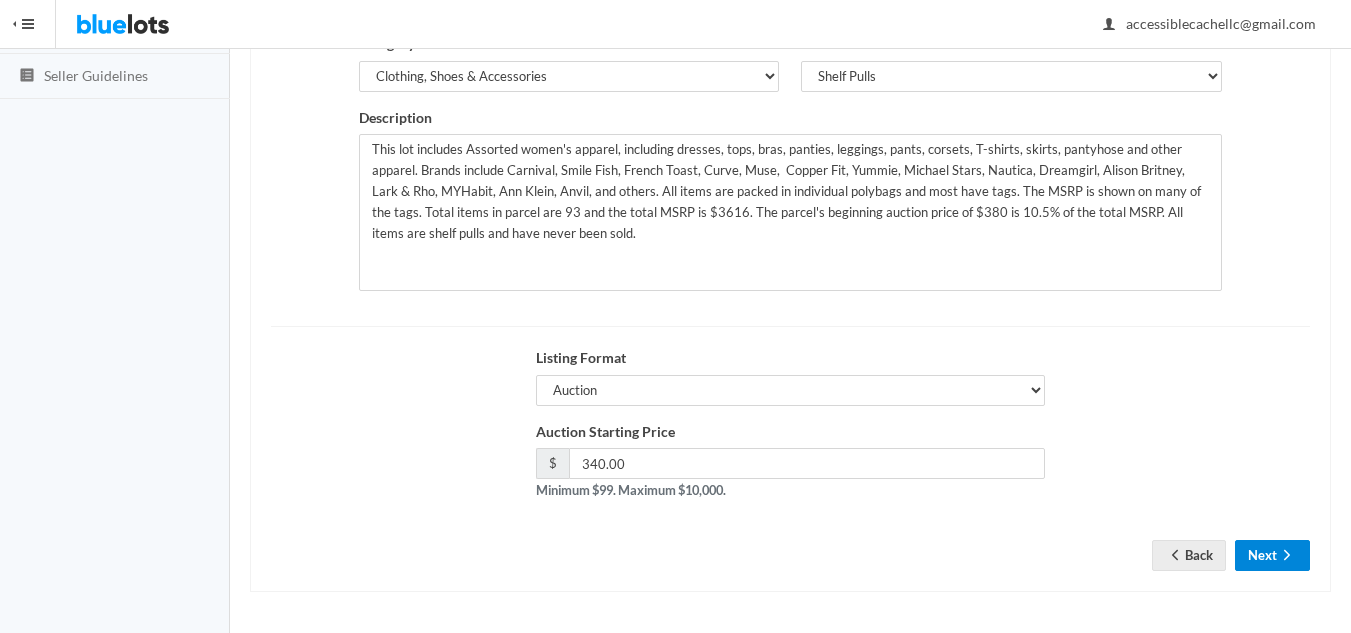 click on "Next" at bounding box center [1272, 555] 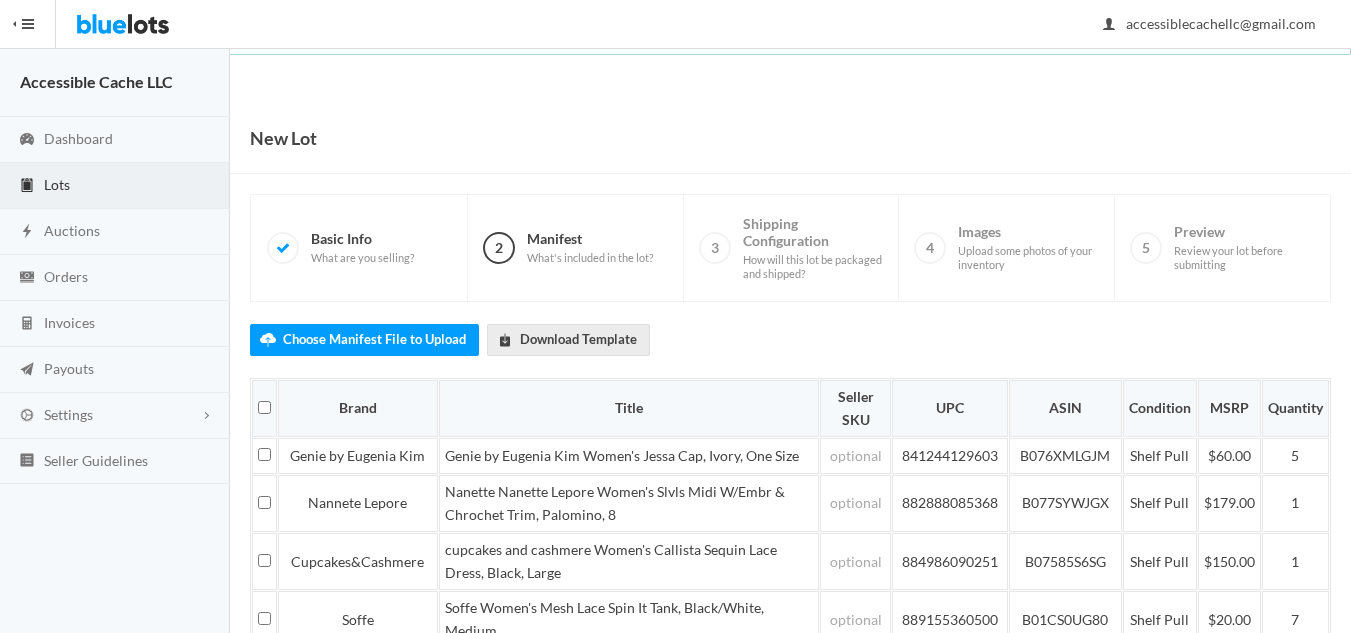 scroll, scrollTop: 0, scrollLeft: 0, axis: both 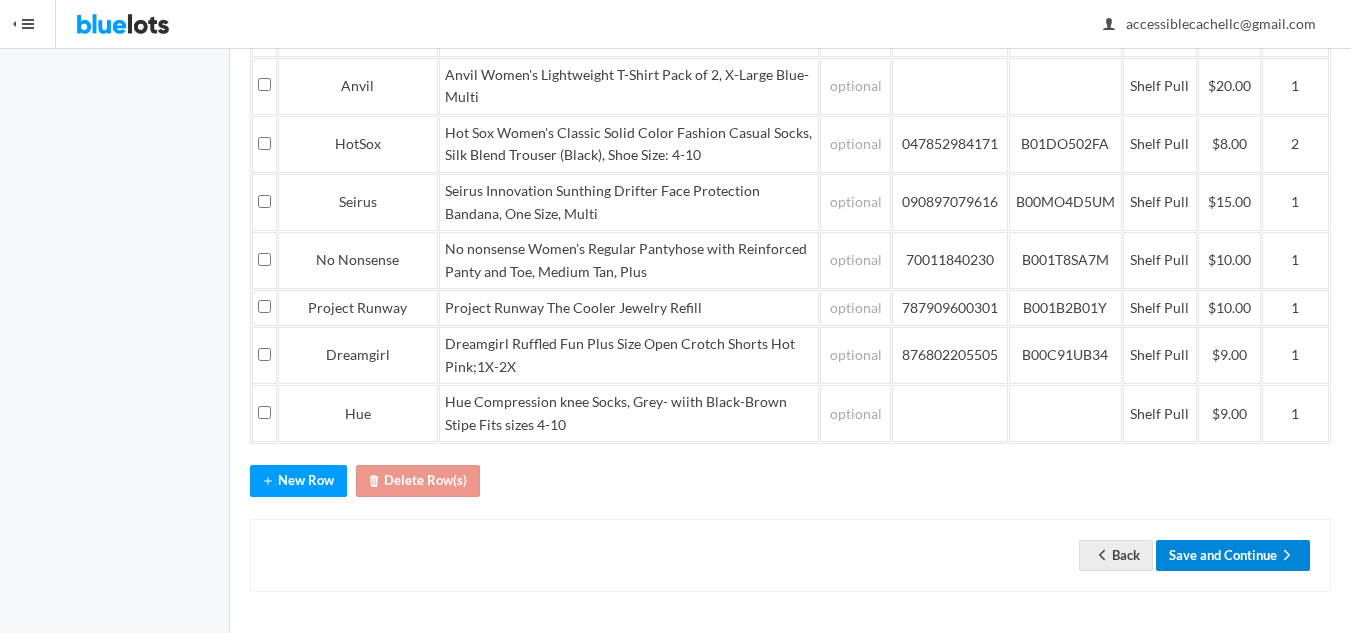 click on "Save and Continue" at bounding box center [1233, 555] 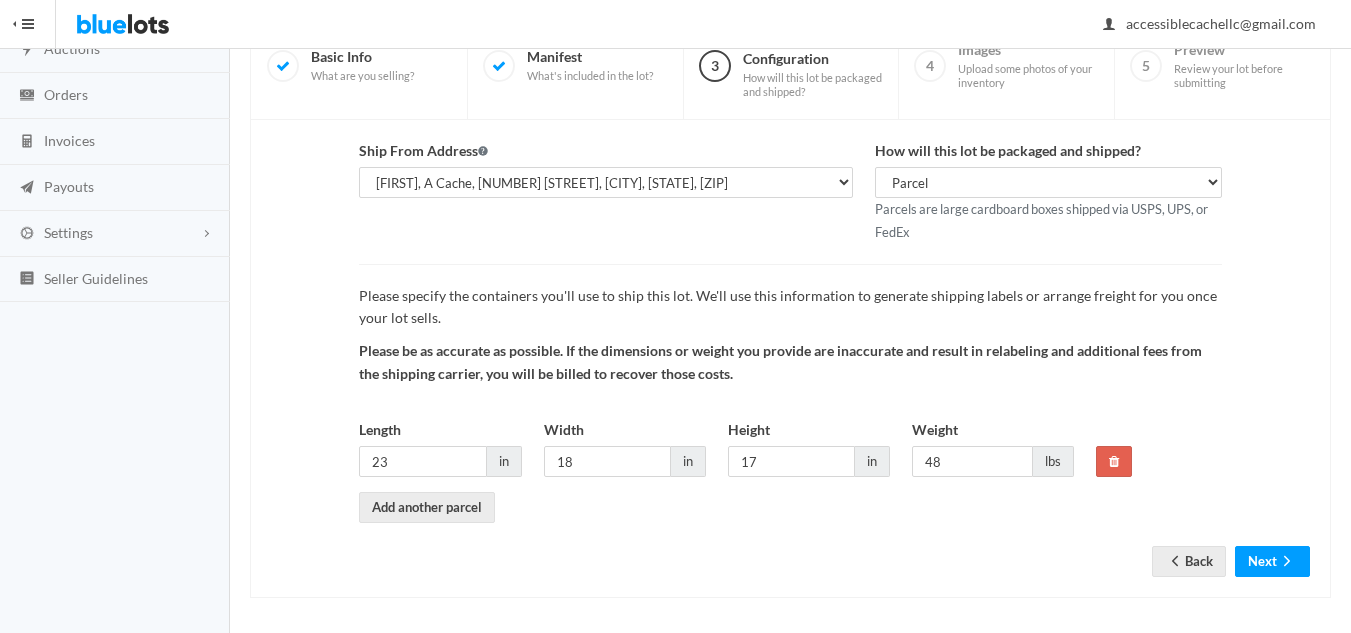 scroll, scrollTop: 188, scrollLeft: 0, axis: vertical 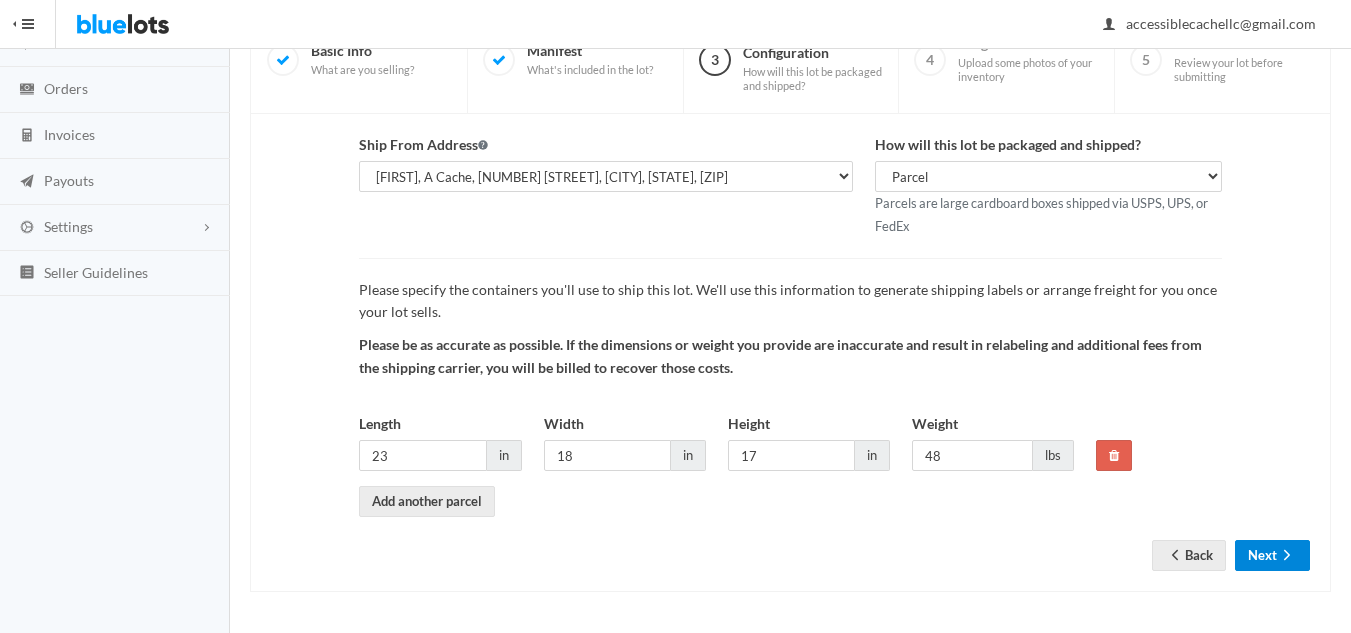 click on "Next" at bounding box center (1272, 555) 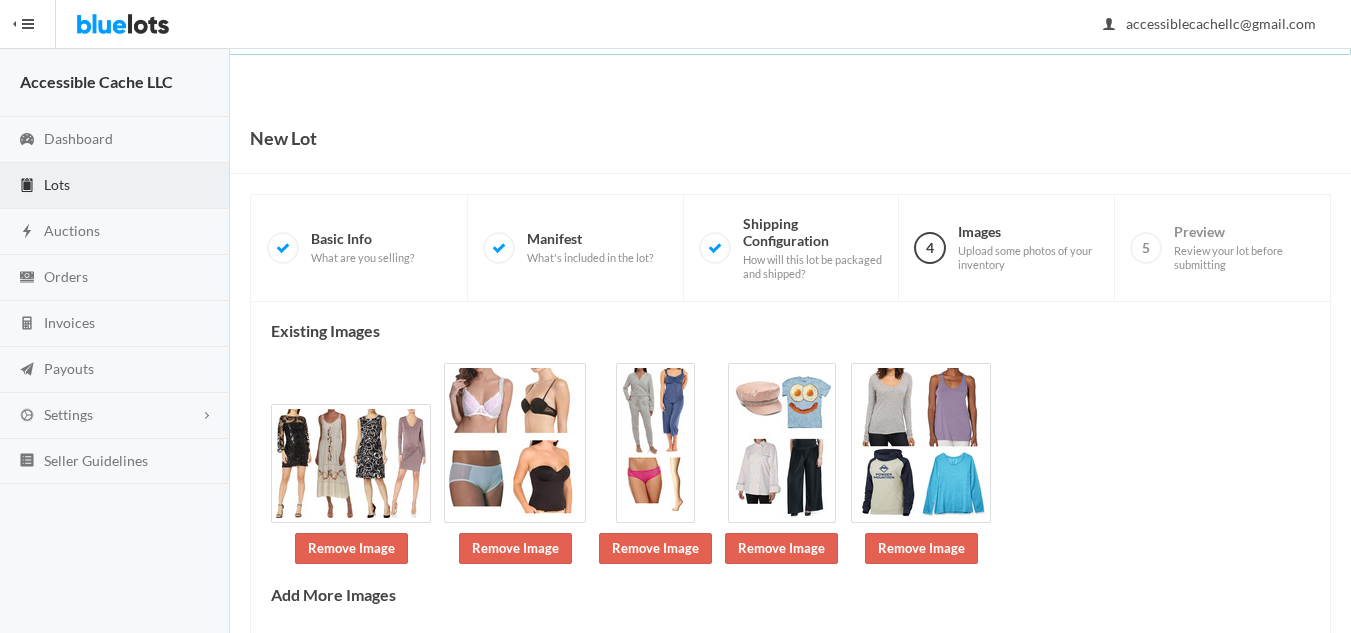 scroll, scrollTop: 189, scrollLeft: 0, axis: vertical 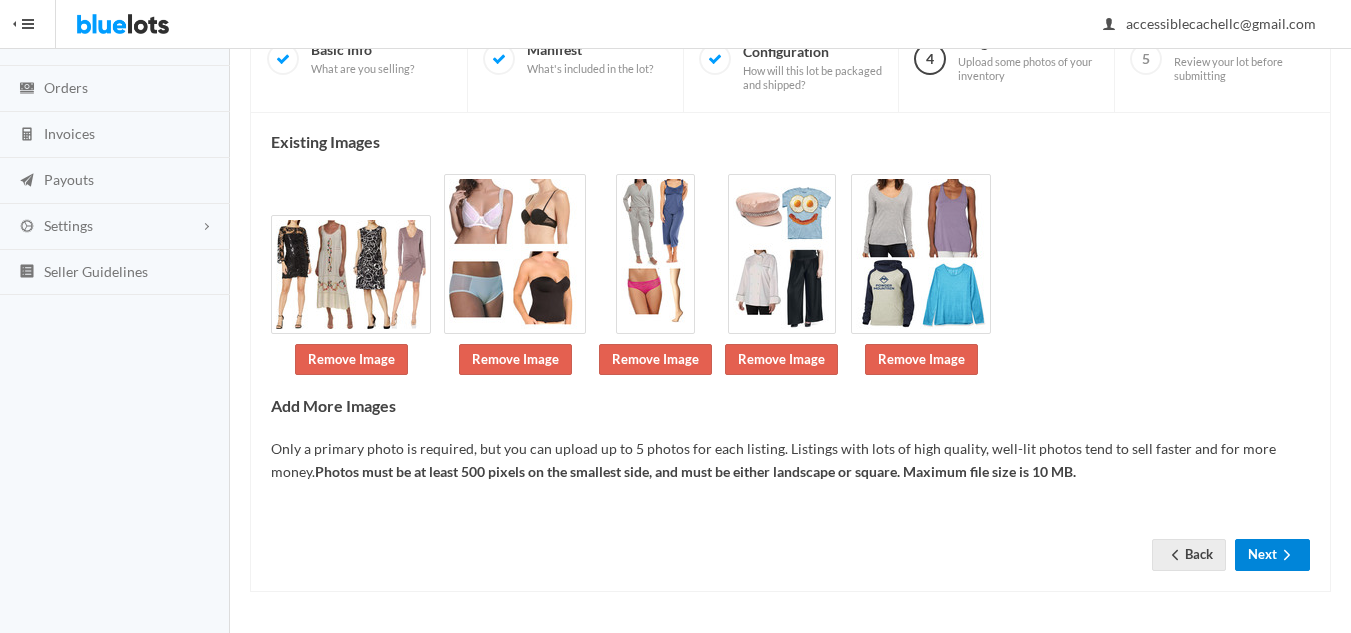 click on "Next" at bounding box center [1272, 554] 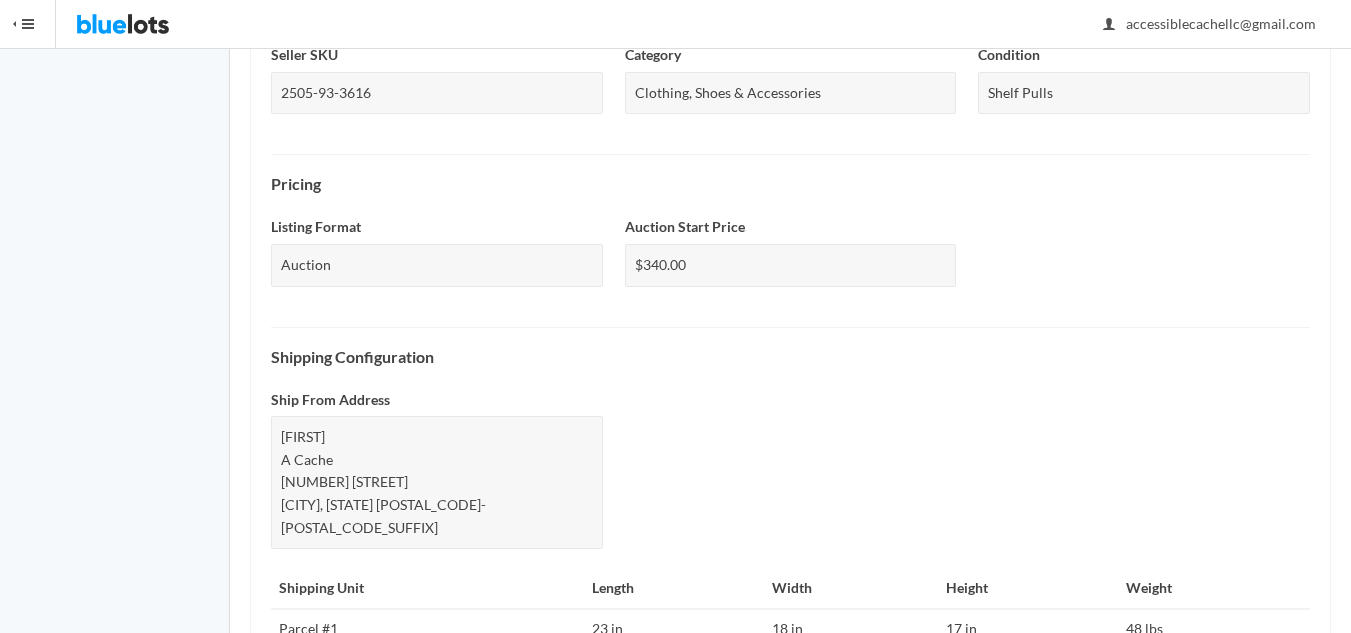 scroll, scrollTop: 929, scrollLeft: 0, axis: vertical 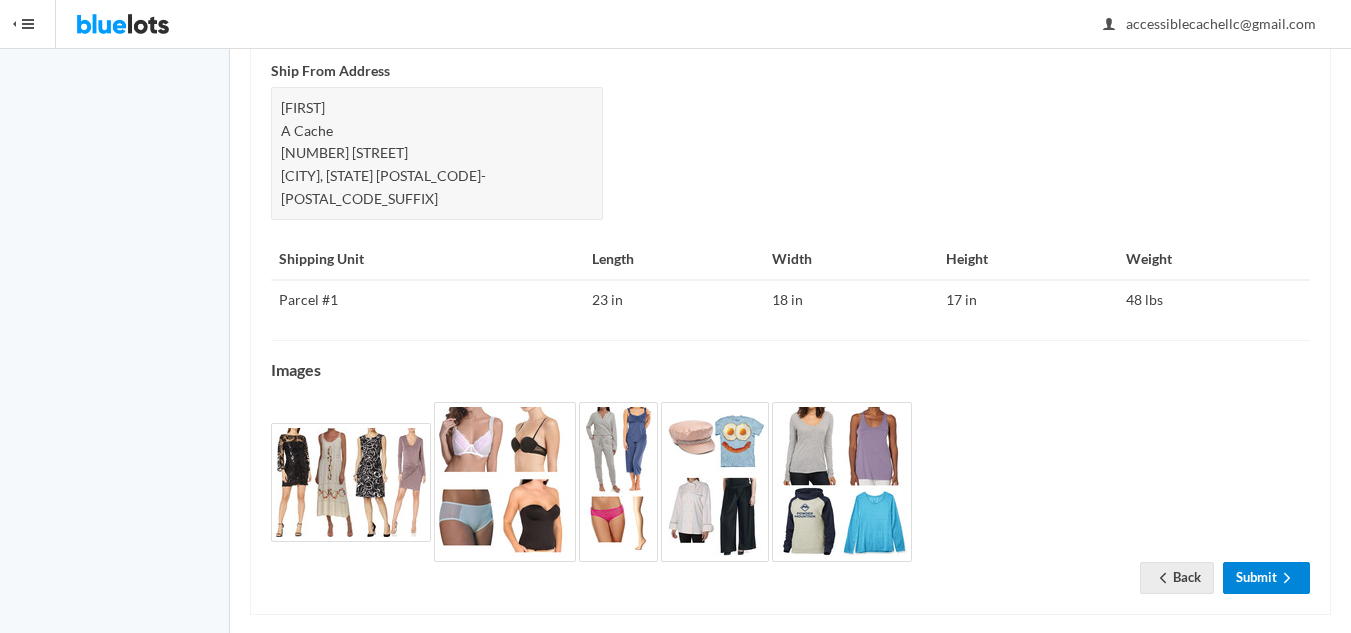 click on "Submit" at bounding box center (1266, 577) 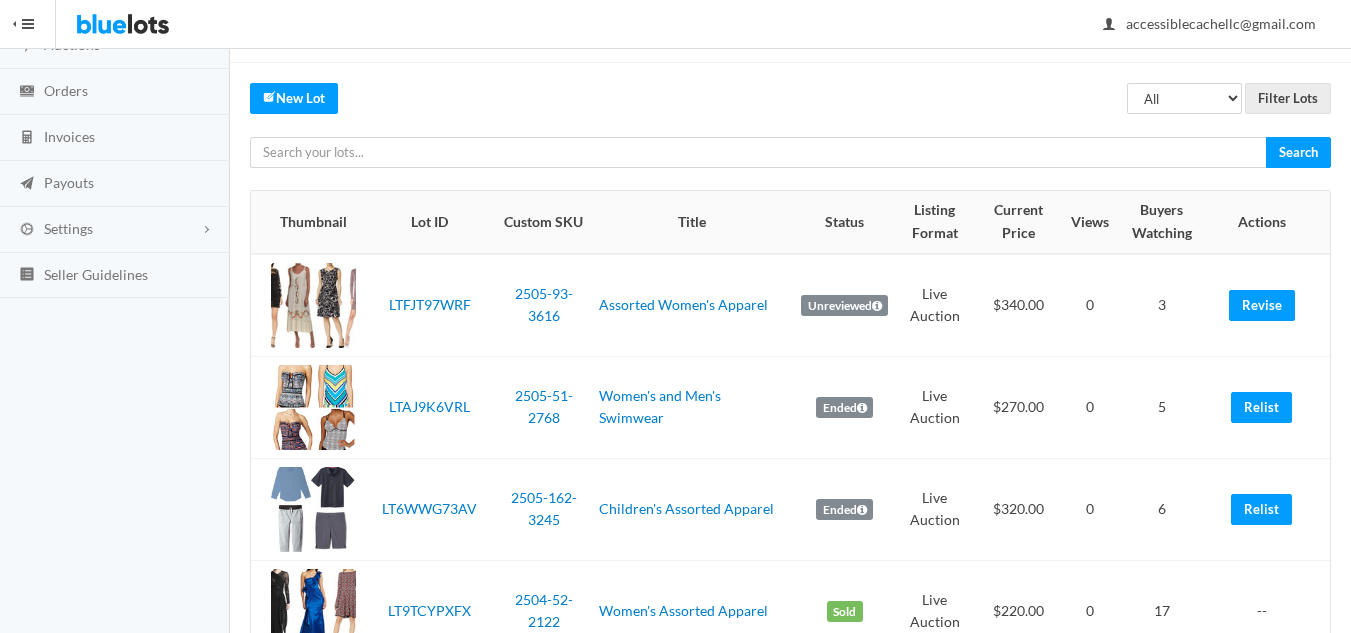 scroll, scrollTop: 200, scrollLeft: 0, axis: vertical 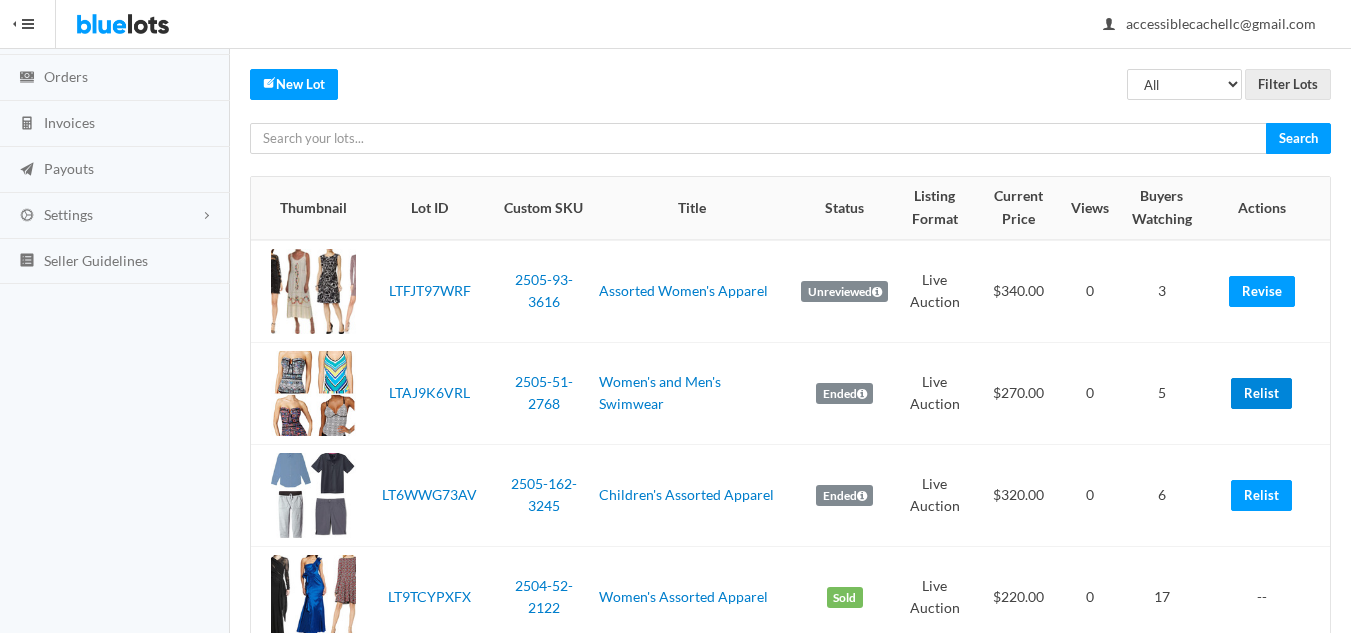 click on "Relist" at bounding box center [1261, 393] 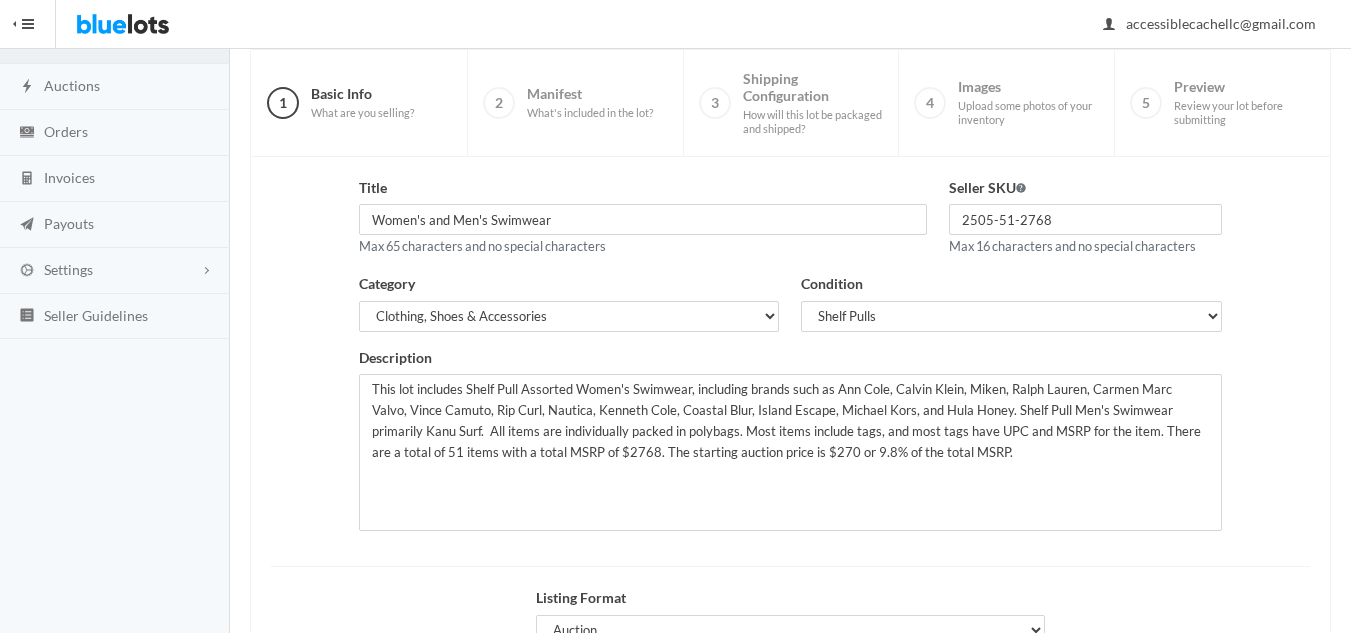 scroll, scrollTop: 385, scrollLeft: 0, axis: vertical 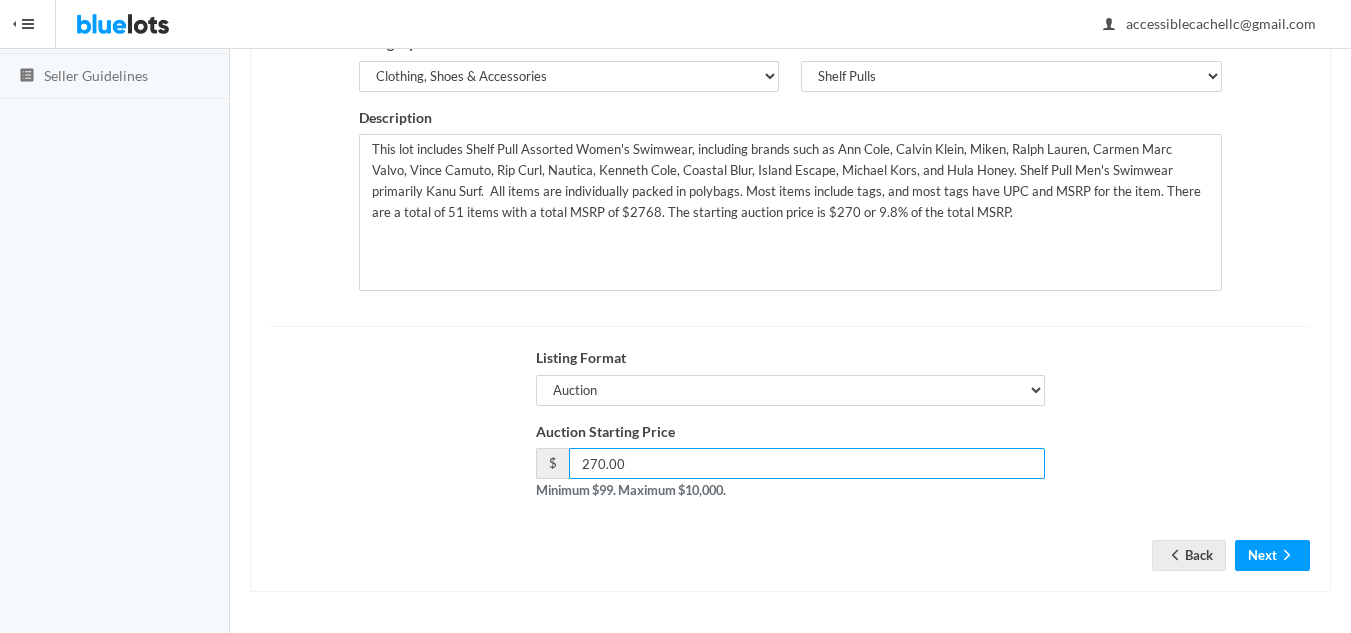 click on "270.00" at bounding box center (807, 463) 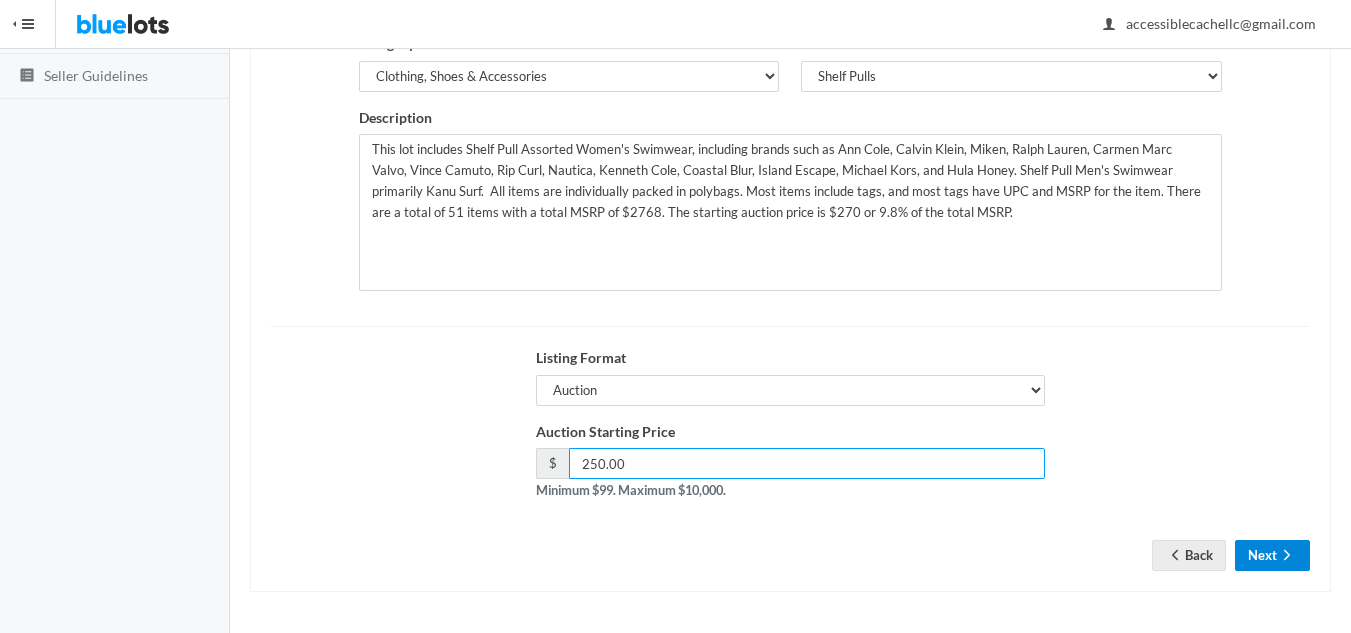 type on "250.00" 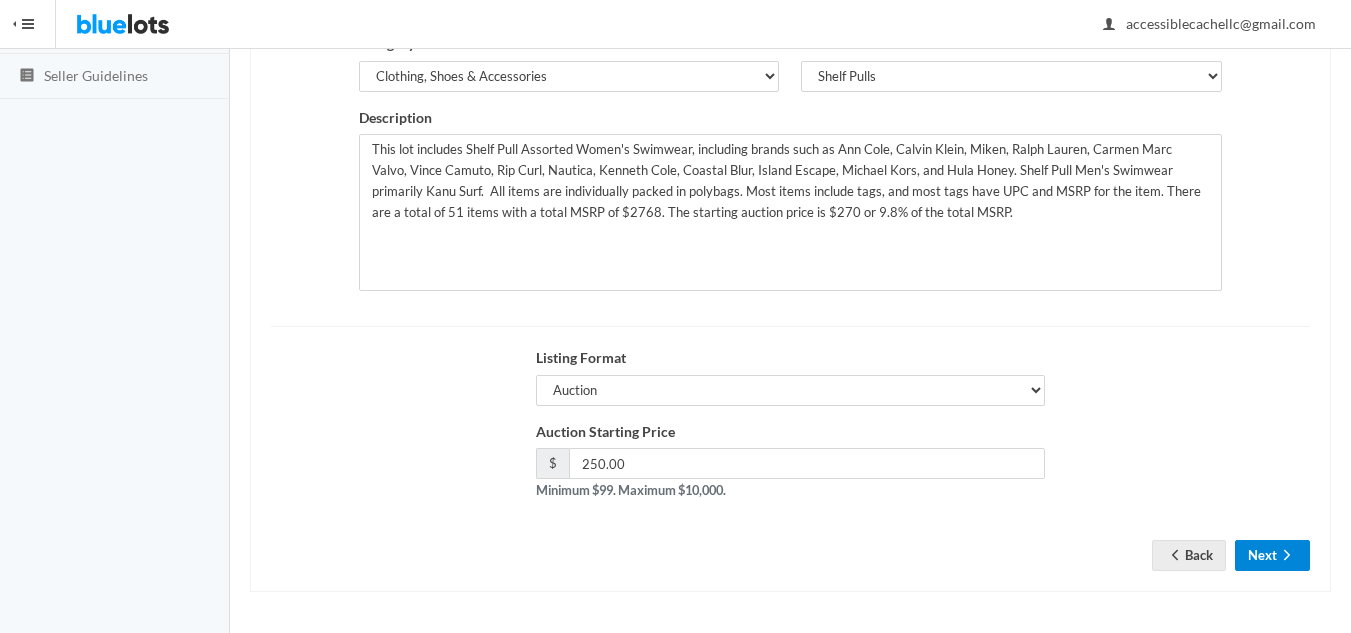 click 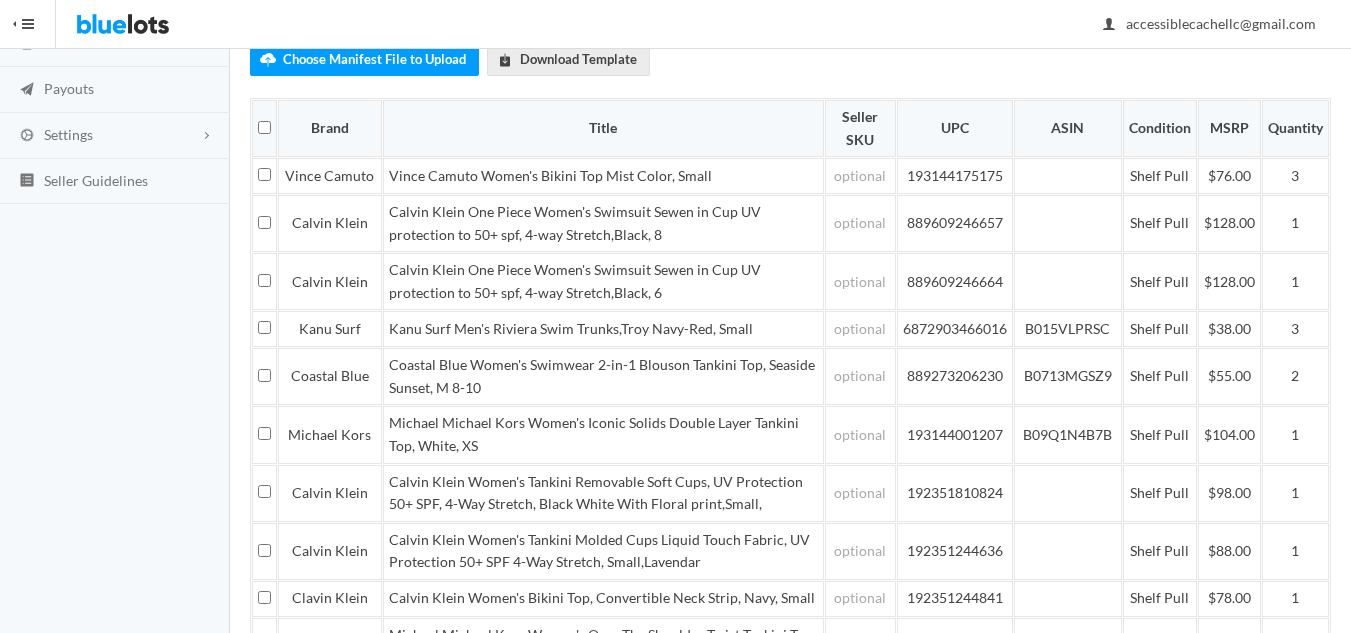 scroll, scrollTop: 600, scrollLeft: 0, axis: vertical 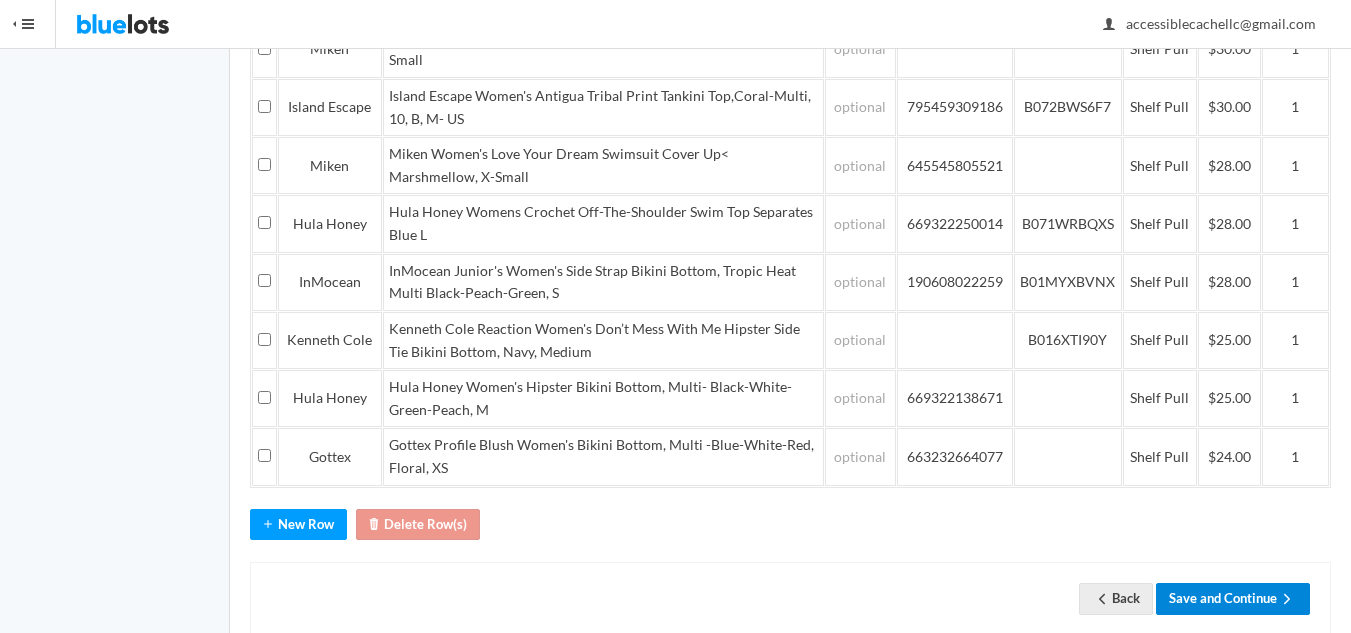 click on "Save and Continue" at bounding box center [1233, 598] 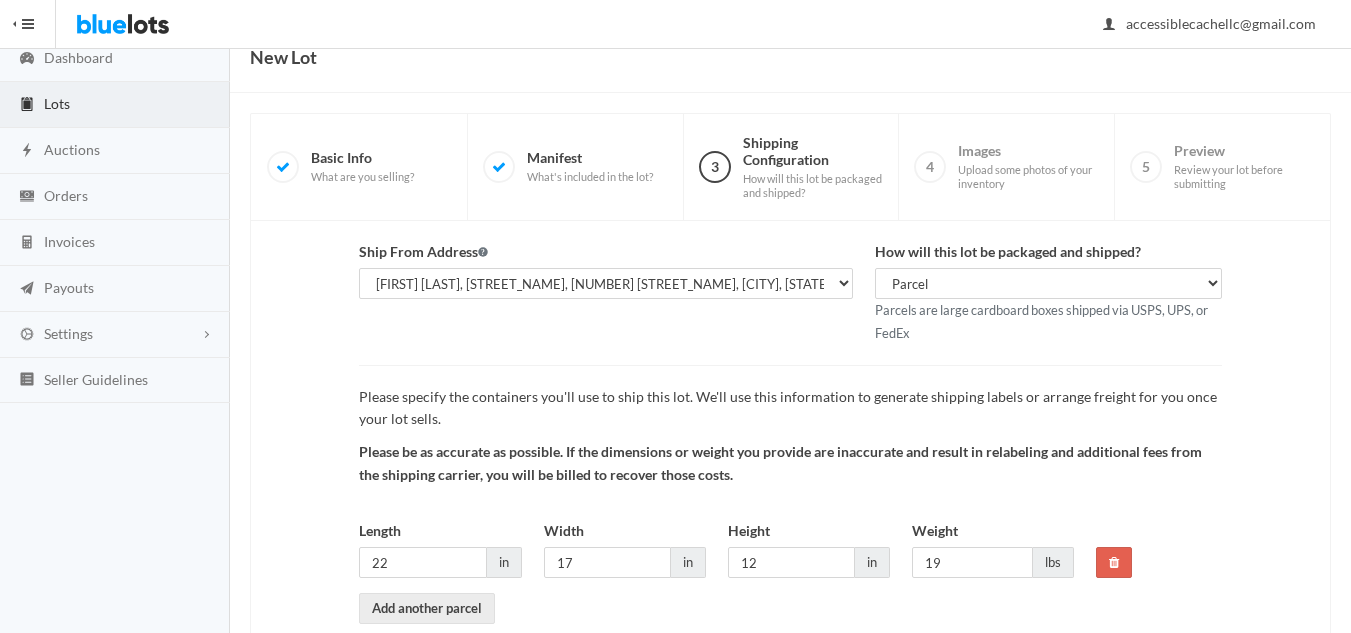 scroll, scrollTop: 188, scrollLeft: 0, axis: vertical 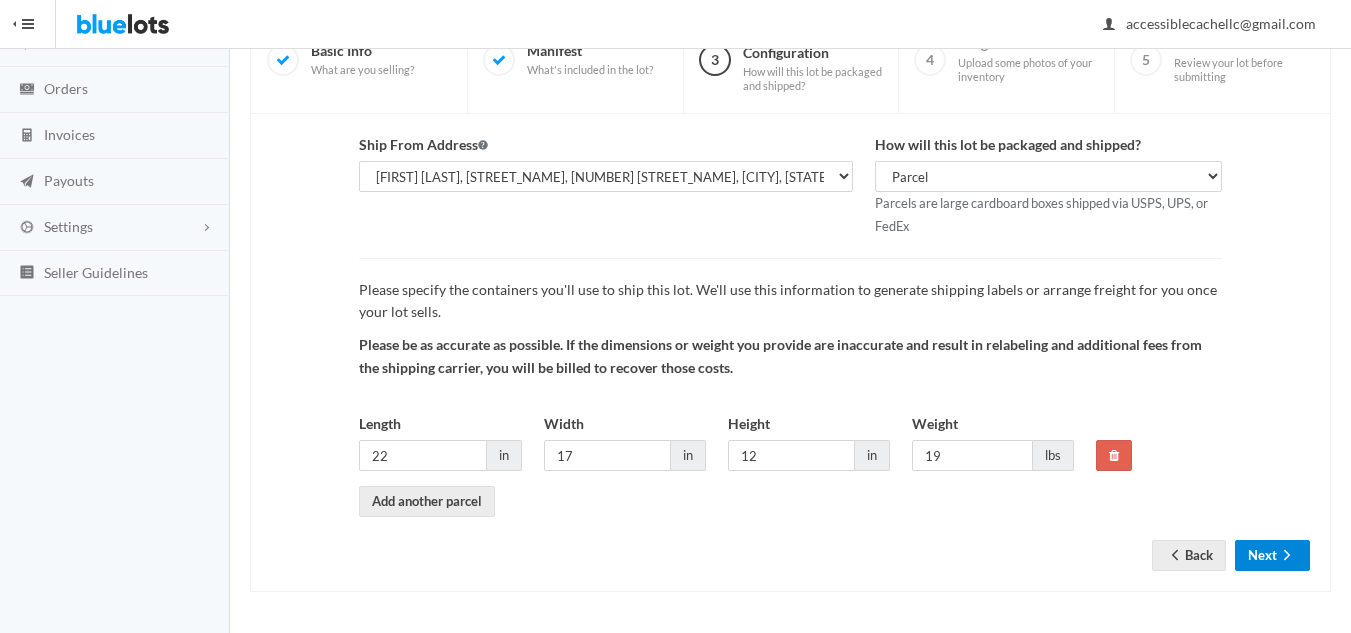 click on "Next" at bounding box center (1272, 555) 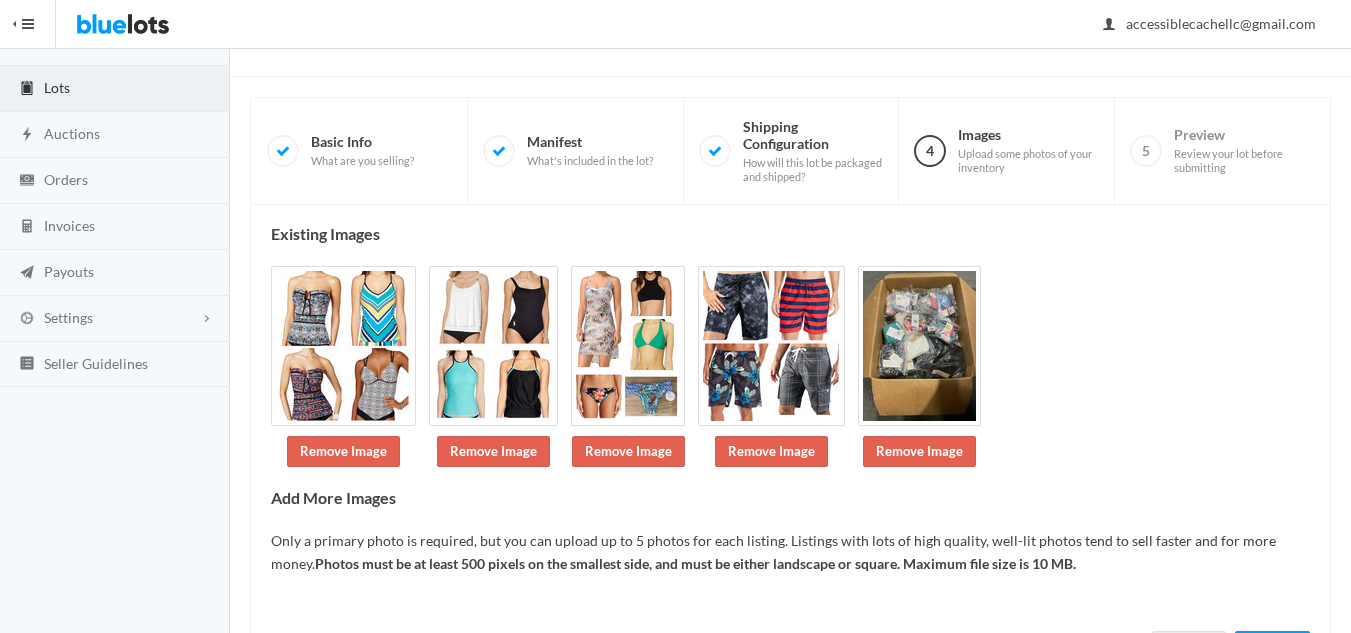 scroll, scrollTop: 189, scrollLeft: 0, axis: vertical 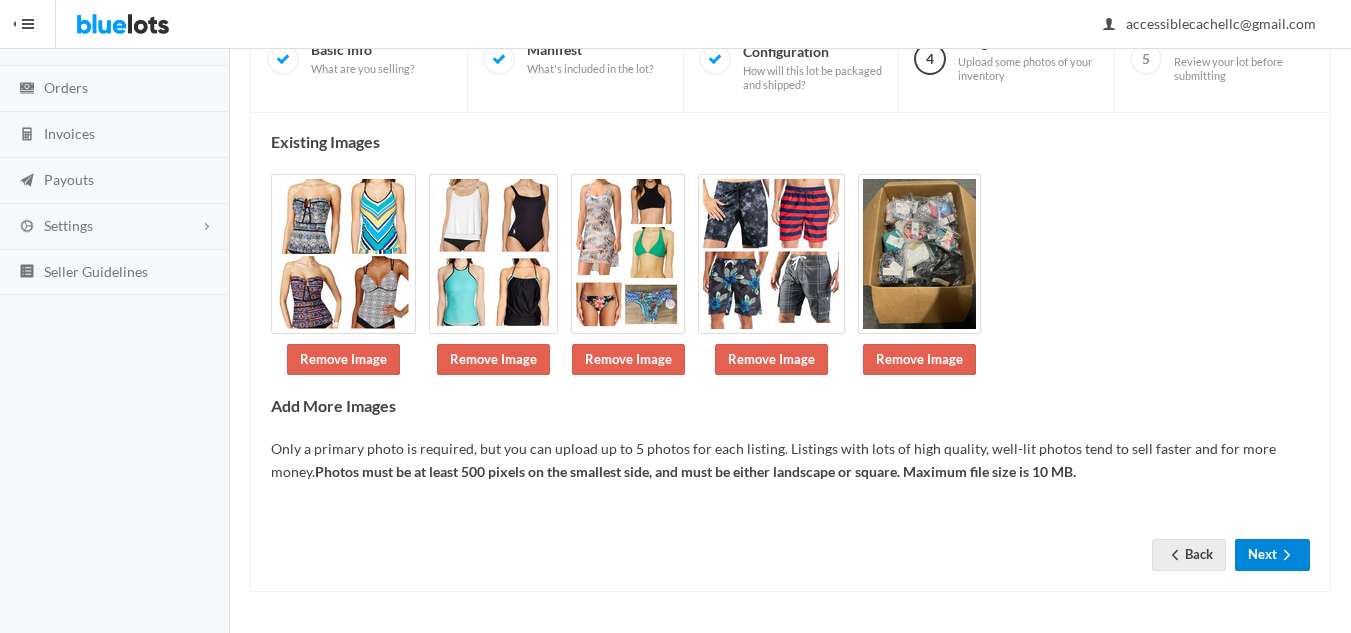click on "Next" at bounding box center [1272, 554] 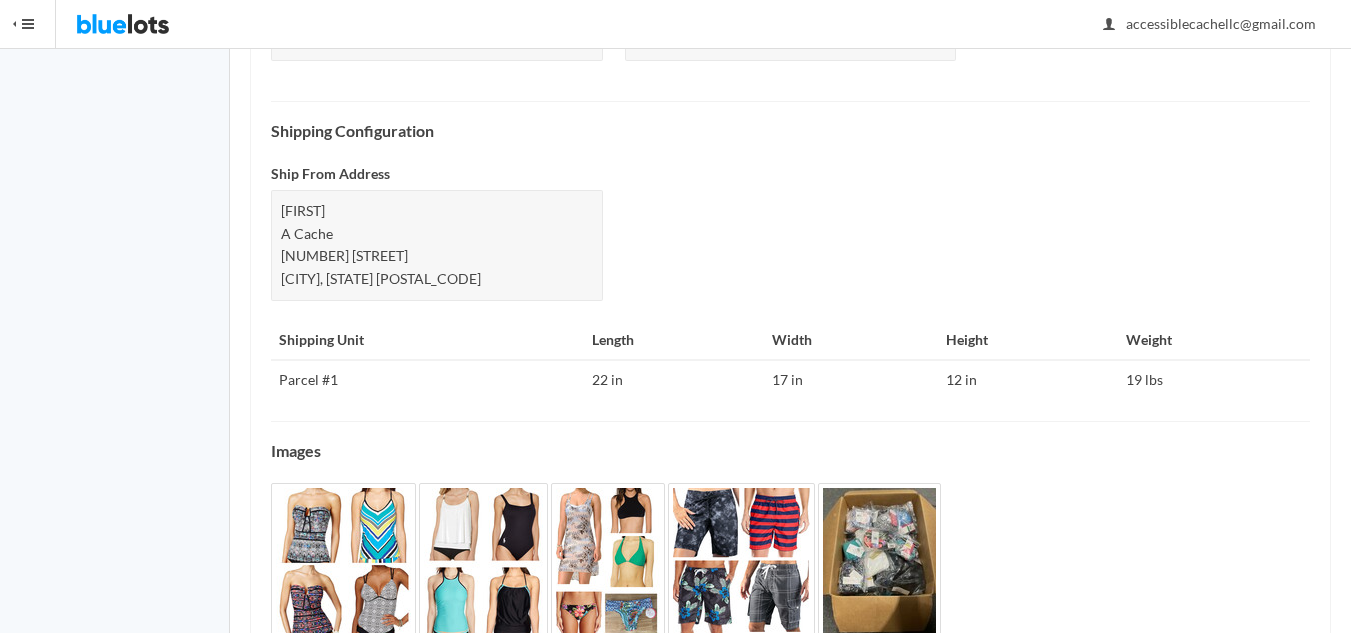 scroll, scrollTop: 929, scrollLeft: 0, axis: vertical 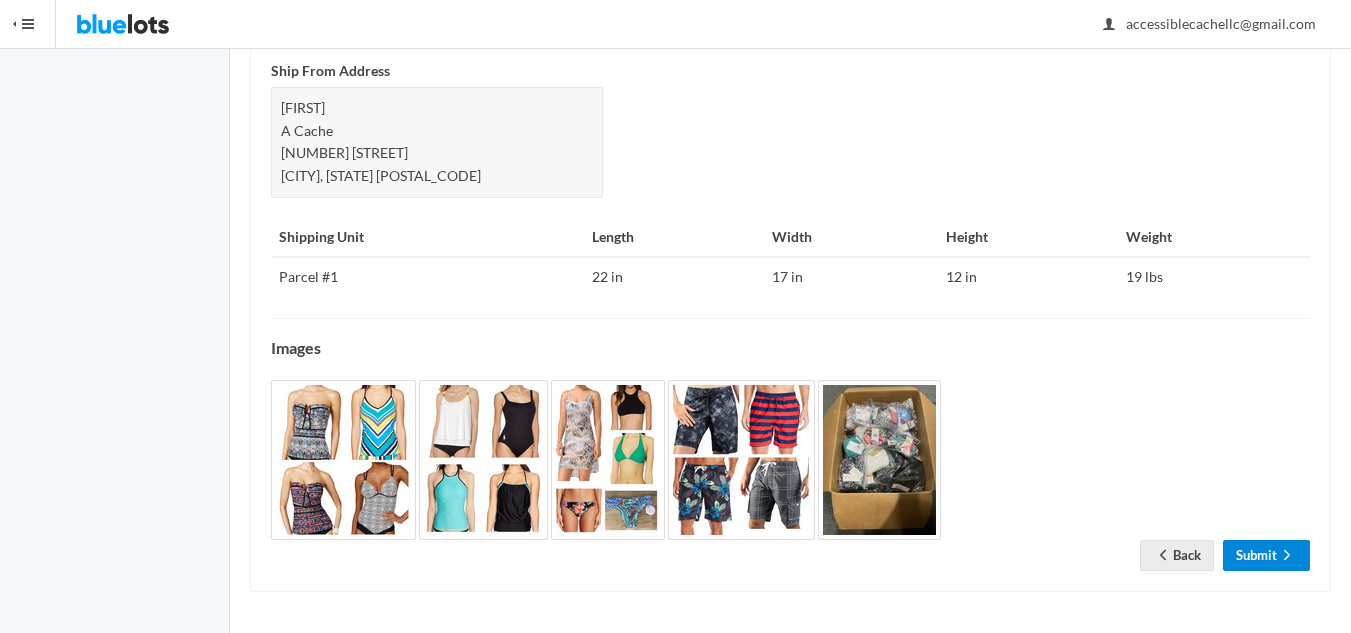 click on "Submit" at bounding box center (1266, 555) 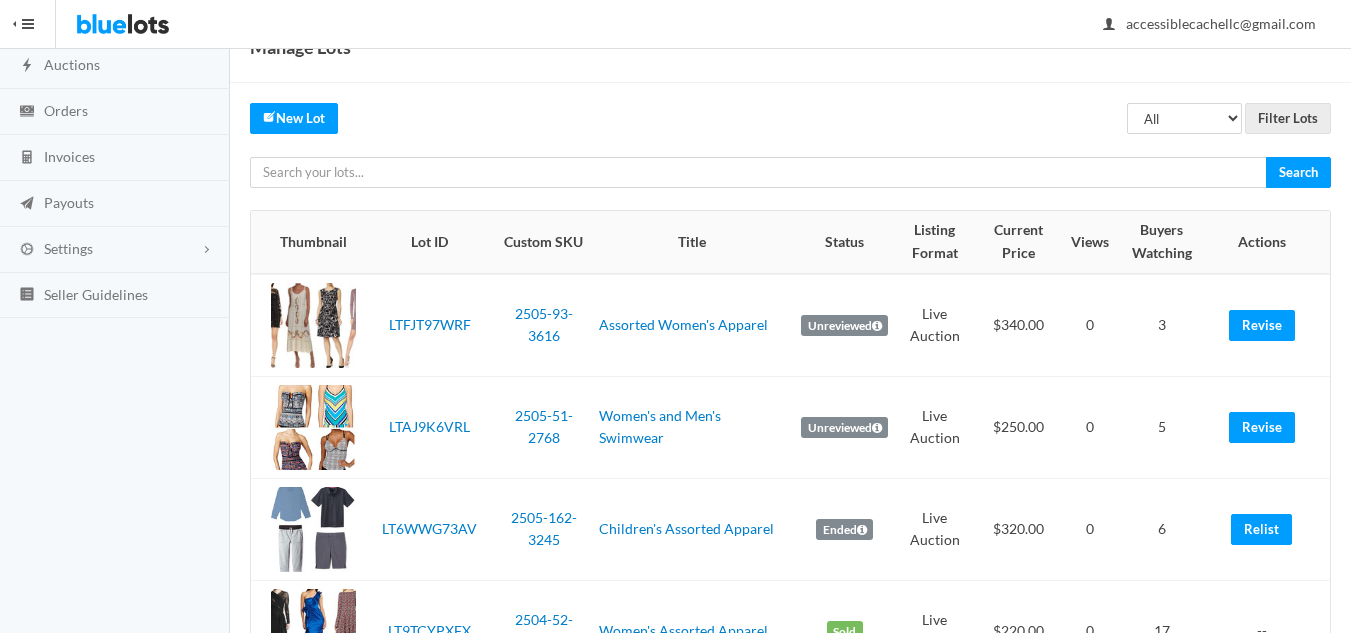 scroll, scrollTop: 400, scrollLeft: 0, axis: vertical 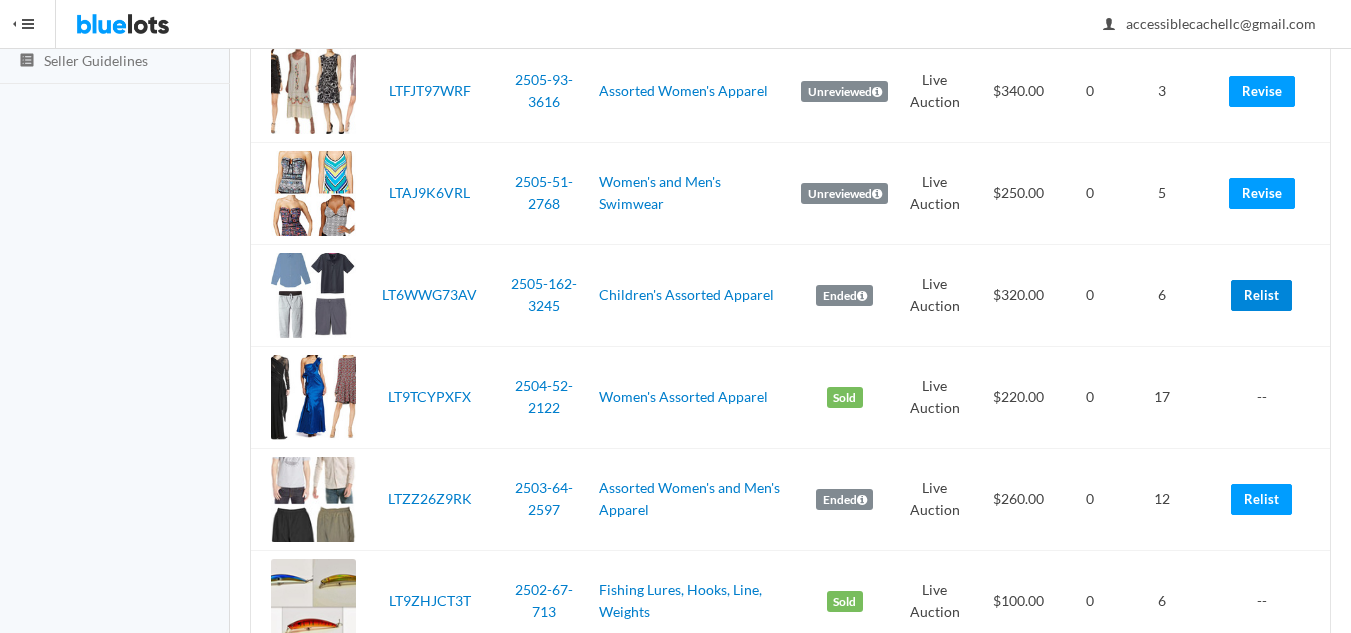 click on "Relist" at bounding box center (1261, 295) 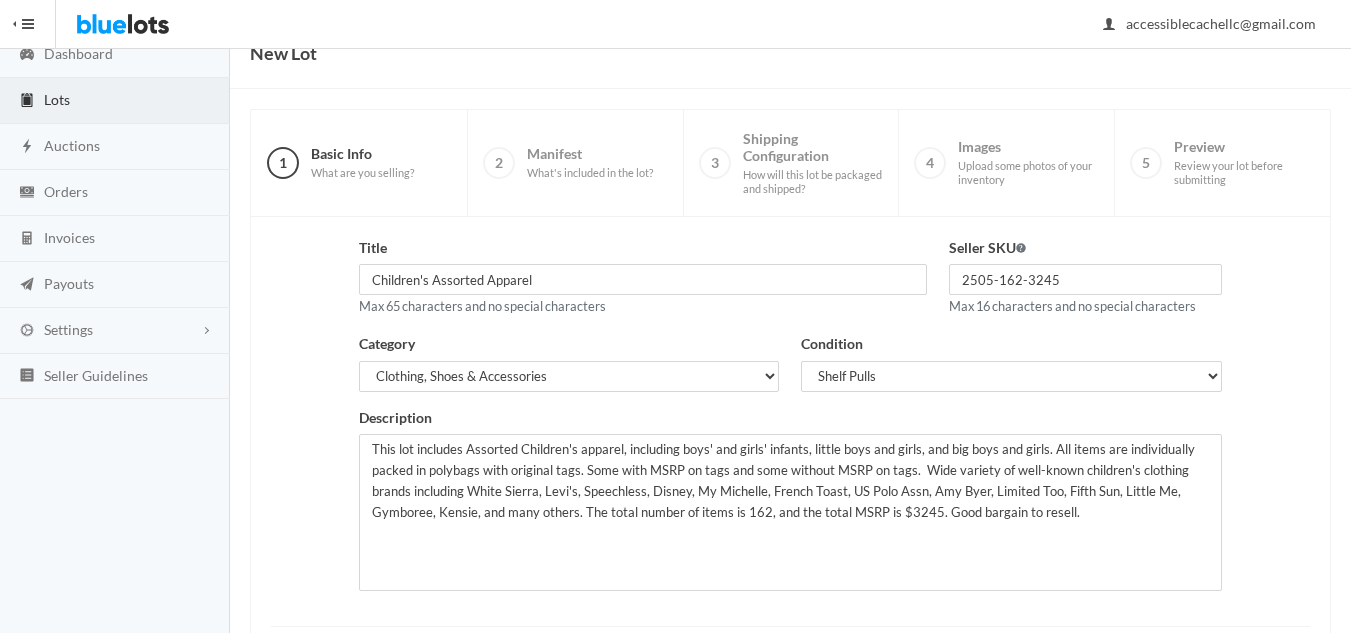 scroll, scrollTop: 385, scrollLeft: 0, axis: vertical 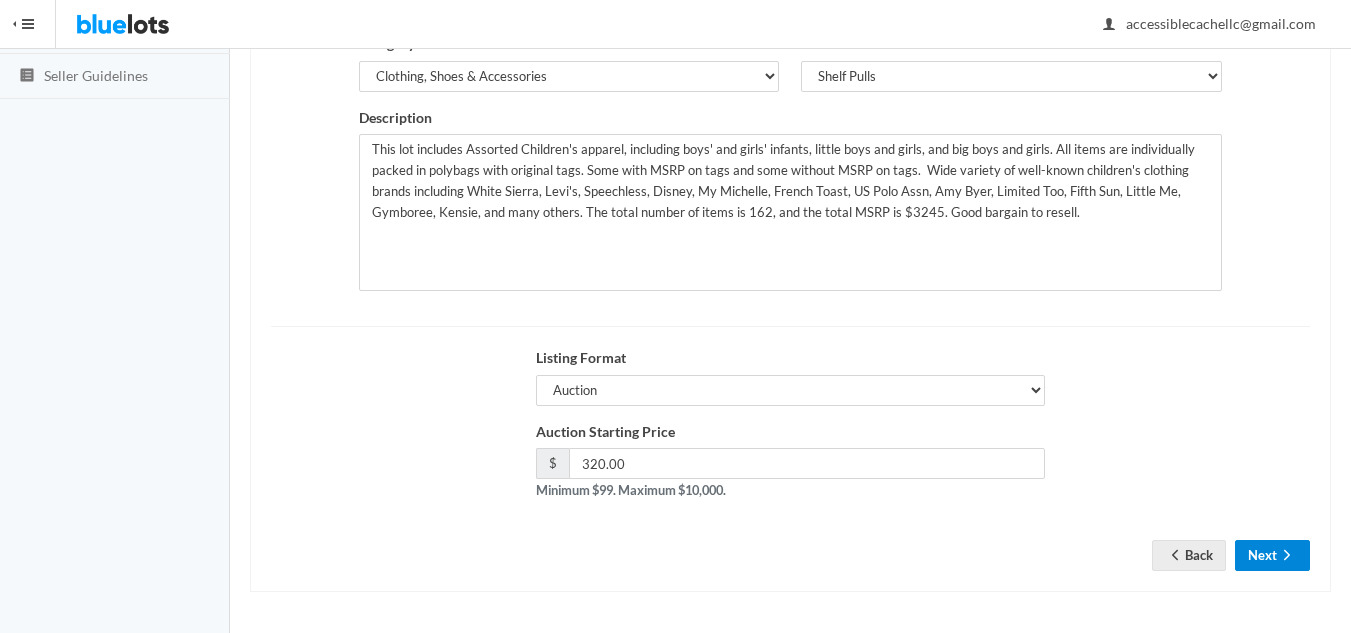 click on "Next" at bounding box center (1272, 555) 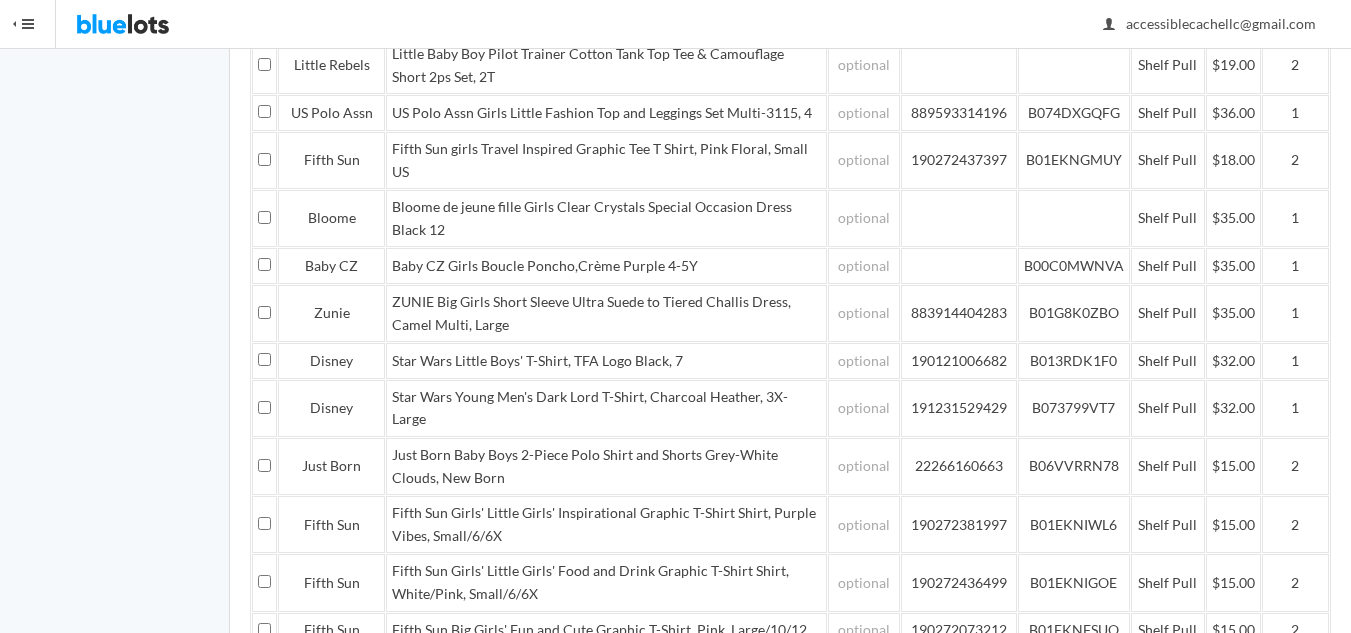 scroll, scrollTop: 1500, scrollLeft: 0, axis: vertical 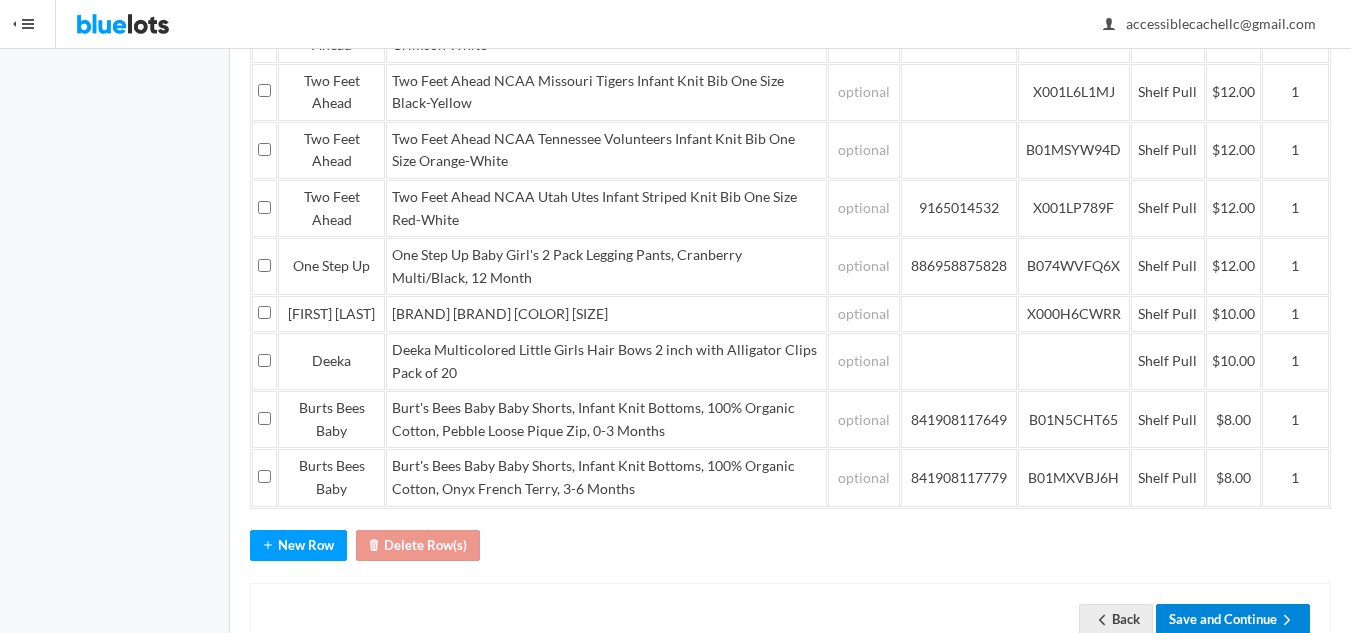 click on "Save and Continue" at bounding box center (1233, 619) 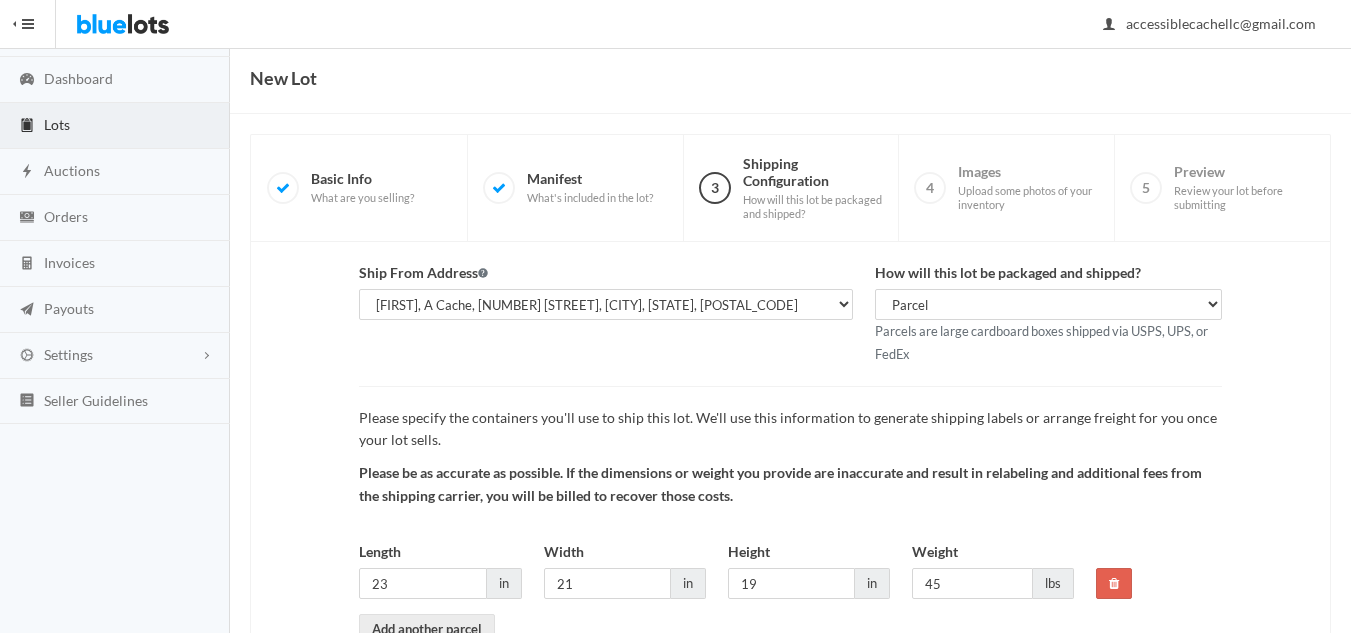 scroll, scrollTop: 188, scrollLeft: 0, axis: vertical 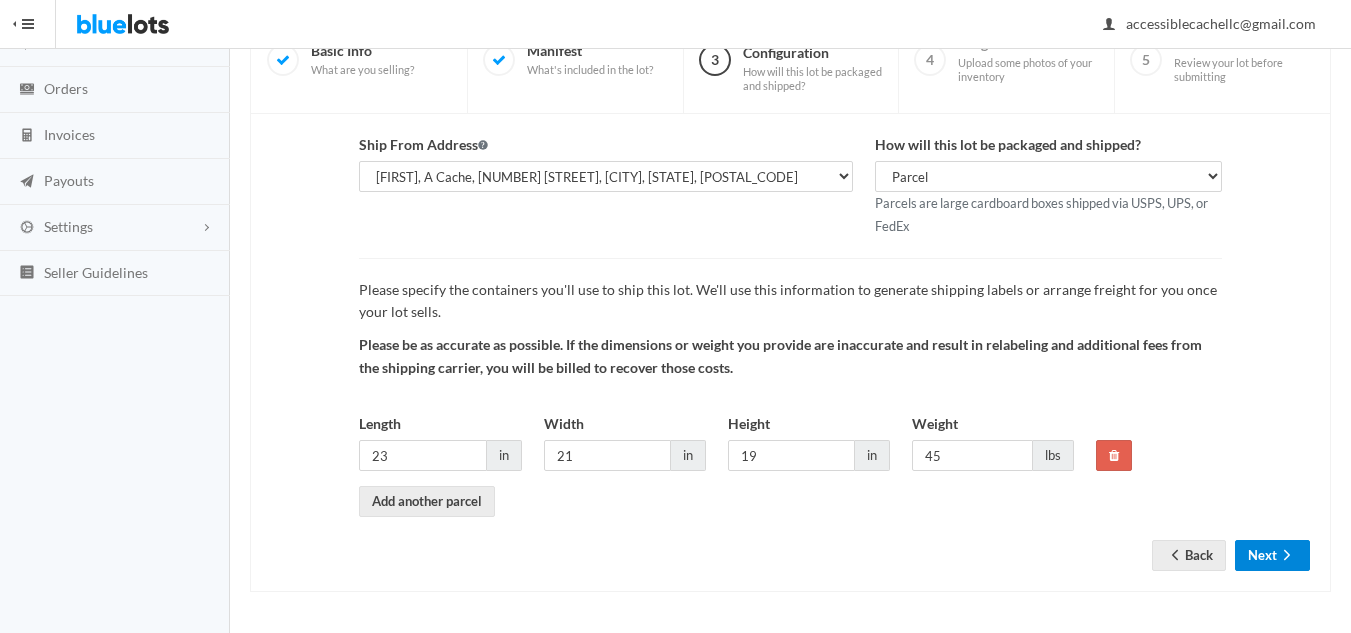 click on "Next" at bounding box center [1272, 555] 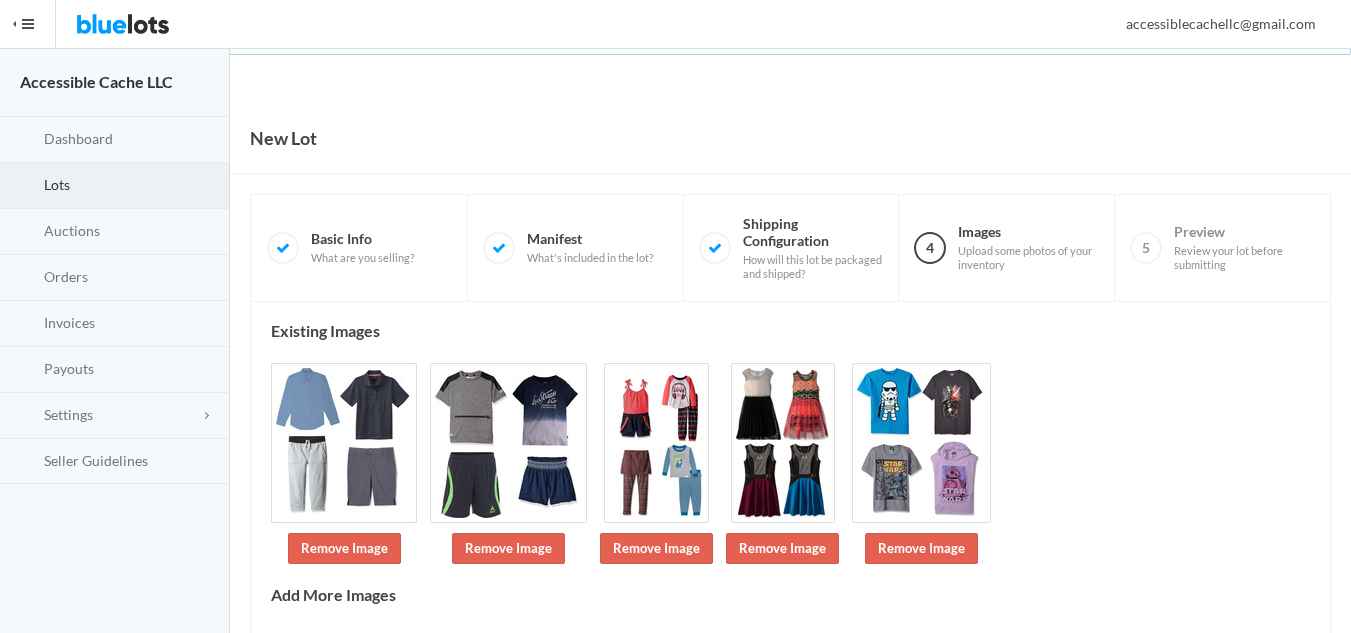 scroll, scrollTop: 189, scrollLeft: 0, axis: vertical 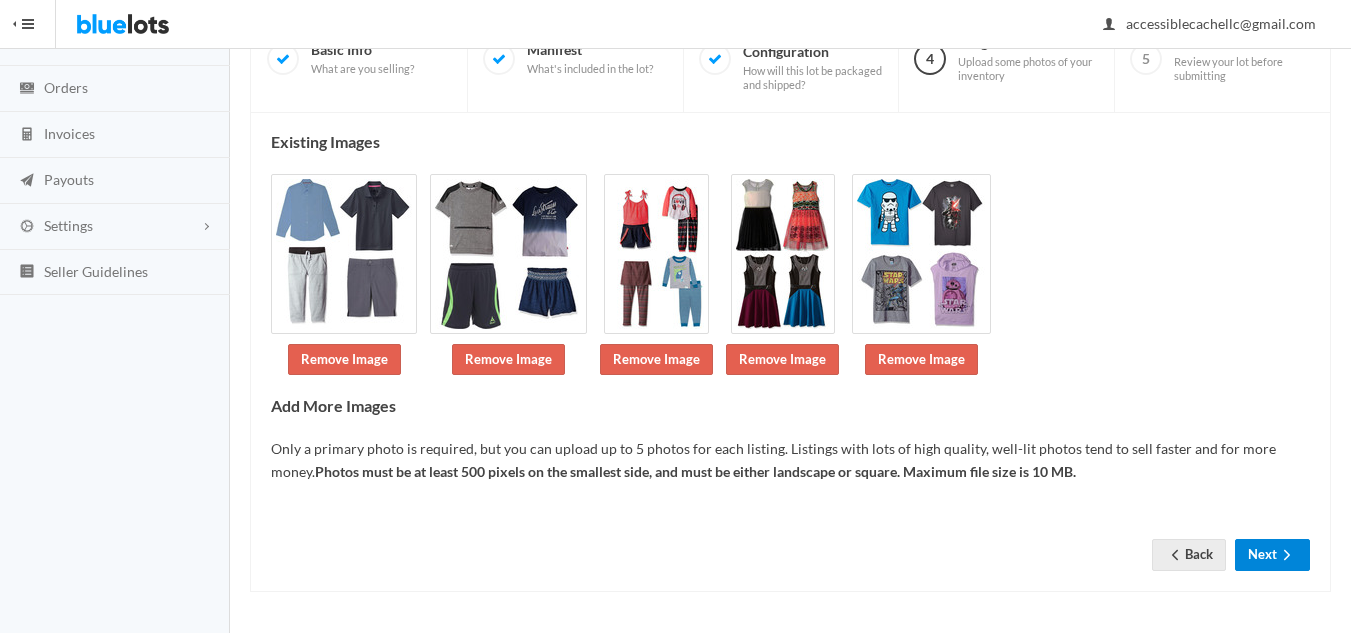 click on "Next" at bounding box center [1272, 554] 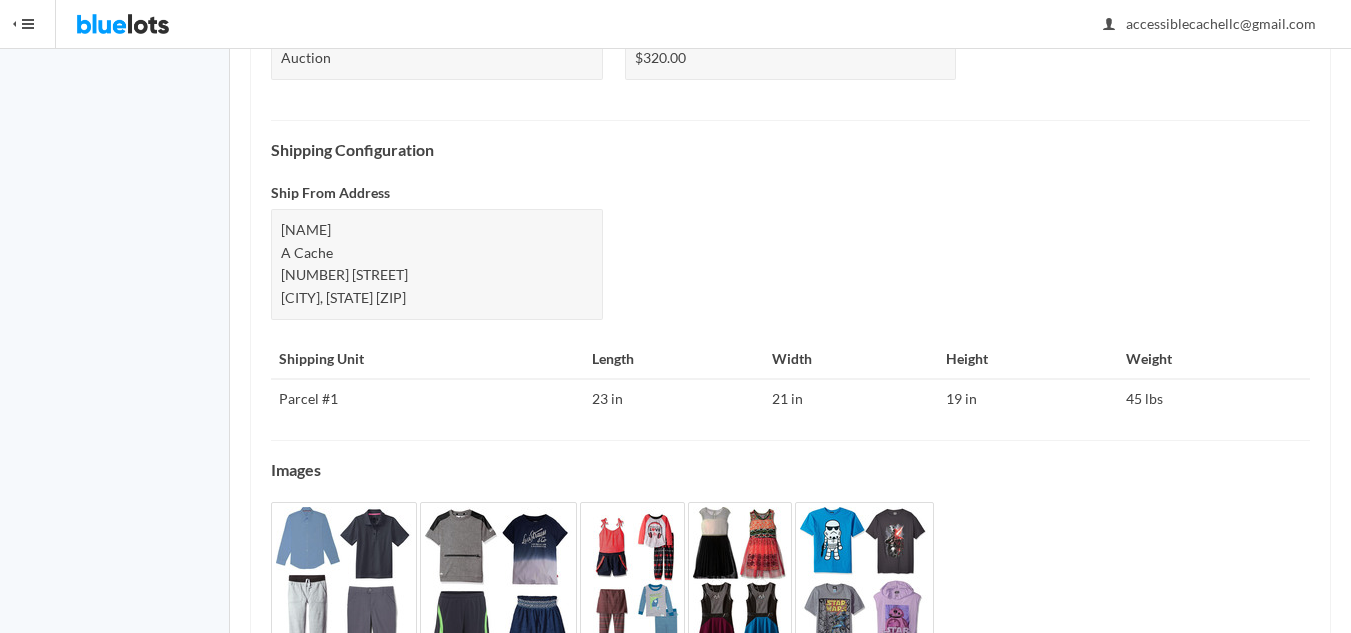 scroll, scrollTop: 929, scrollLeft: 0, axis: vertical 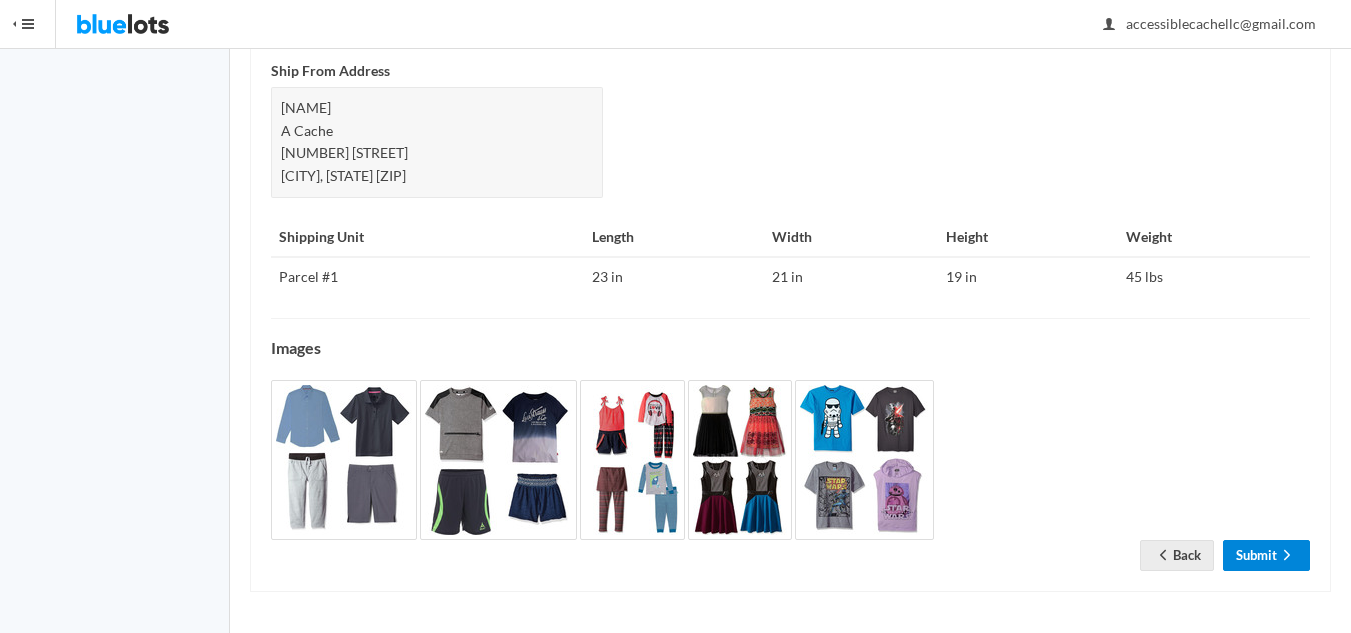click on "Submit" at bounding box center (1266, 555) 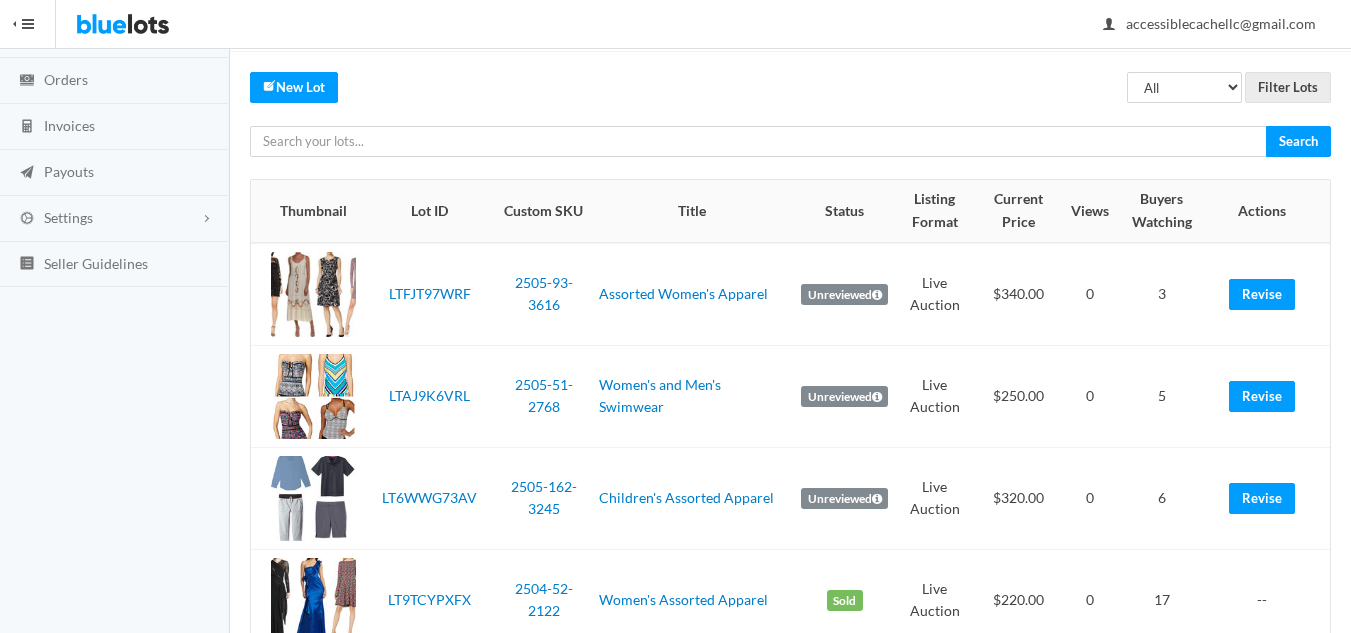 scroll, scrollTop: 400, scrollLeft: 0, axis: vertical 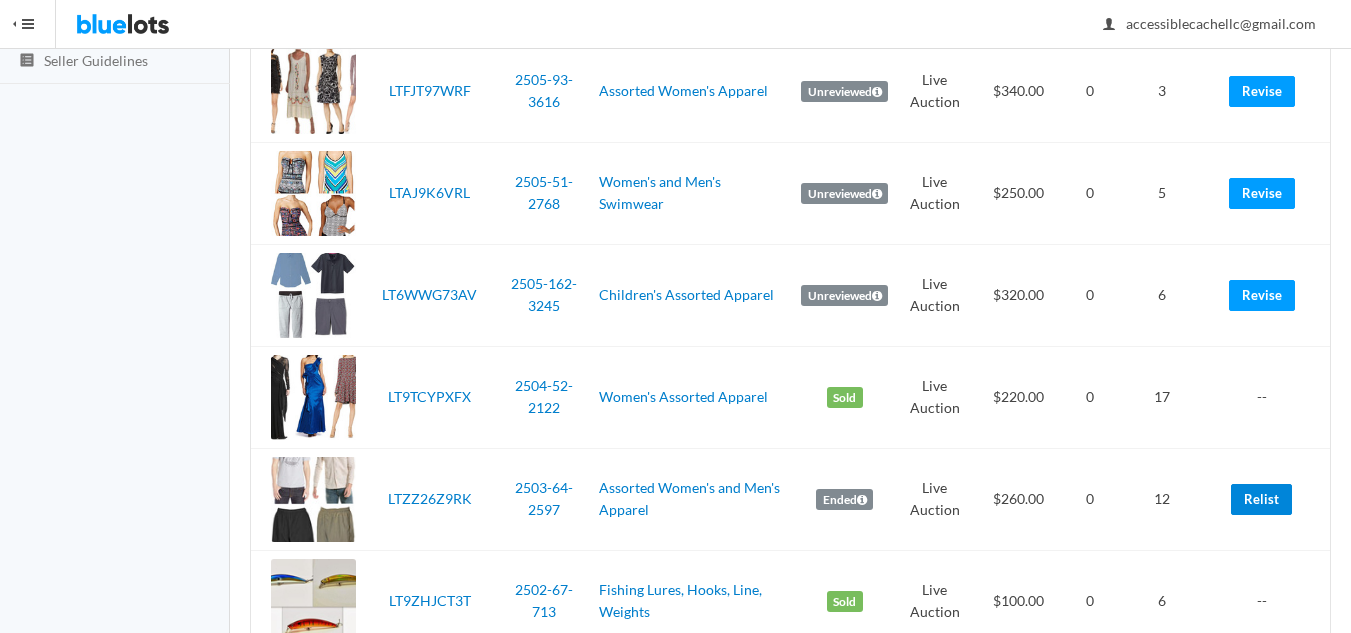 click on "Relist" at bounding box center [1261, 499] 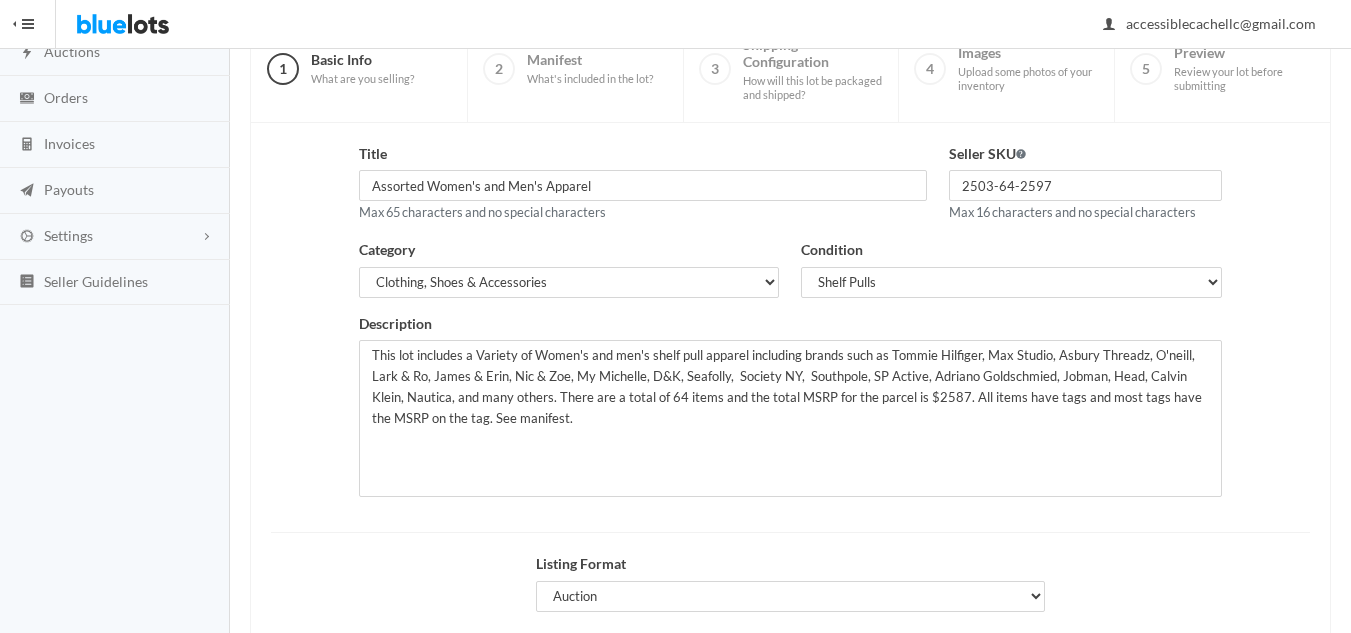 scroll, scrollTop: 385, scrollLeft: 0, axis: vertical 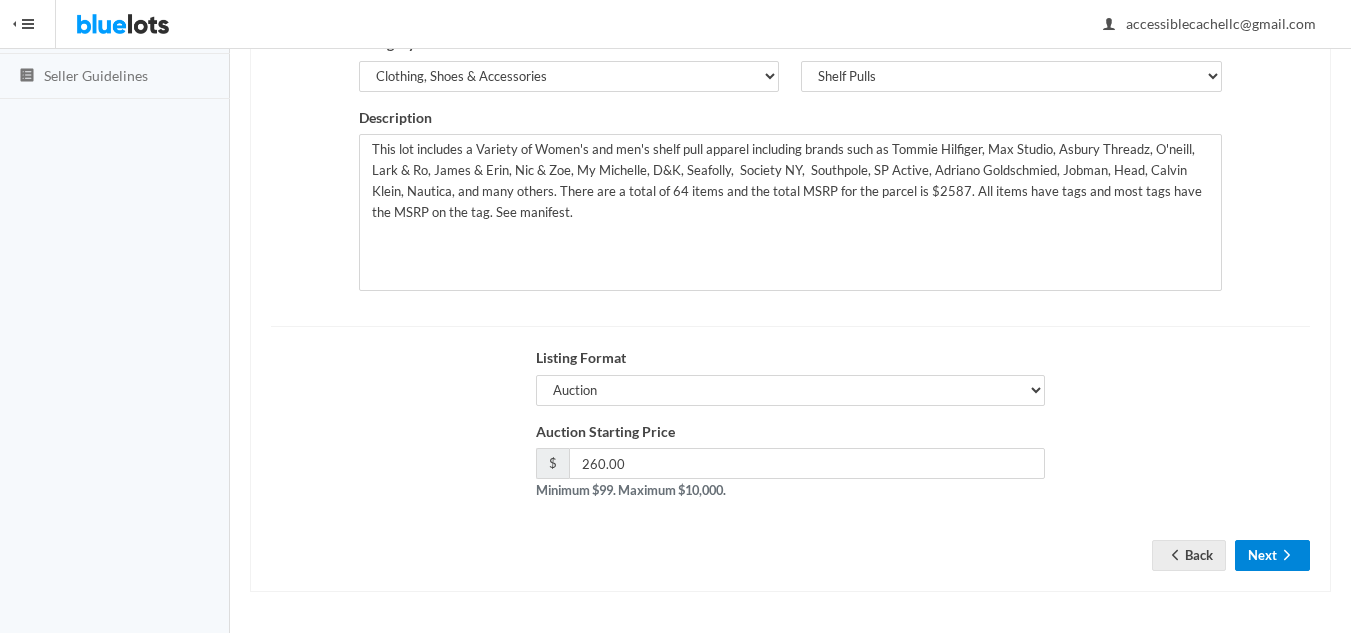 click on "Next" at bounding box center [1272, 555] 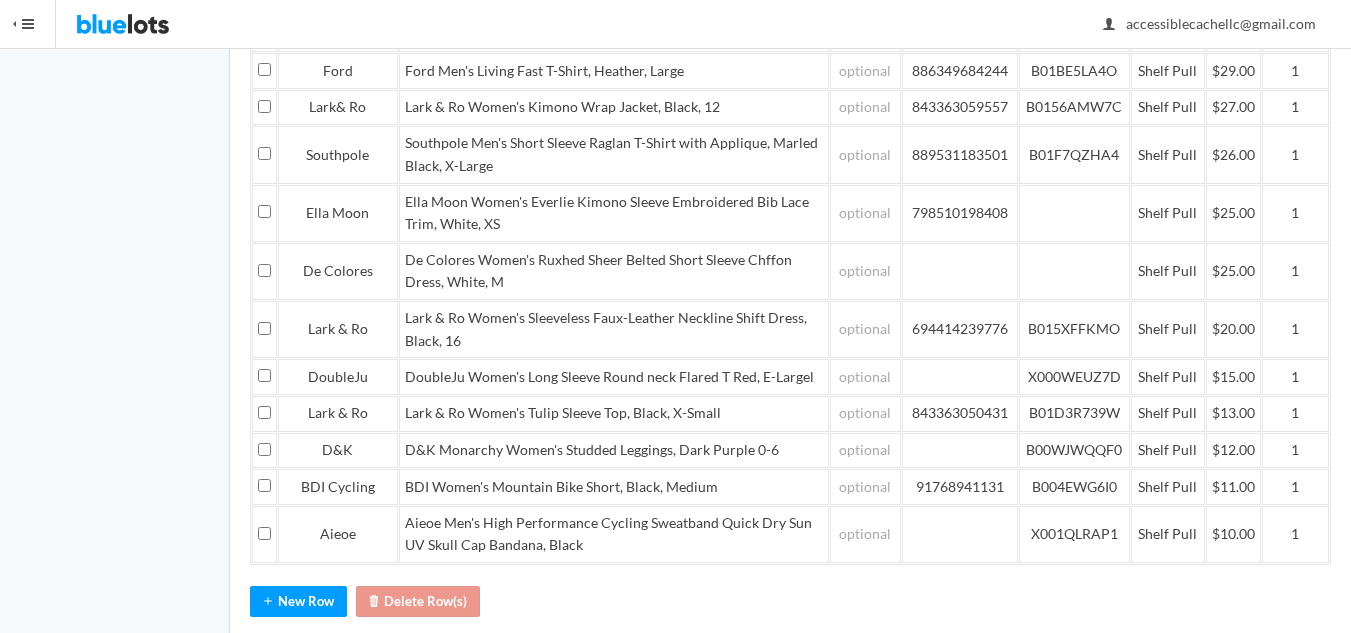 scroll, scrollTop: 2426, scrollLeft: 0, axis: vertical 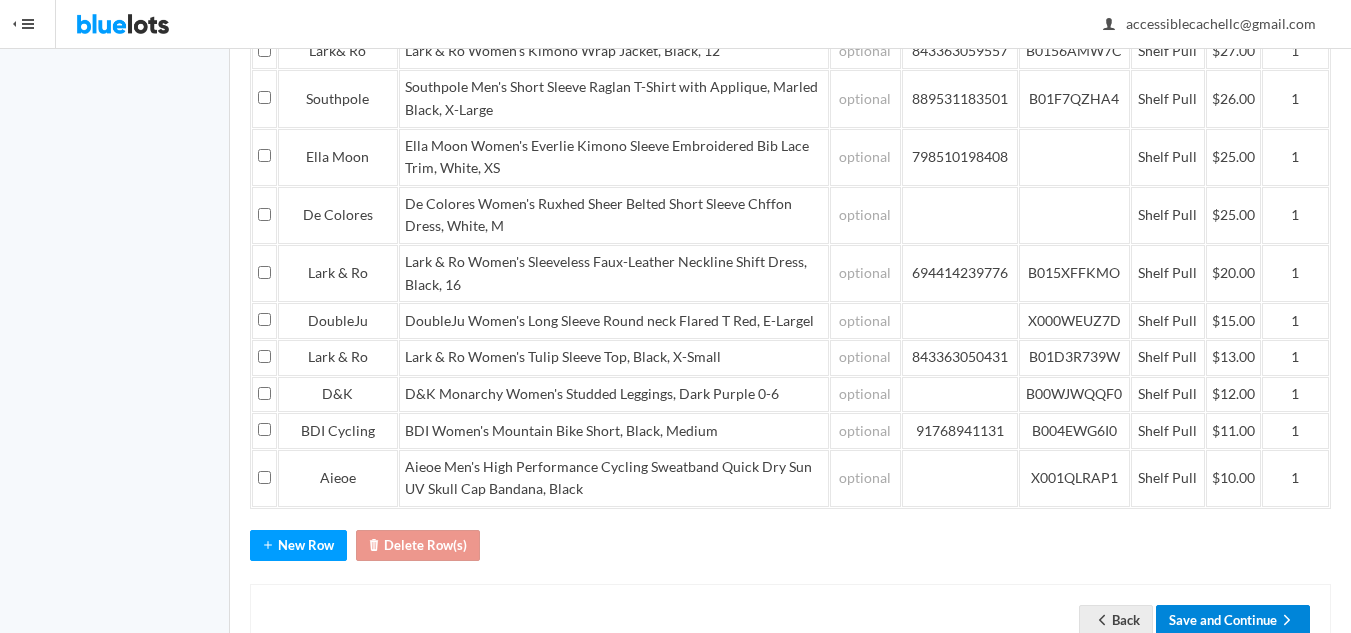 click on "Save and Continue" at bounding box center [1233, 620] 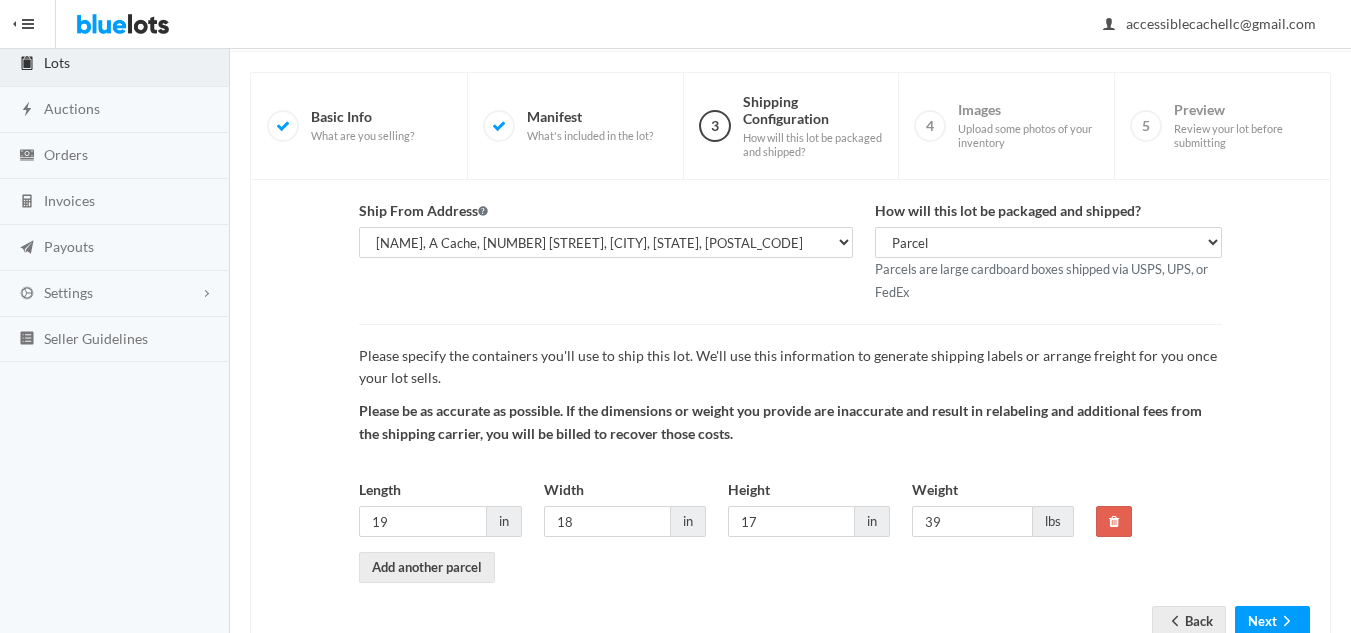 scroll, scrollTop: 188, scrollLeft: 0, axis: vertical 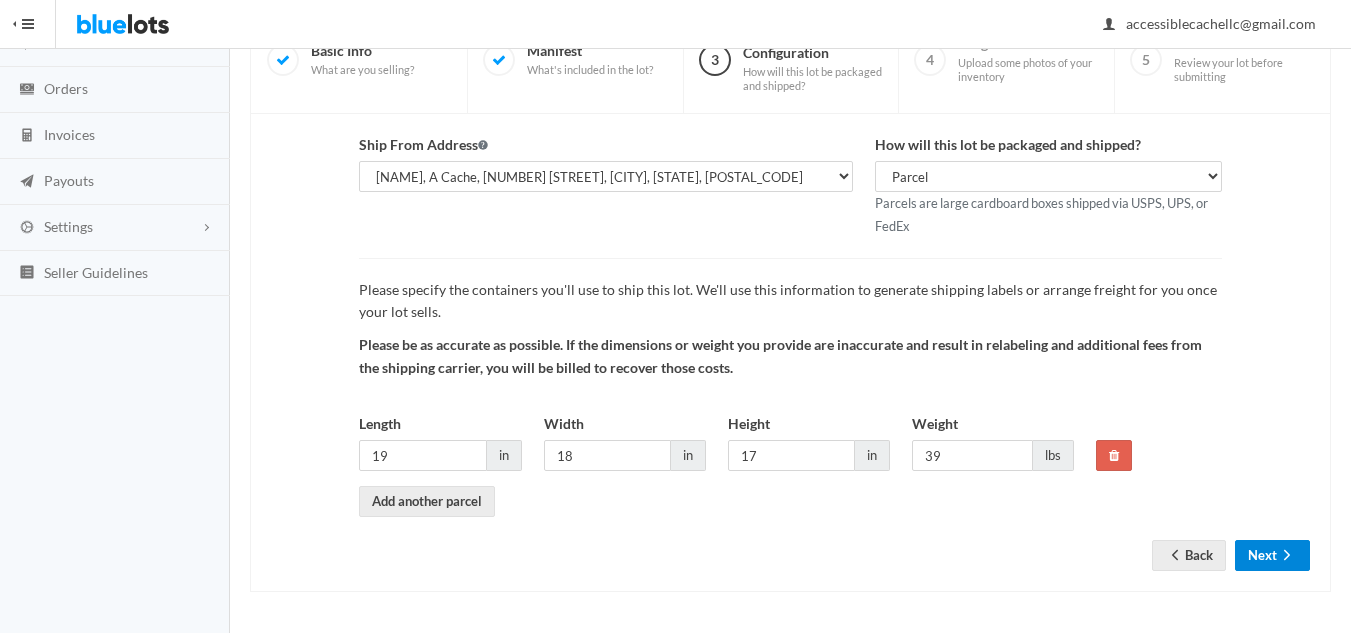 click on "Next" at bounding box center (1272, 555) 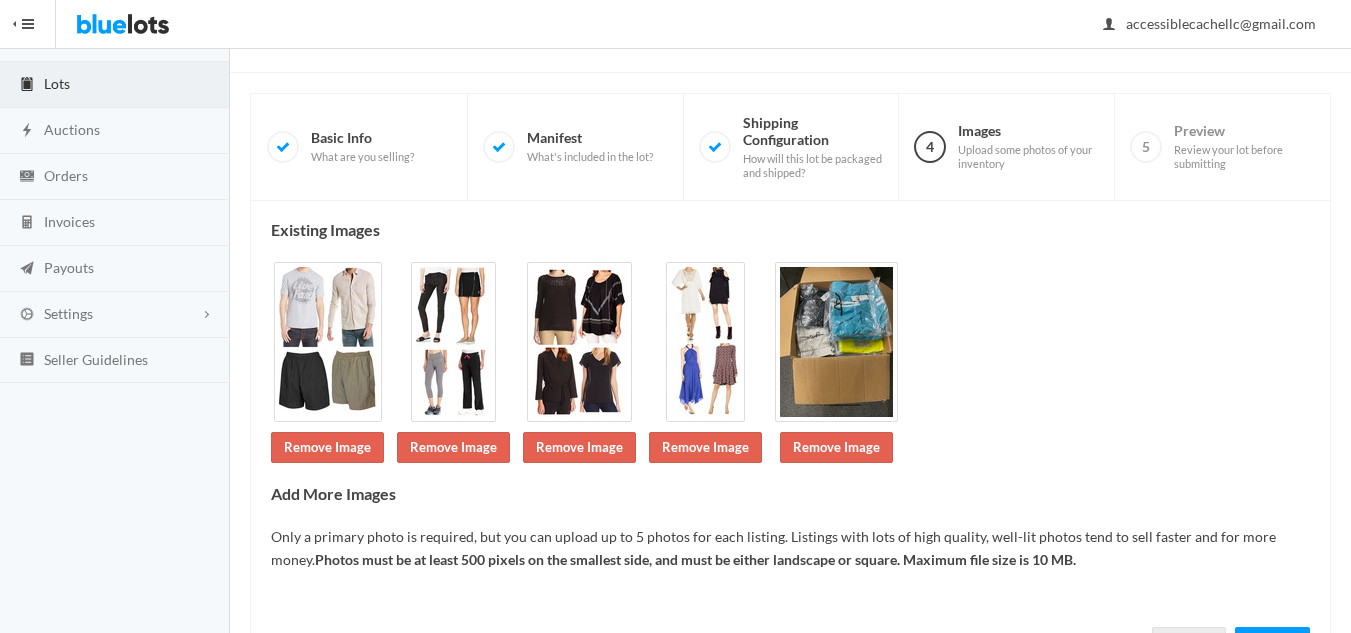 scroll, scrollTop: 189, scrollLeft: 0, axis: vertical 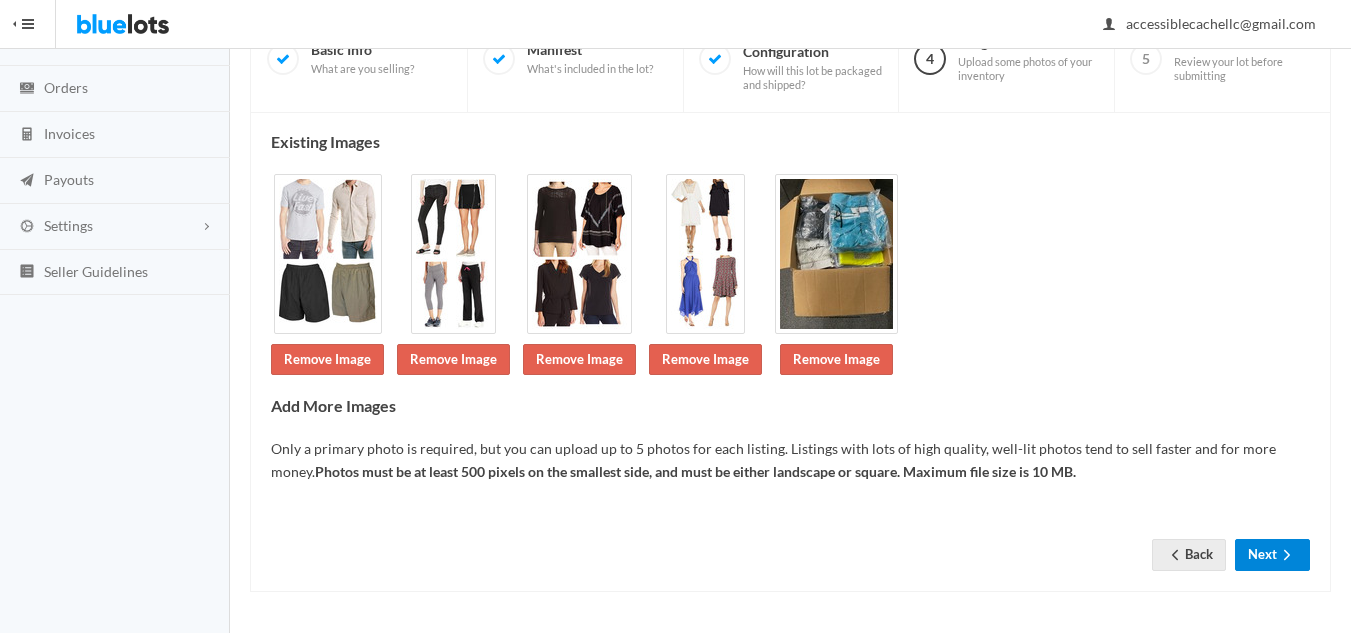 click on "Next" at bounding box center [1272, 554] 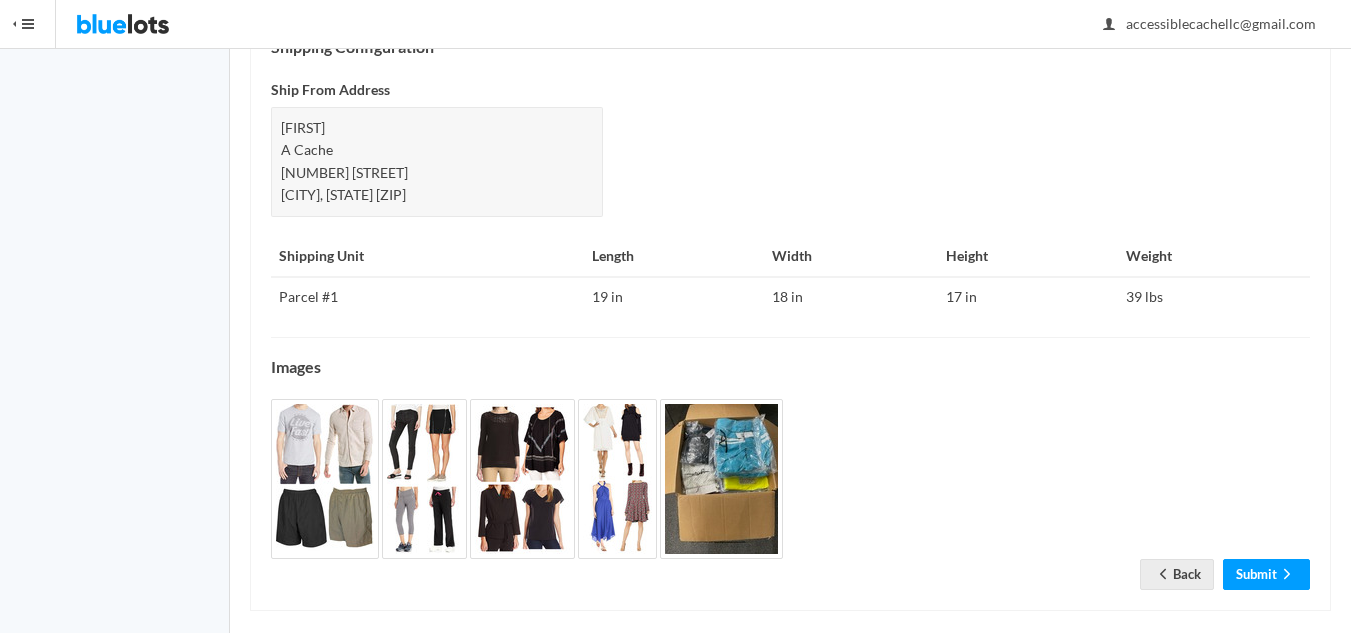 scroll, scrollTop: 906, scrollLeft: 0, axis: vertical 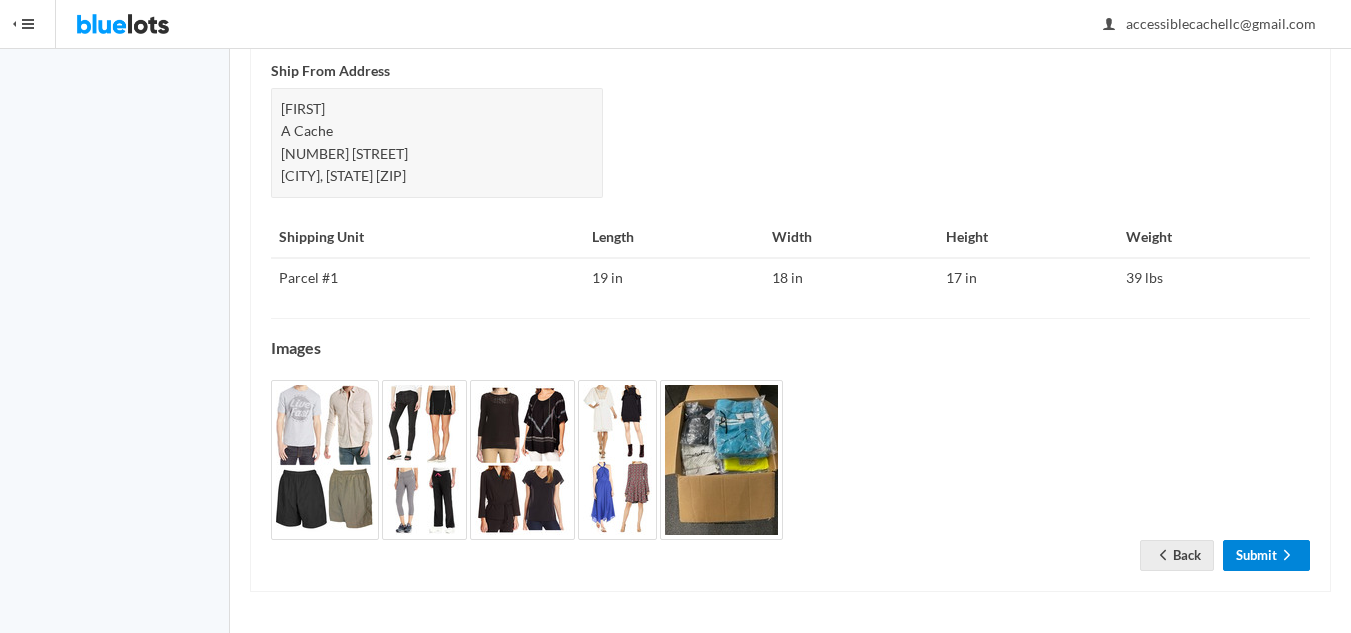 click on "Submit" at bounding box center (1266, 555) 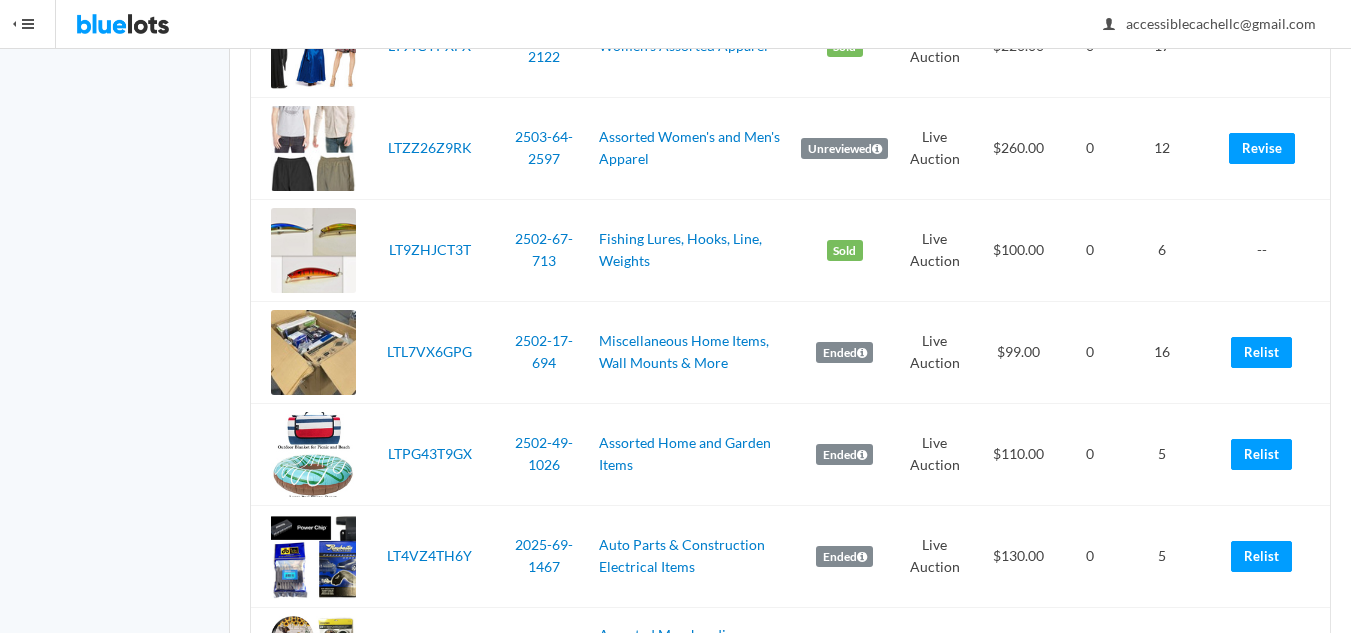scroll, scrollTop: 800, scrollLeft: 0, axis: vertical 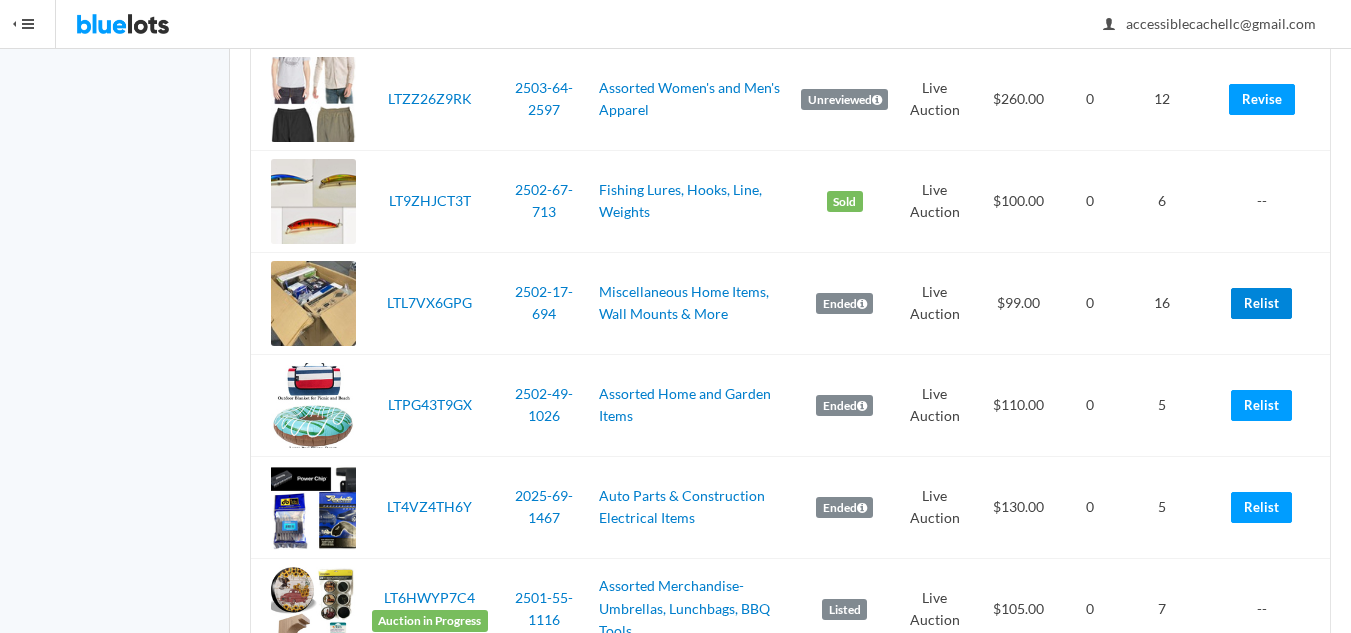 click on "Relist" at bounding box center (1261, 303) 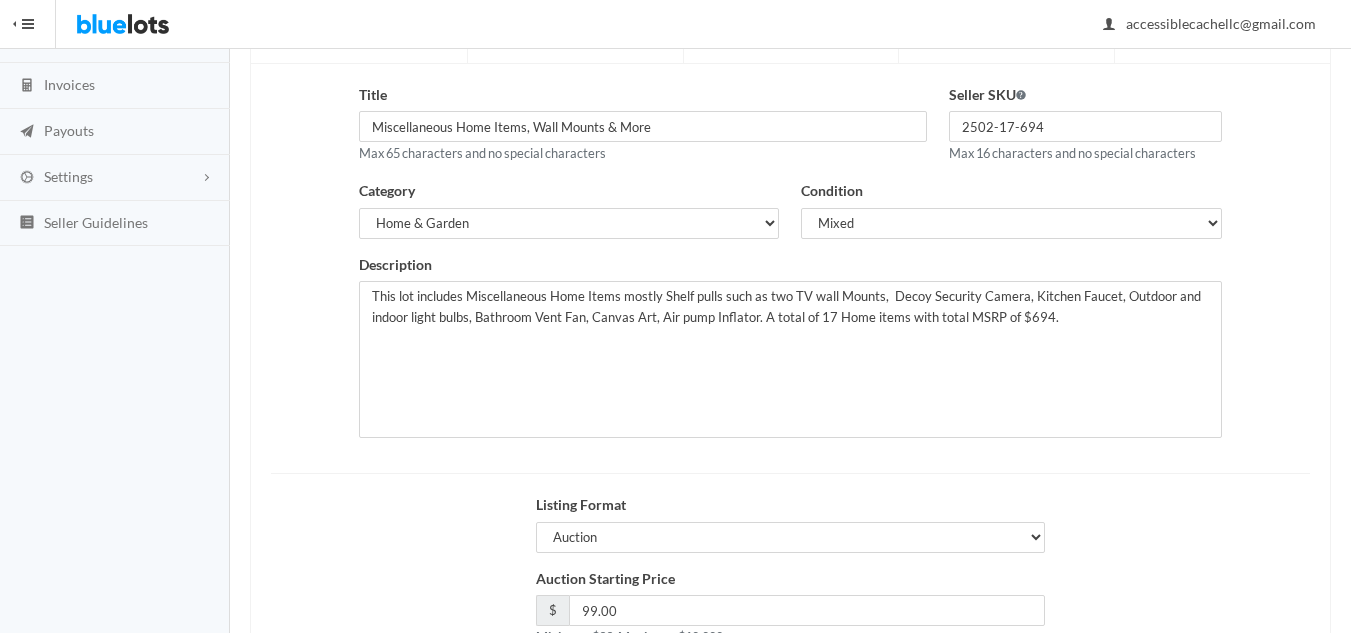 scroll, scrollTop: 385, scrollLeft: 0, axis: vertical 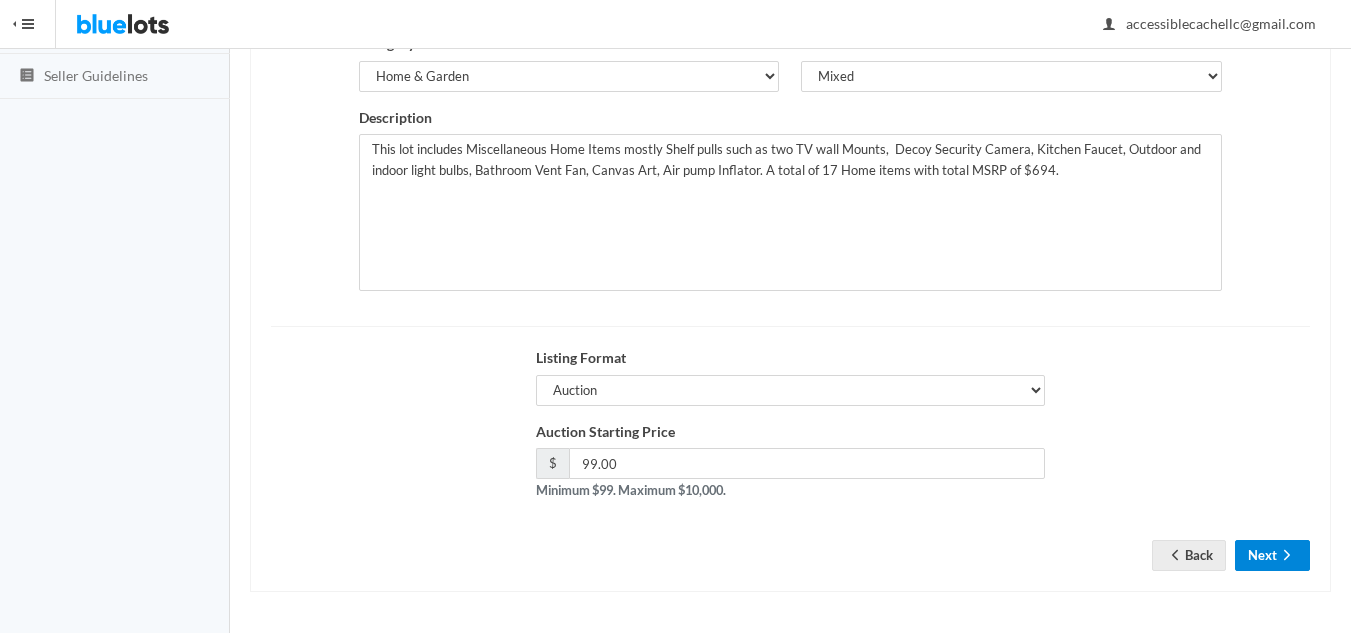 click on "Next" at bounding box center (1272, 555) 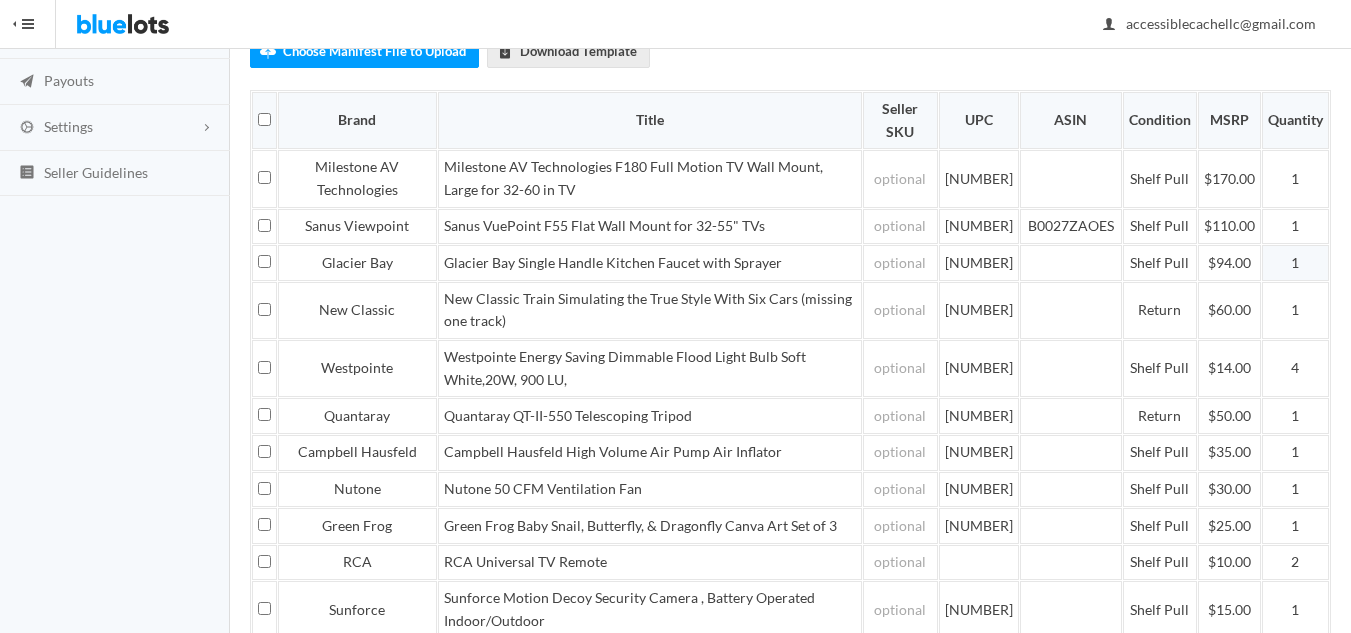 scroll, scrollTop: 579, scrollLeft: 0, axis: vertical 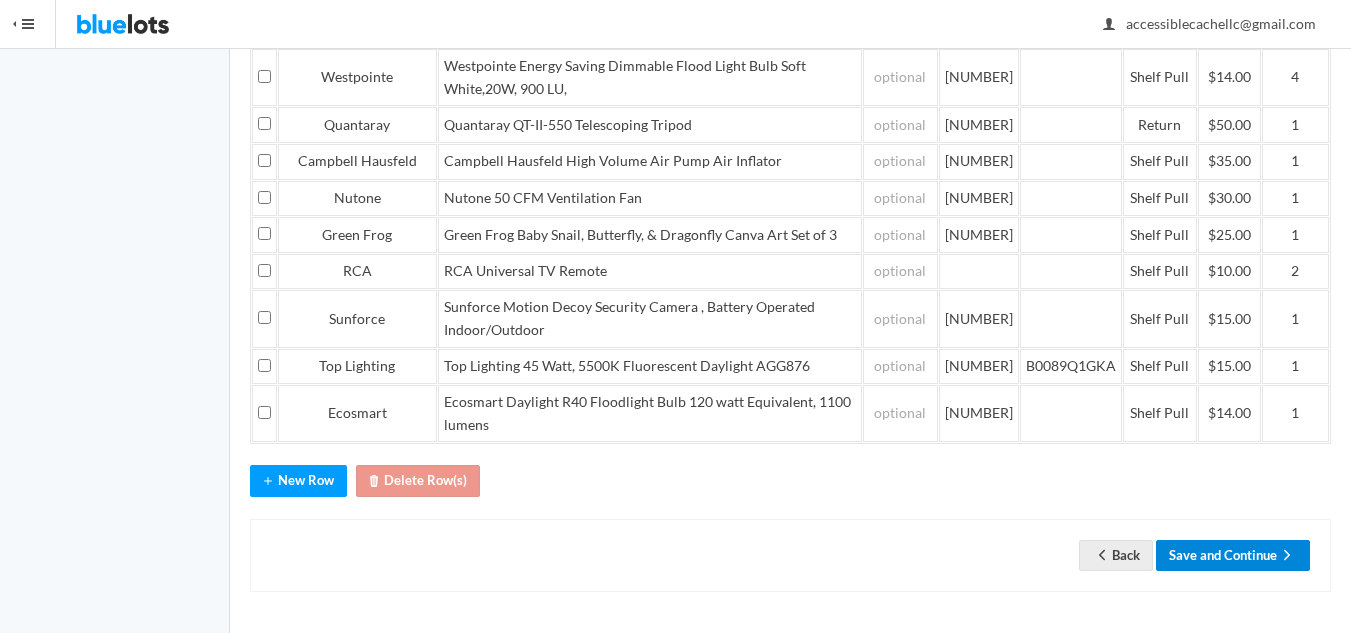 drag, startPoint x: 1216, startPoint y: 554, endPoint x: 1279, endPoint y: 553, distance: 63.007935 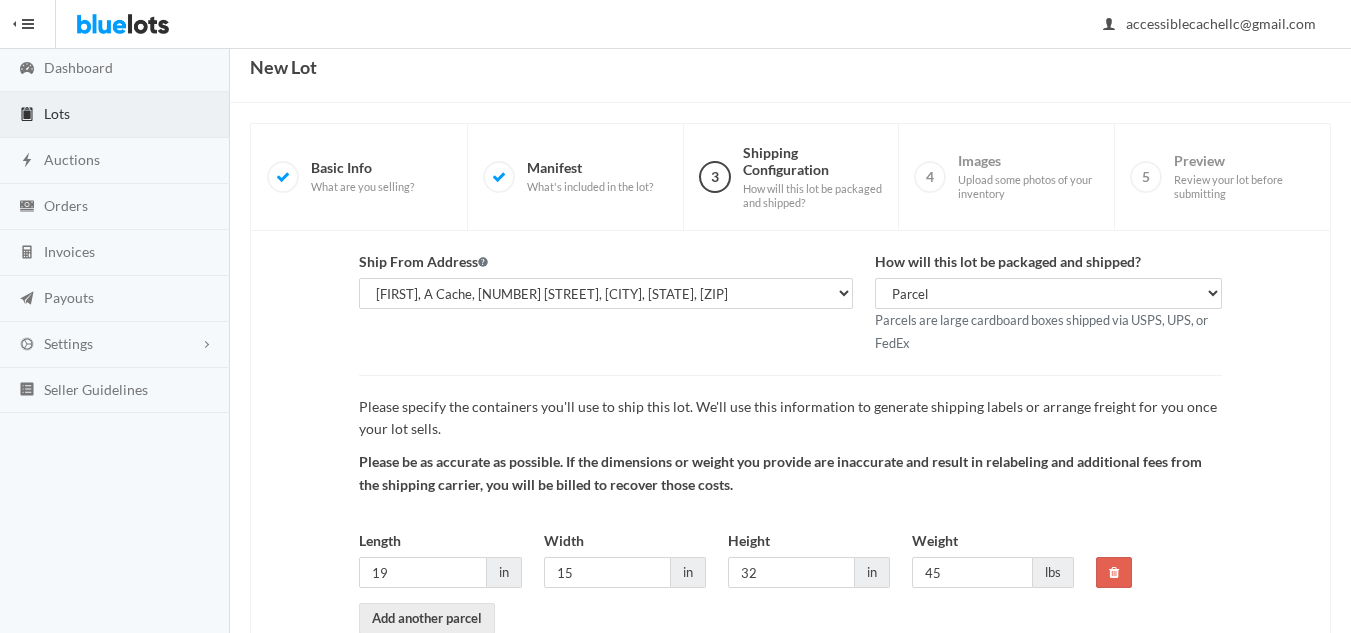 scroll, scrollTop: 188, scrollLeft: 0, axis: vertical 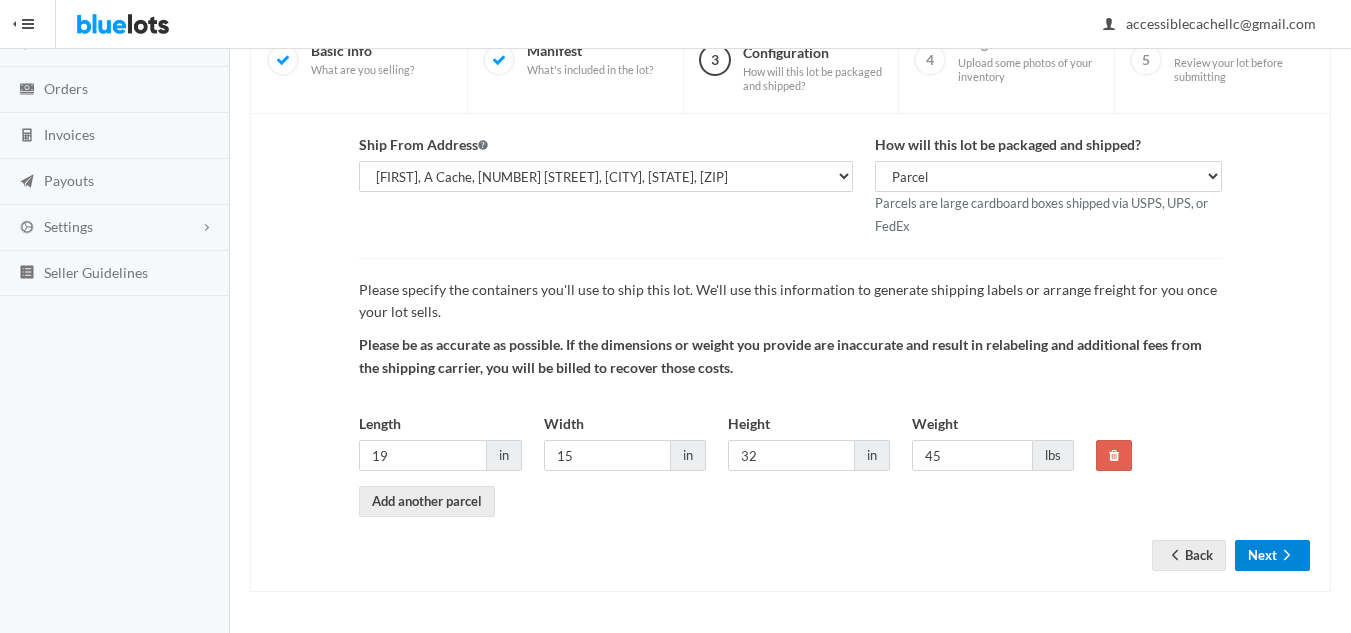 click 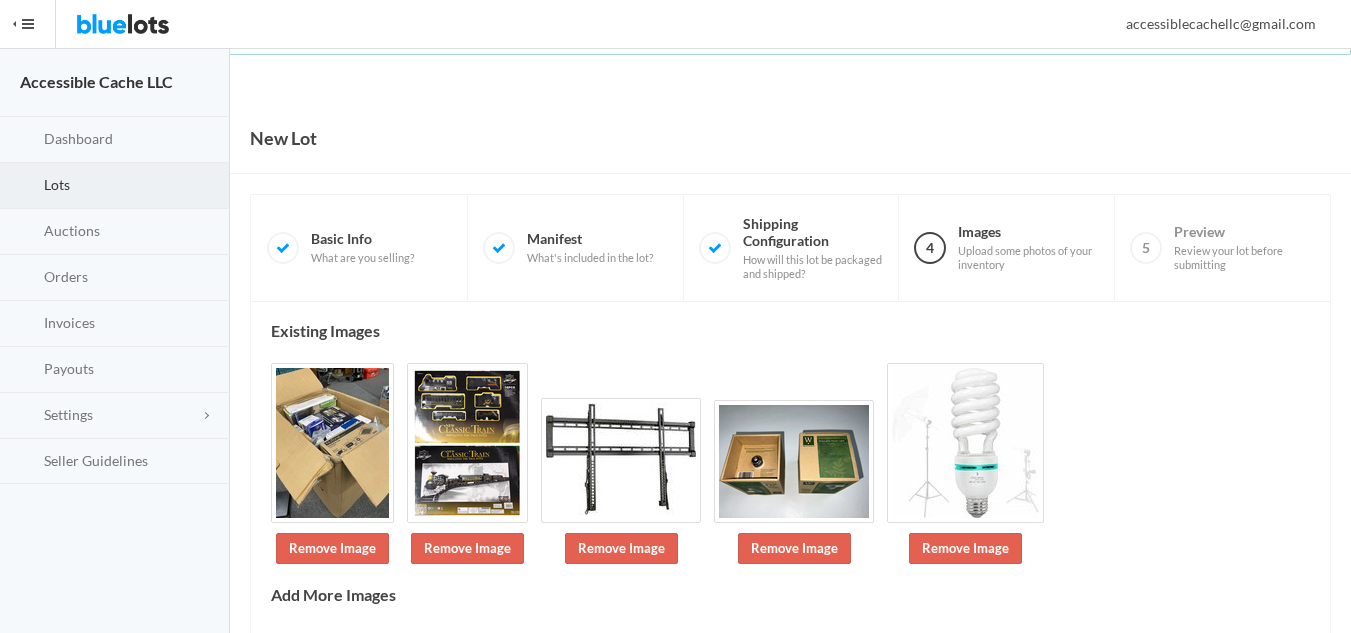click on "Existing Images
Remove Image
Remove Image
Remove Image
Remove Image
Remove Image
Add More Images
Only a primary photo is required, but you can upload up to 5 photos for each listing. Listings with lots of high quality, well-lit photos tend to sell faster and for more money.  Photos must be at least 500 pixels on the smallest side, and must be either landscape or square. Maximum file size is 10 MB.
Back
Next" at bounding box center (790, 541) 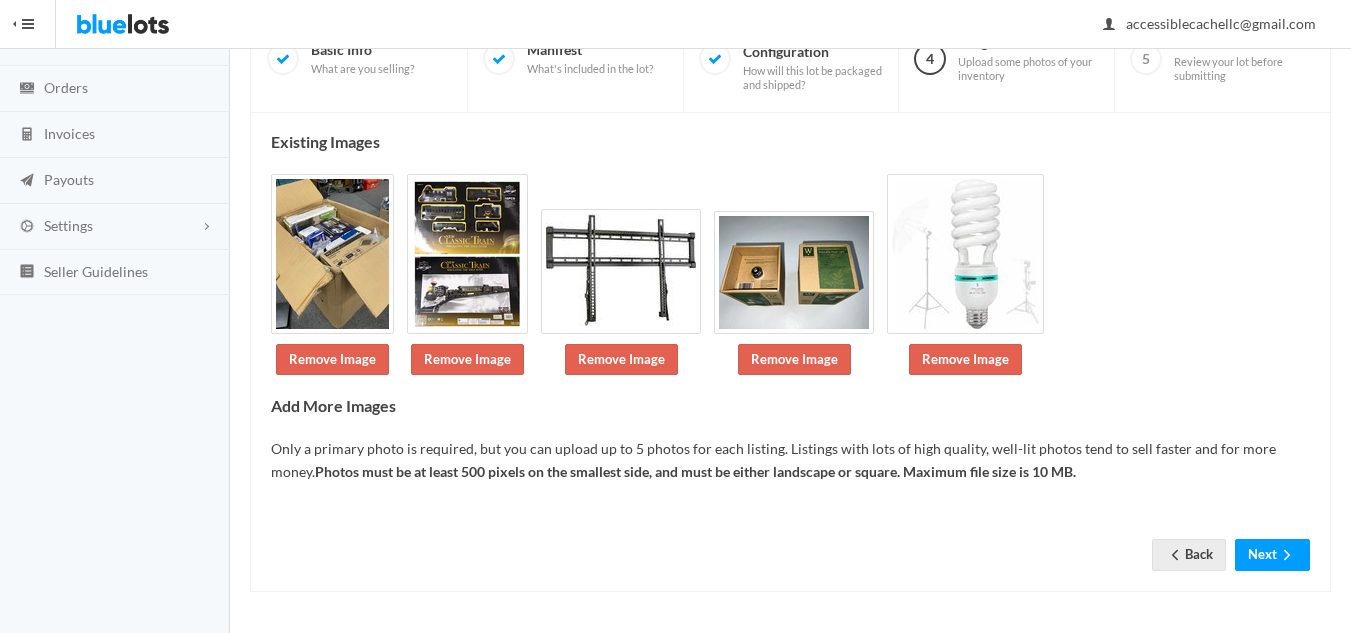 scroll, scrollTop: 189, scrollLeft: 0, axis: vertical 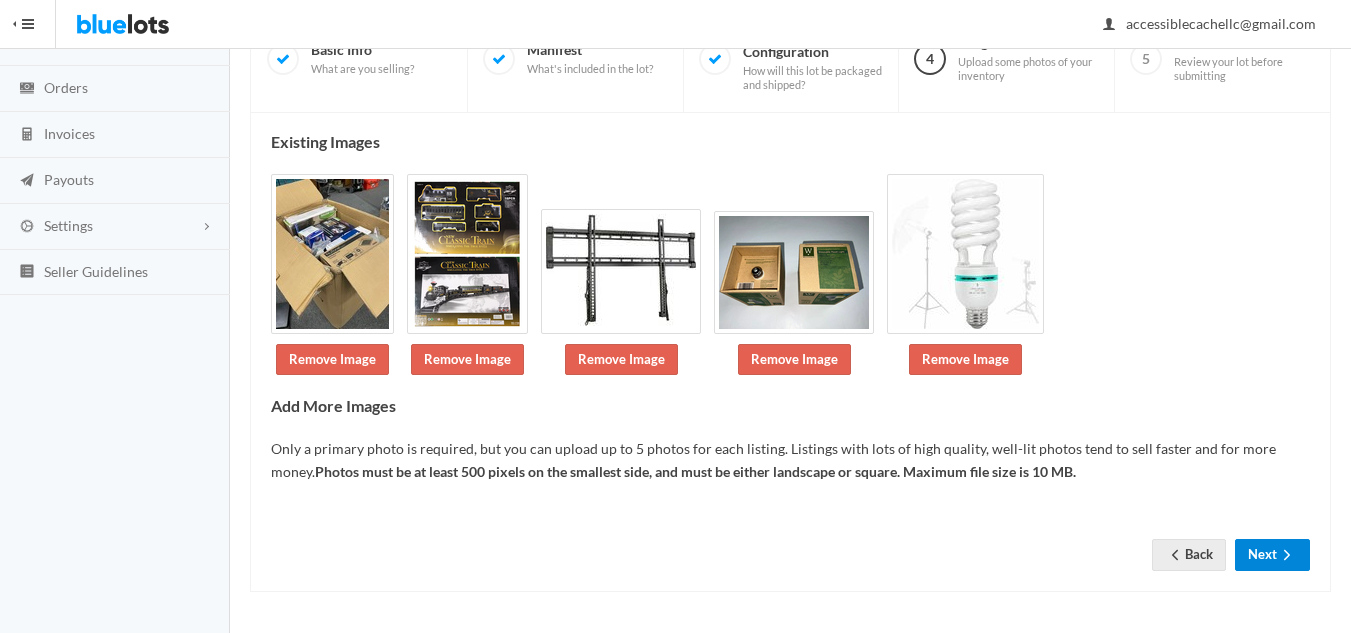 click 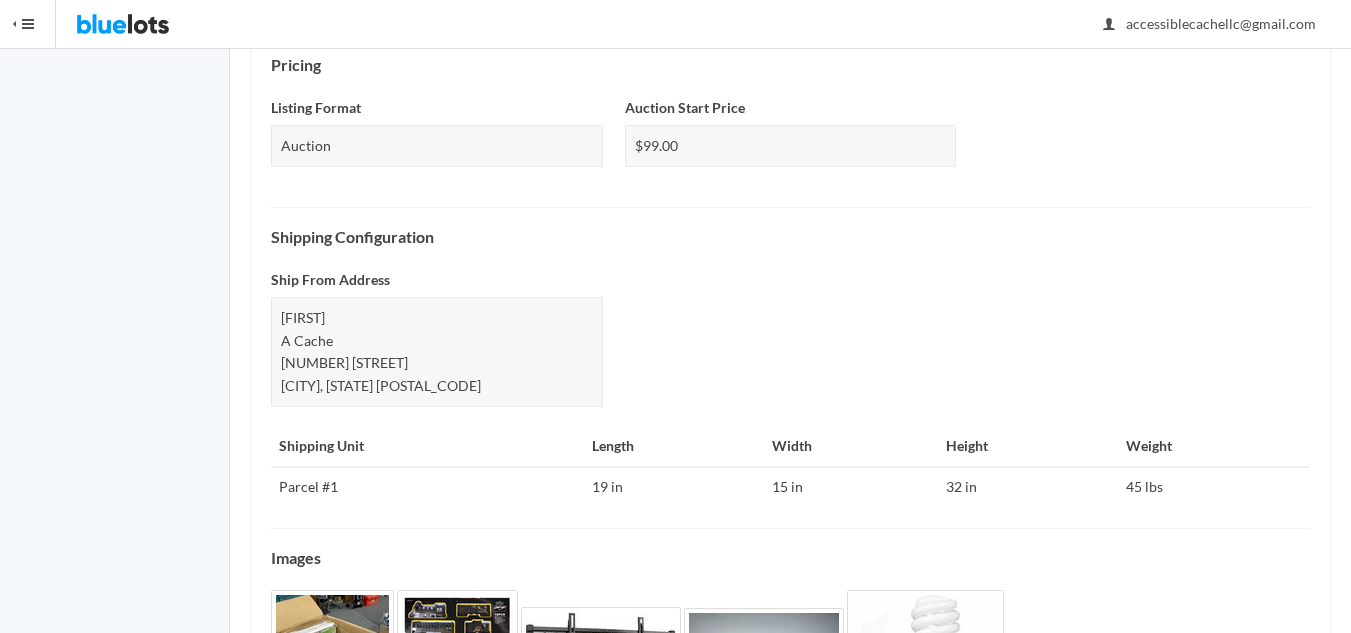 scroll, scrollTop: 884, scrollLeft: 0, axis: vertical 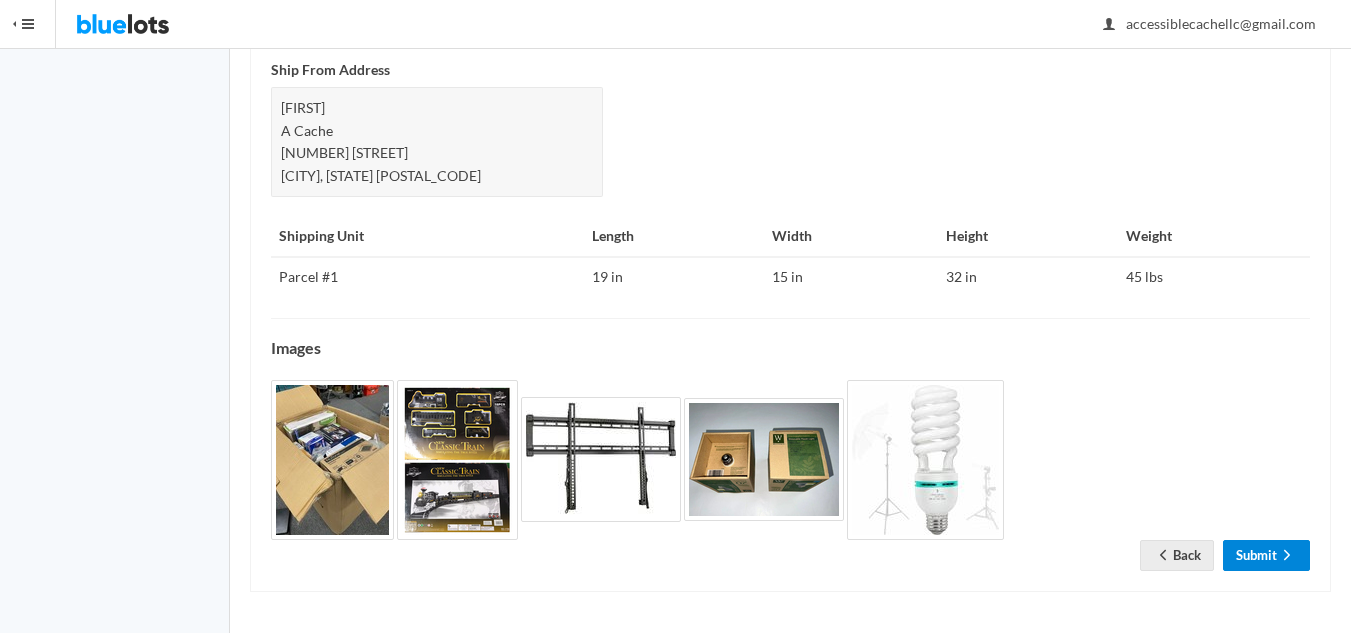 click on "Submit" at bounding box center [1266, 555] 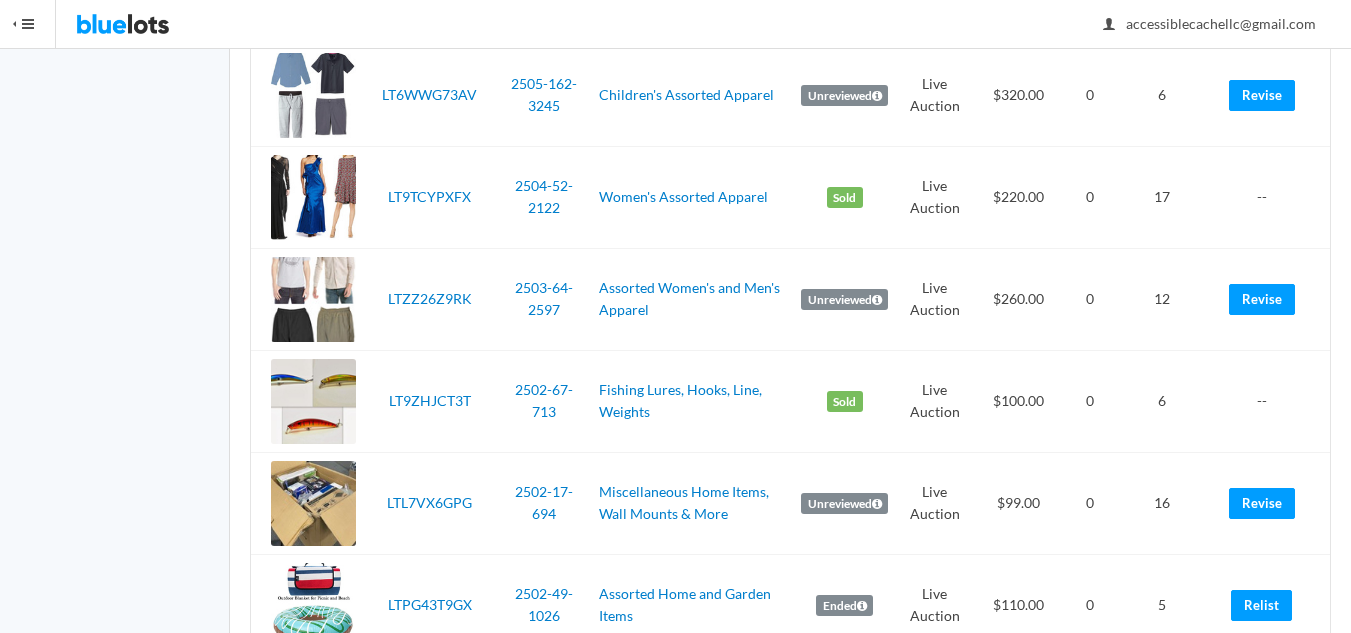 scroll, scrollTop: 700, scrollLeft: 0, axis: vertical 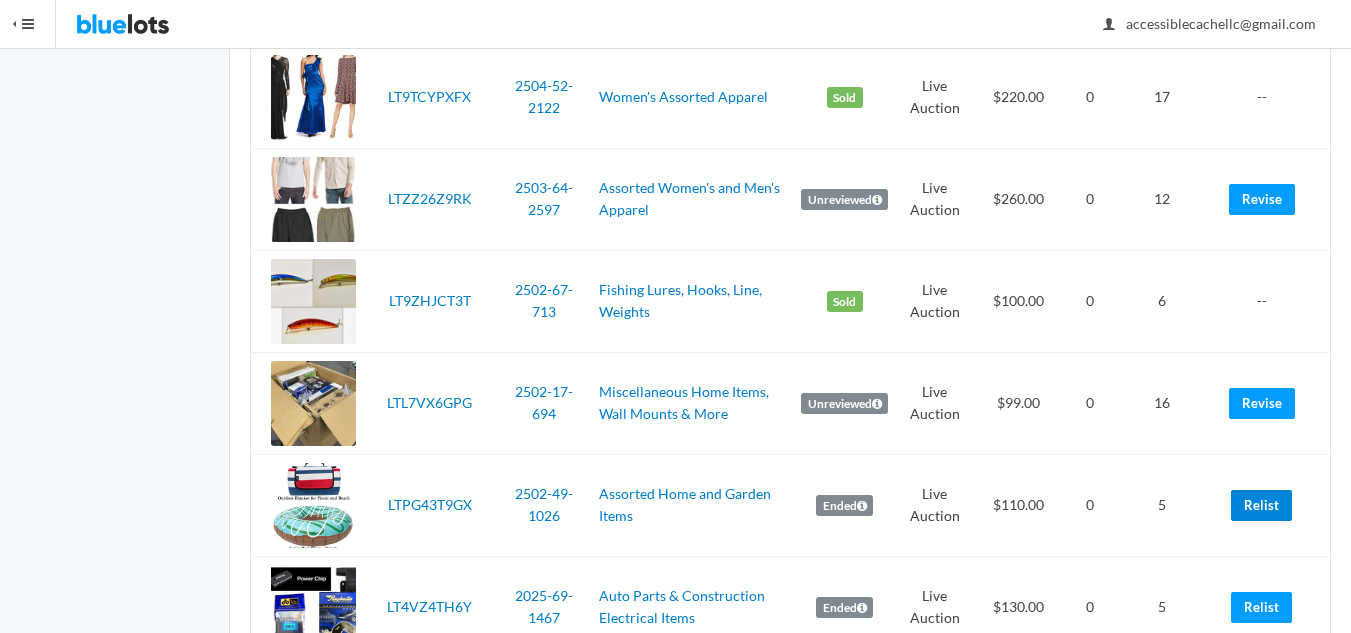 click on "Relist" at bounding box center (1261, 505) 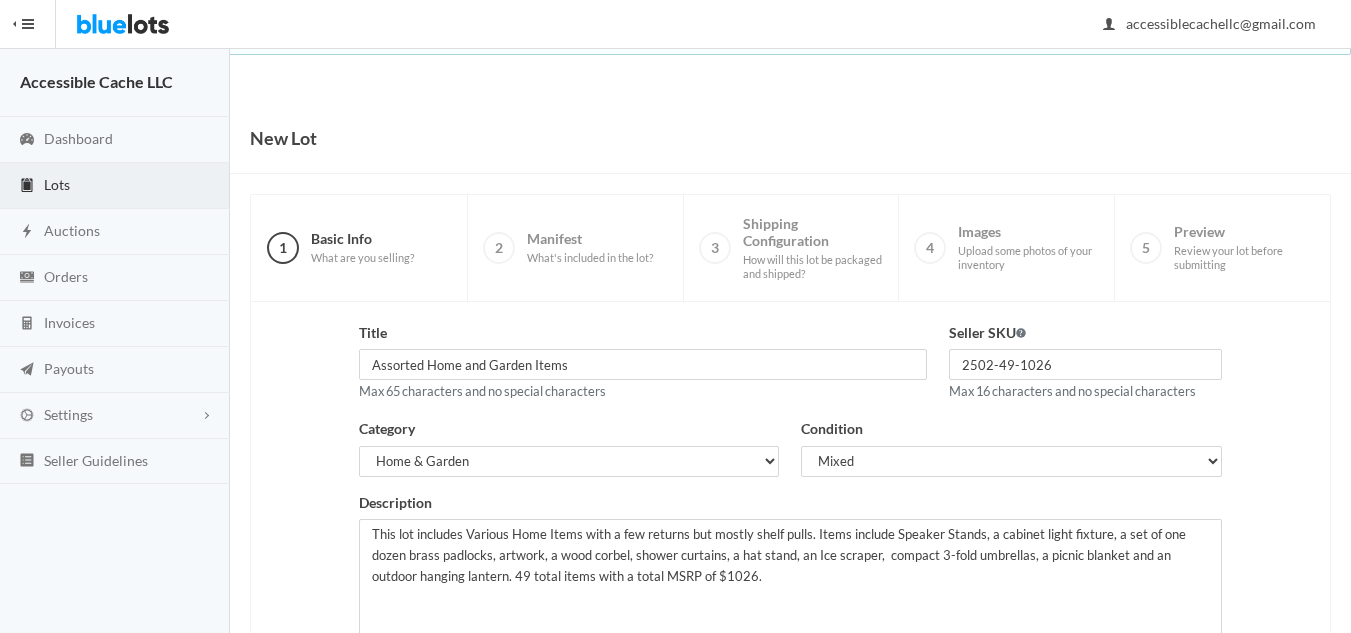 scroll, scrollTop: 385, scrollLeft: 0, axis: vertical 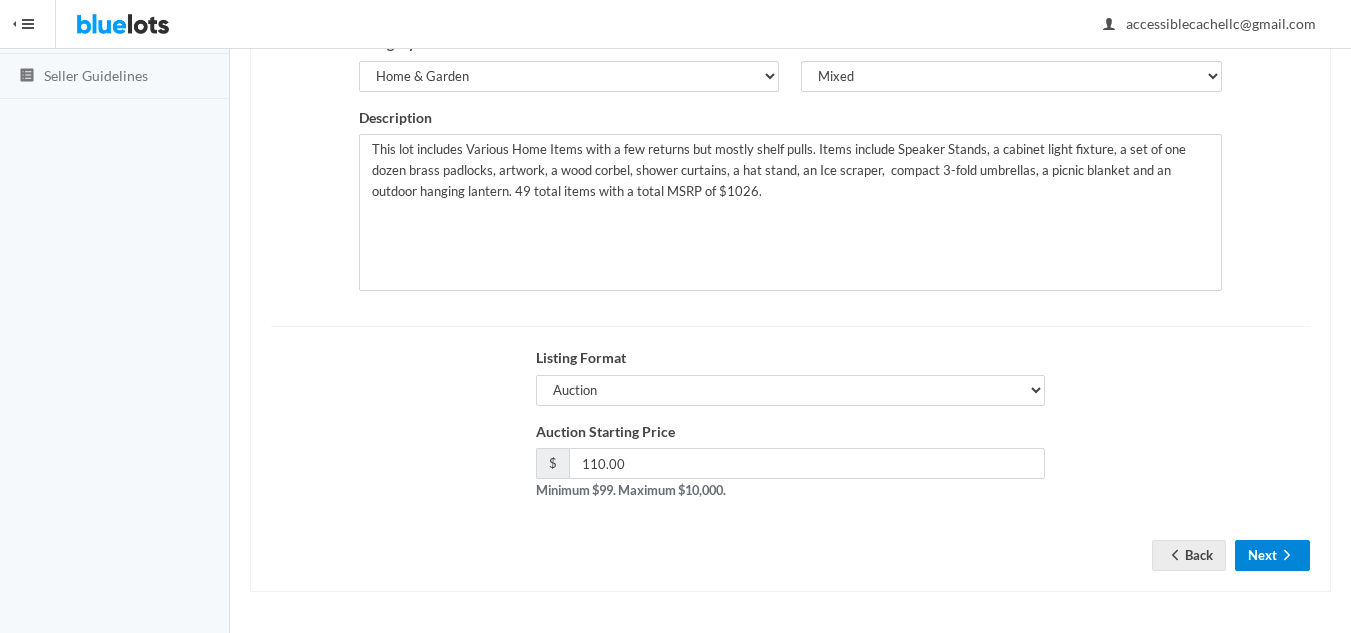 click on "Next" at bounding box center [1272, 555] 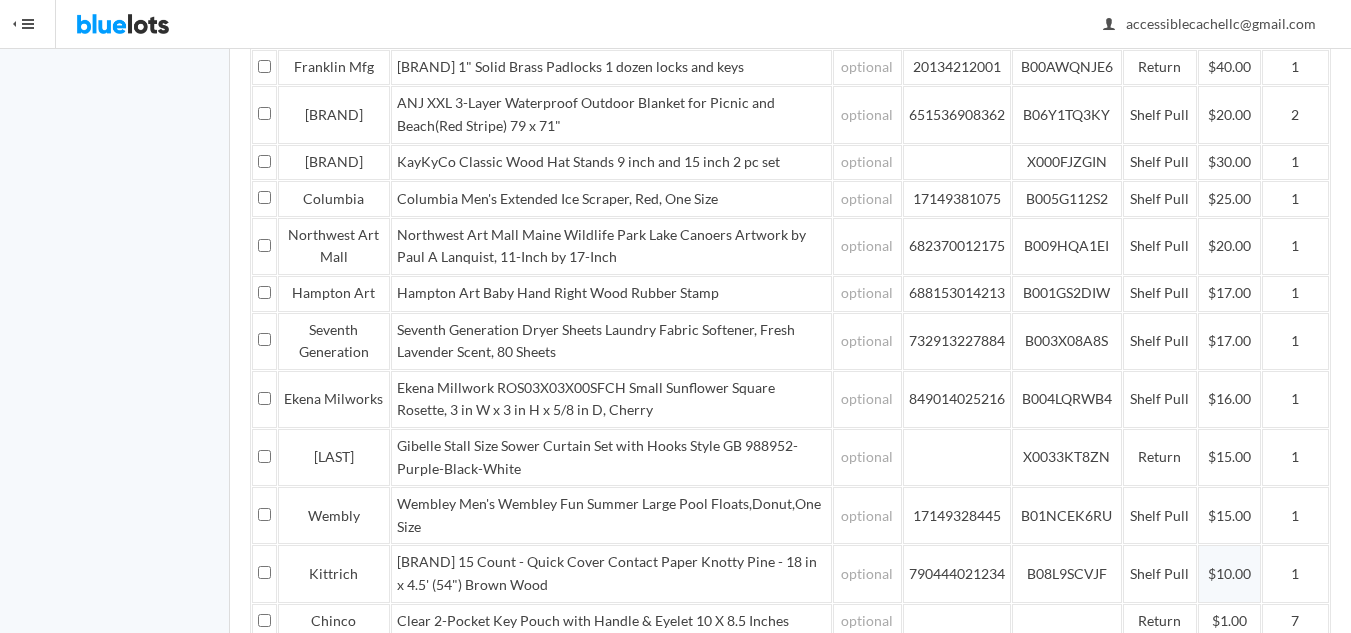 scroll, scrollTop: 1024, scrollLeft: 0, axis: vertical 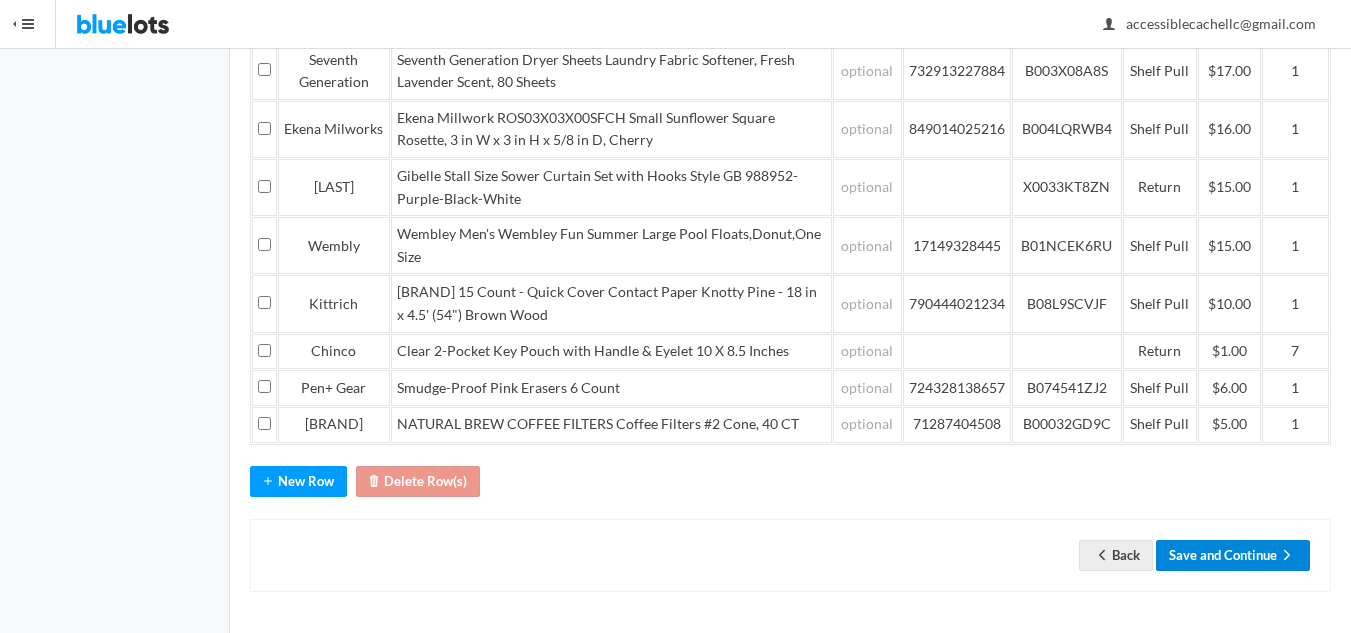 drag, startPoint x: 1207, startPoint y: 559, endPoint x: 1312, endPoint y: 530, distance: 108.93117 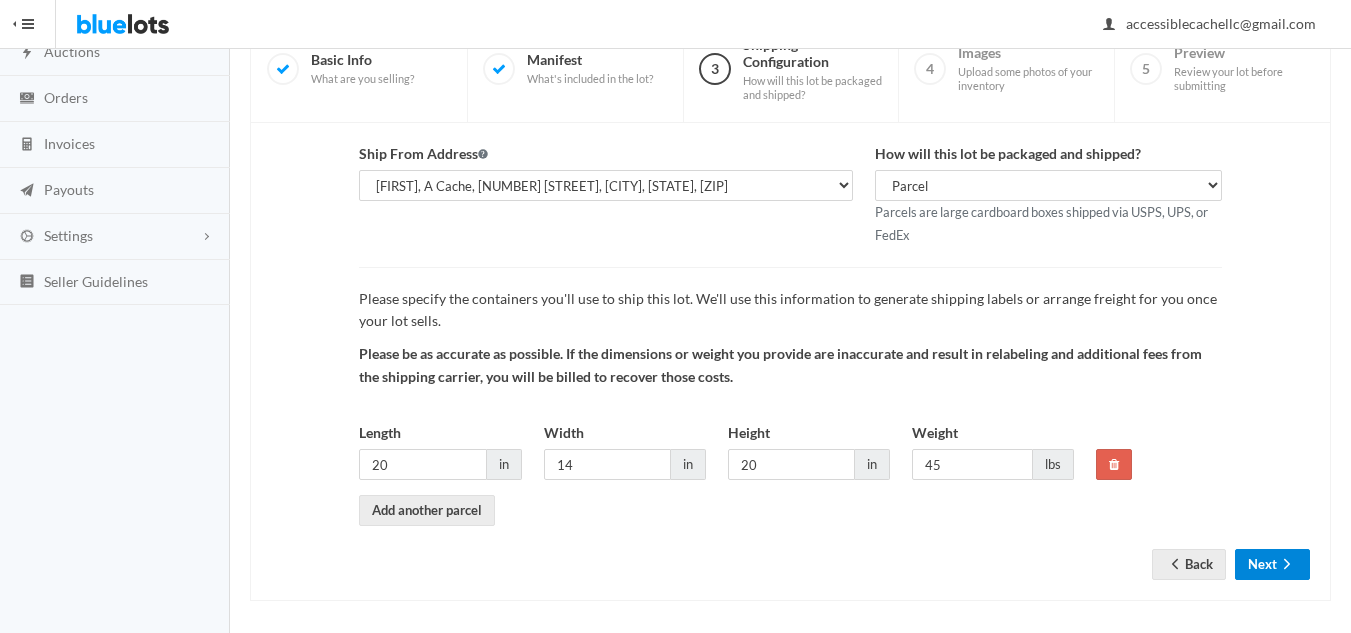 scroll, scrollTop: 188, scrollLeft: 0, axis: vertical 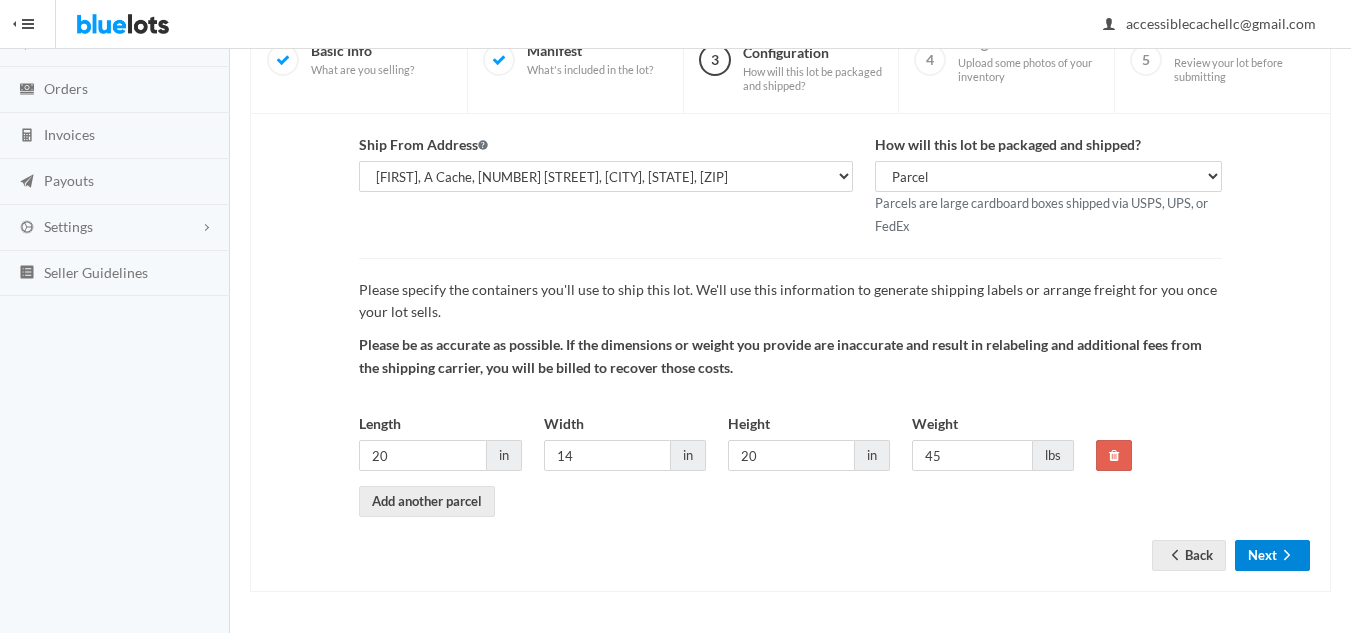 click on "Next" at bounding box center [1272, 555] 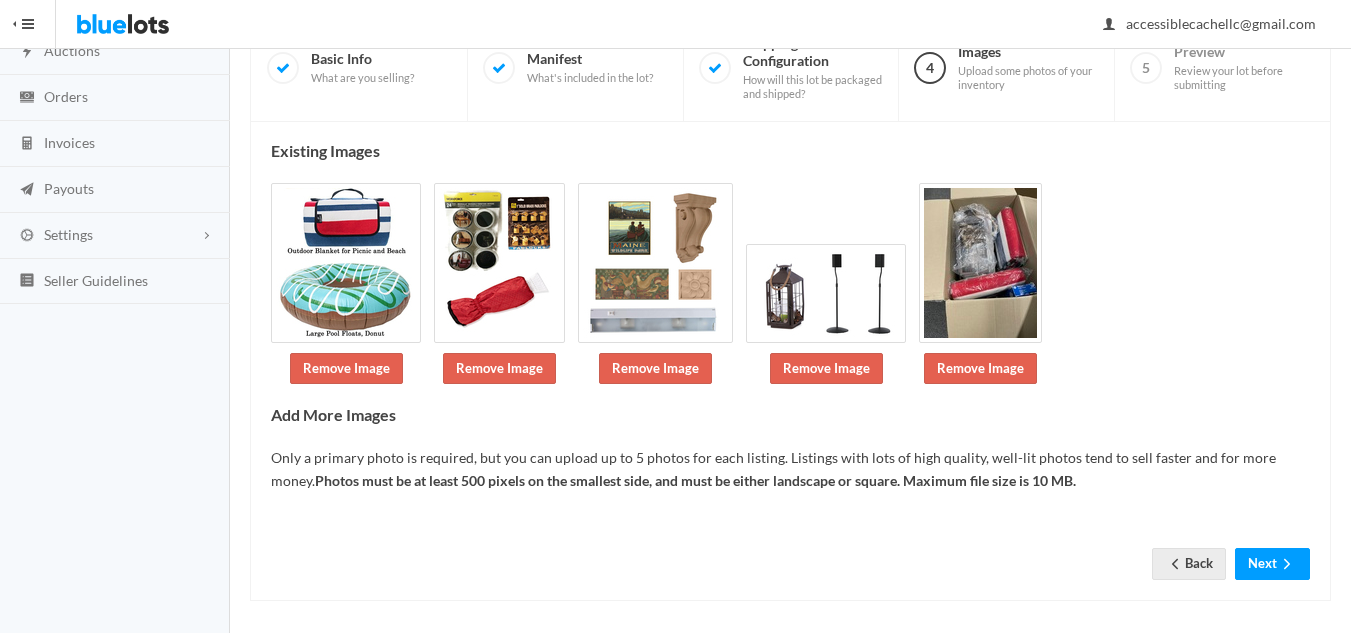 scroll, scrollTop: 189, scrollLeft: 0, axis: vertical 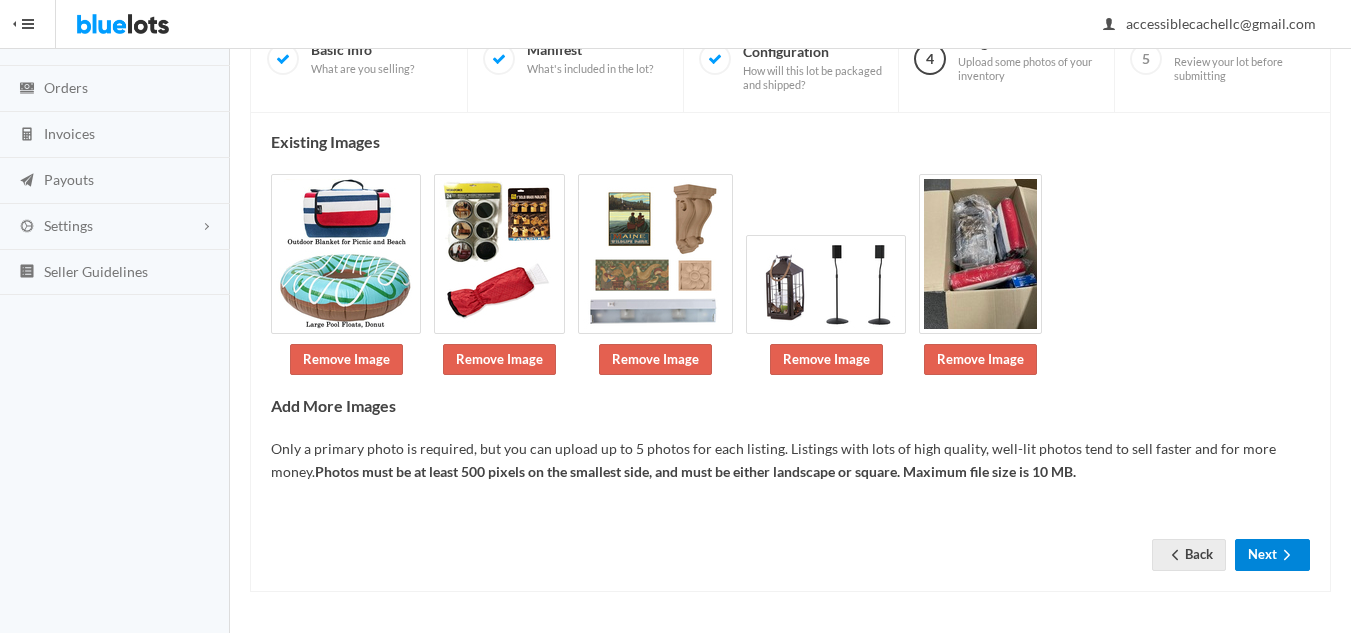 click on "Next" at bounding box center (1272, 554) 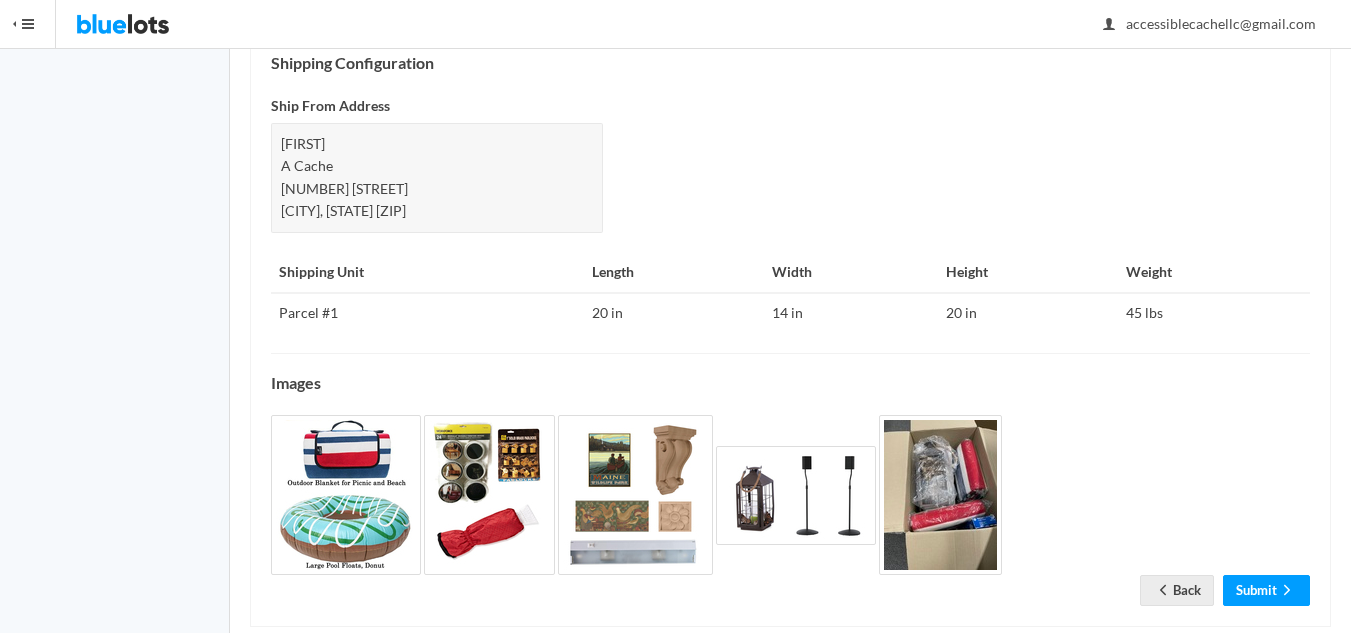 scroll, scrollTop: 906, scrollLeft: 0, axis: vertical 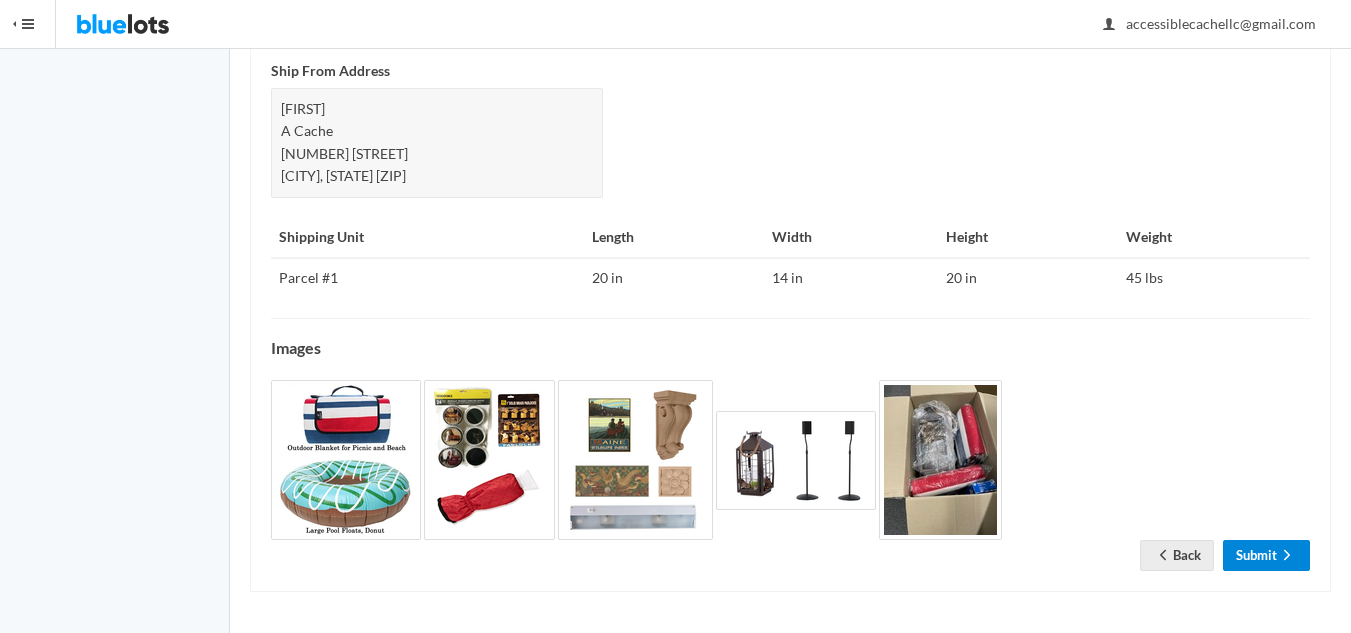 click on "Submit" at bounding box center [1266, 555] 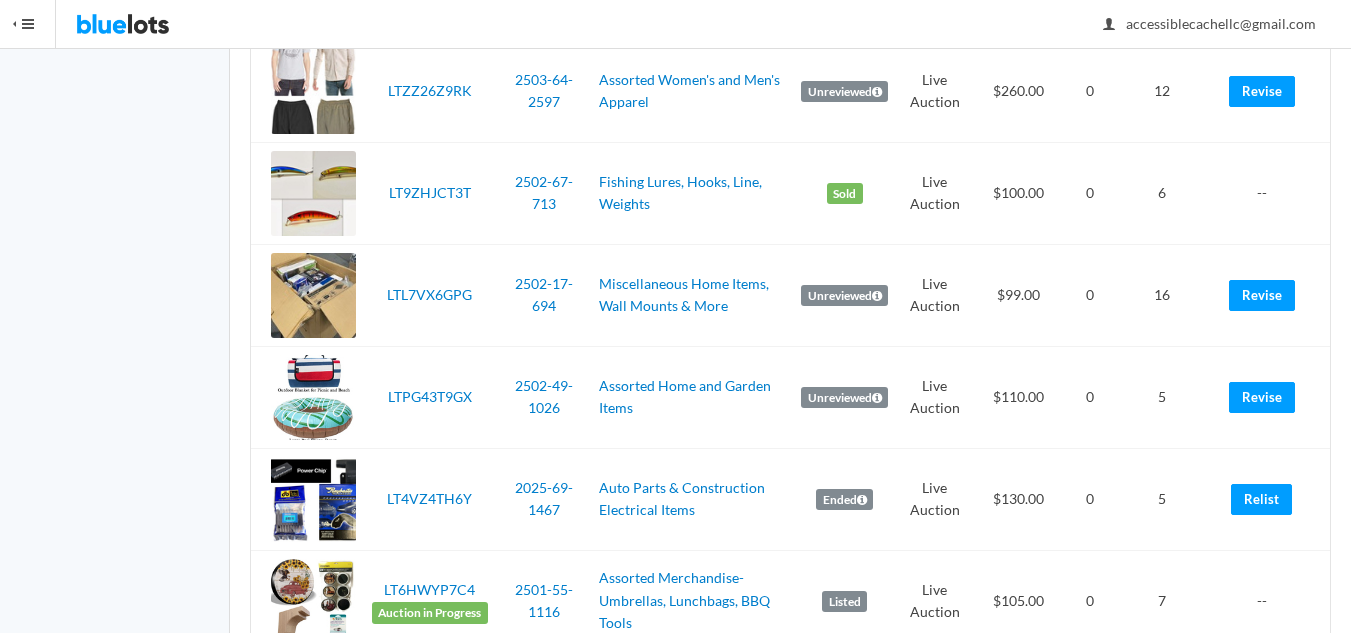 scroll, scrollTop: 1000, scrollLeft: 0, axis: vertical 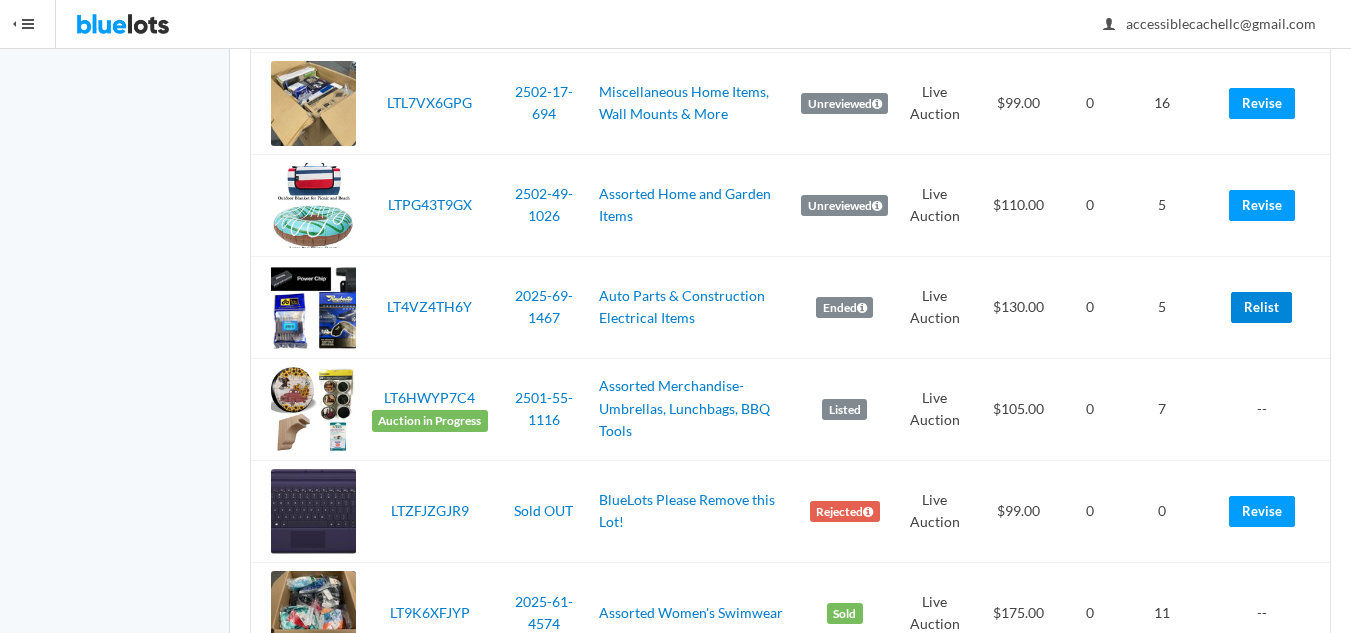 click on "Relist" at bounding box center (1261, 307) 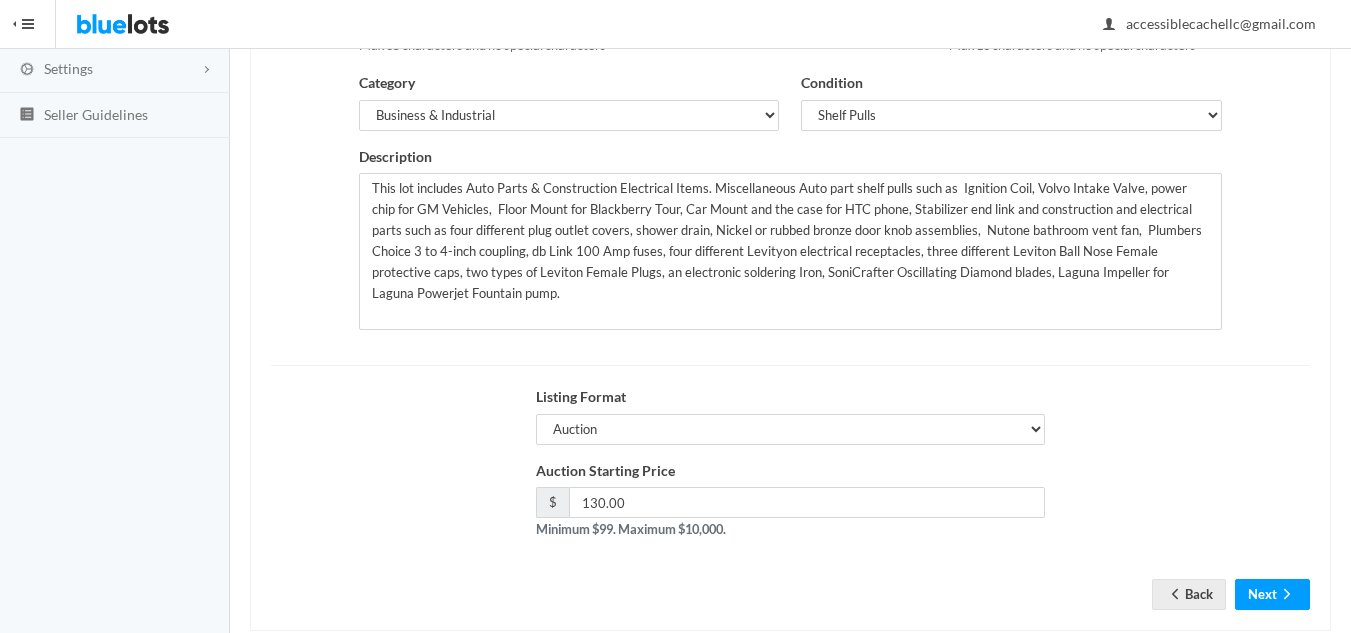 scroll, scrollTop: 385, scrollLeft: 0, axis: vertical 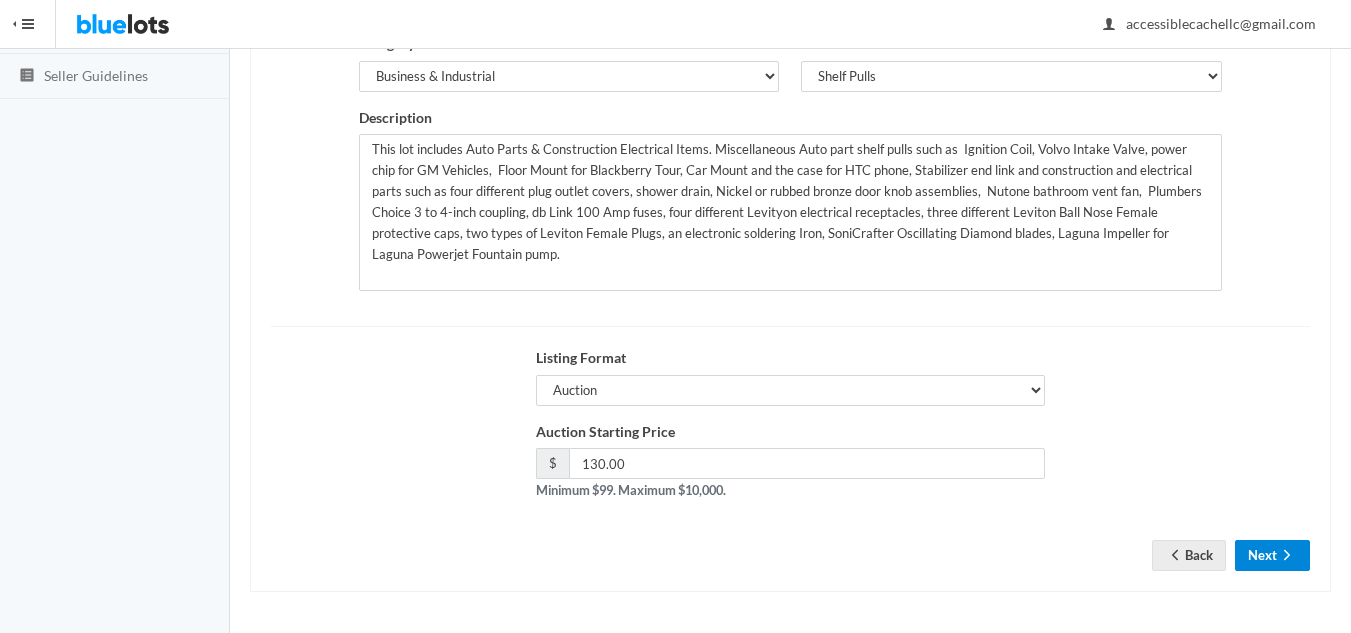click on "Next" at bounding box center [1272, 555] 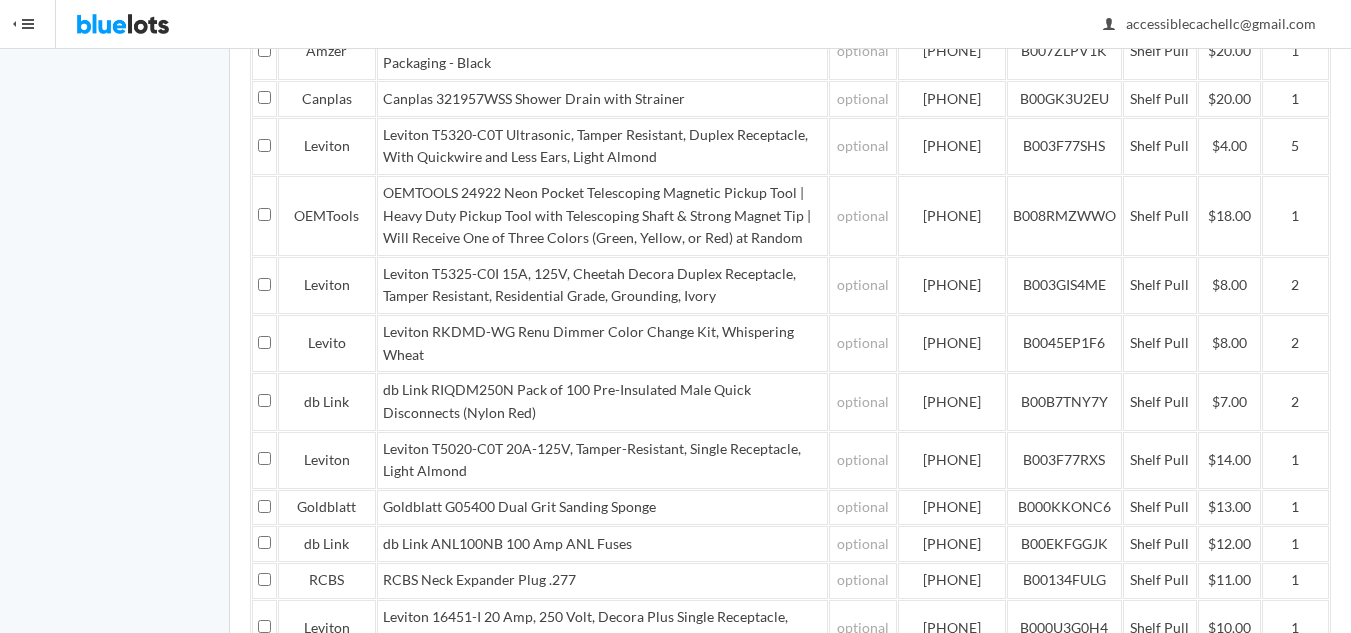 scroll, scrollTop: 2316, scrollLeft: 0, axis: vertical 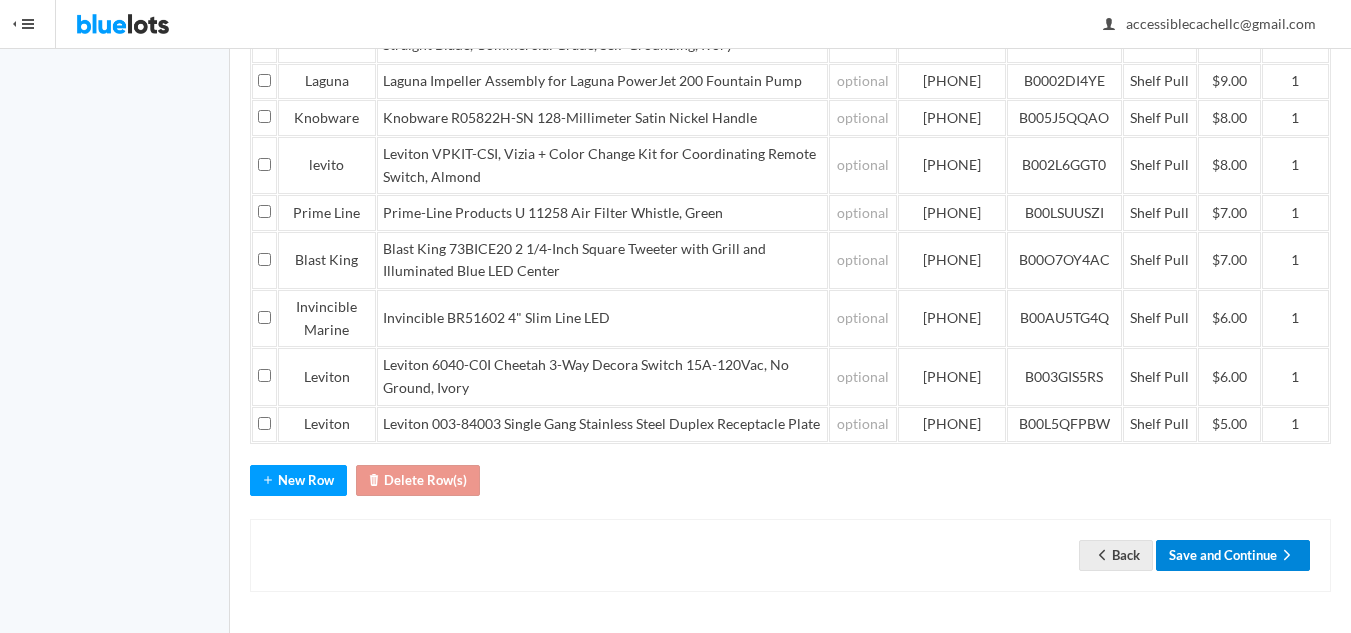 click on "Save and Continue" at bounding box center [1233, 555] 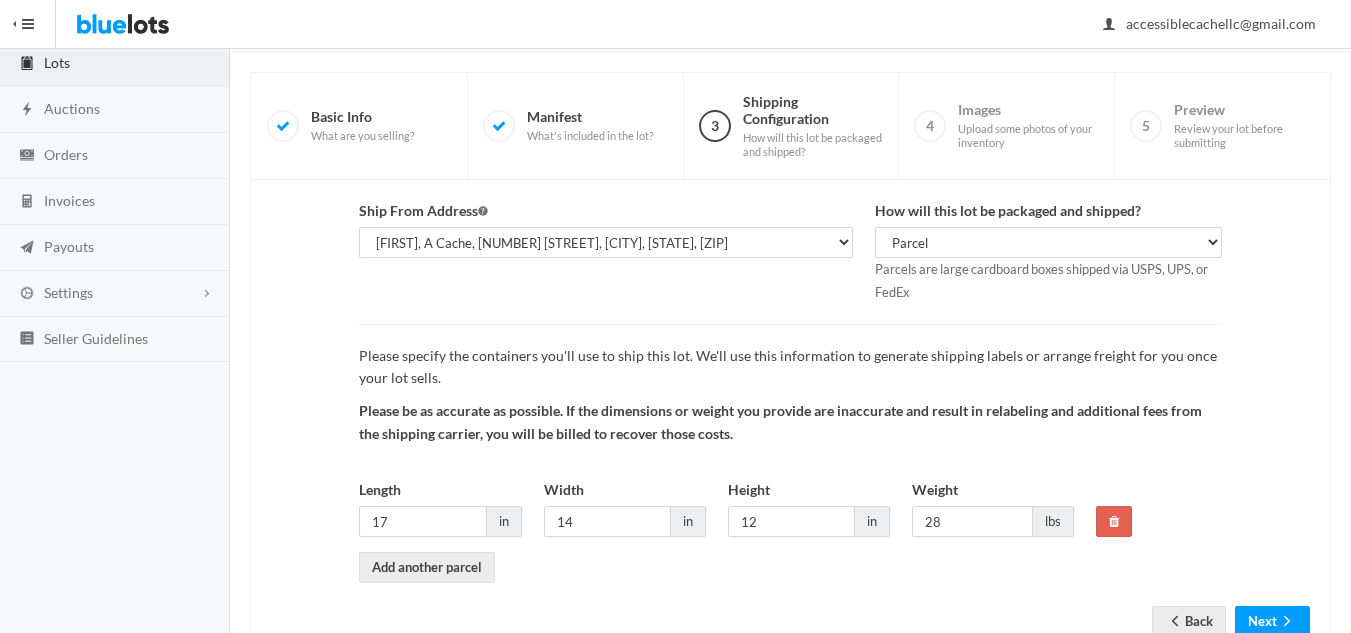 scroll, scrollTop: 188, scrollLeft: 0, axis: vertical 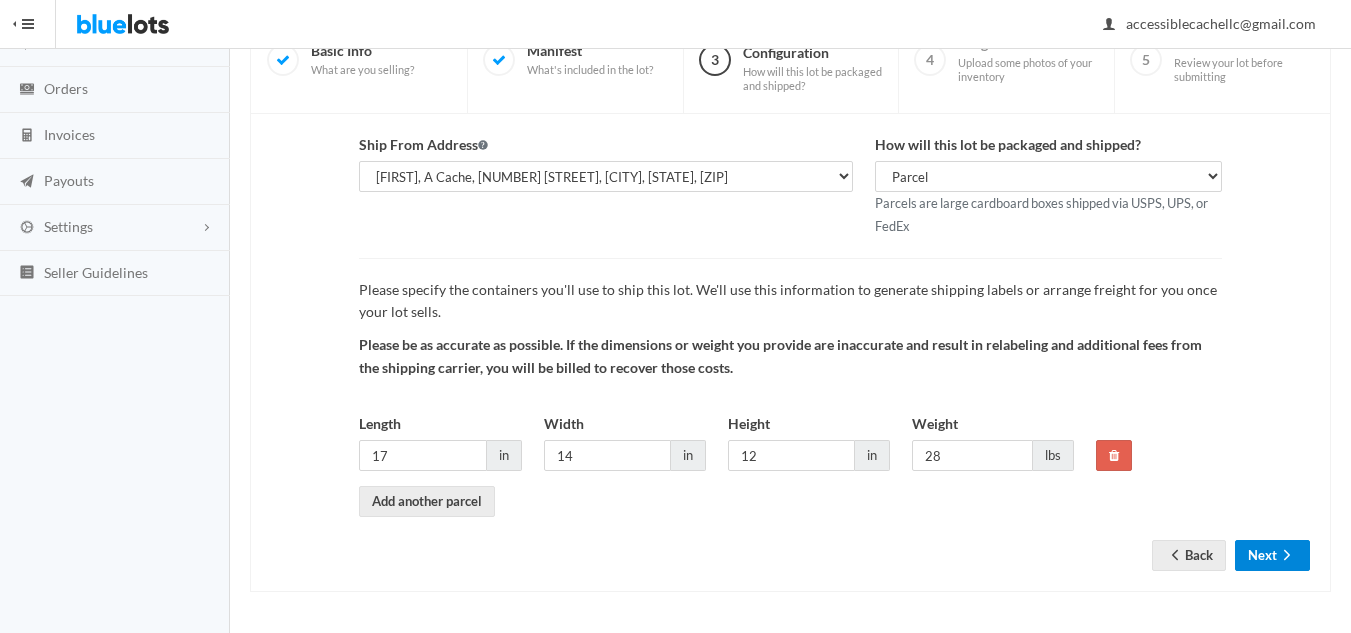 click on "Next" at bounding box center [1272, 555] 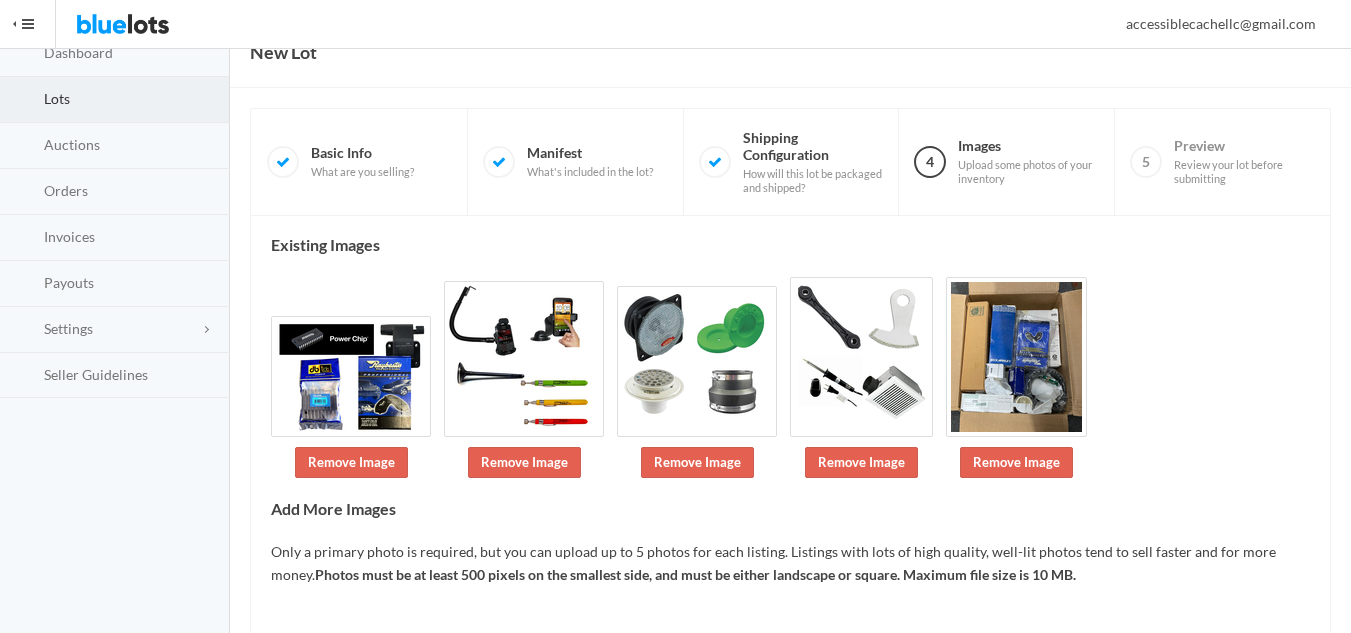 scroll, scrollTop: 150, scrollLeft: 0, axis: vertical 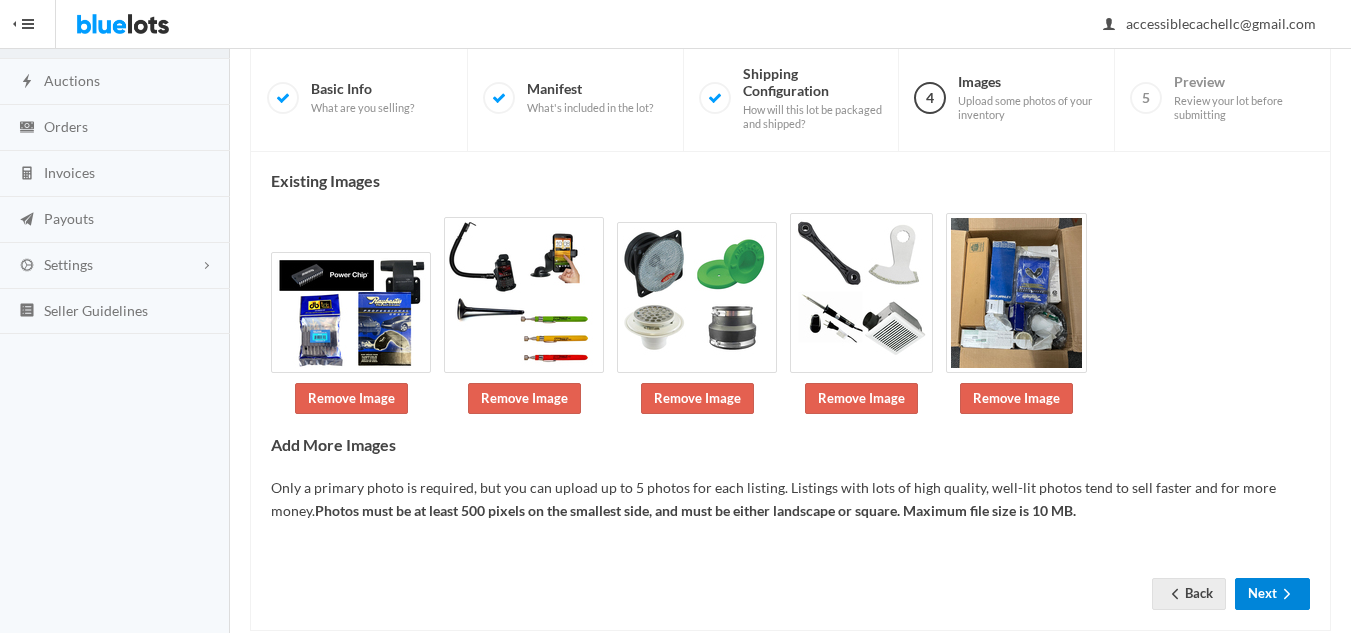 click on "Existing Images
Remove Image
Remove Image
Remove Image
Remove Image
Remove Image
Add More Images
Only a primary photo is required, but you can upload up to 5 photos for each listing. Listings with lots of high quality, well-lit photos tend to sell faster and for more money.  Photos must be at least 500 pixels on the smallest side, and must be either landscape or square. Maximum file size is 10 MB.
Back
Next" at bounding box center (790, 391) 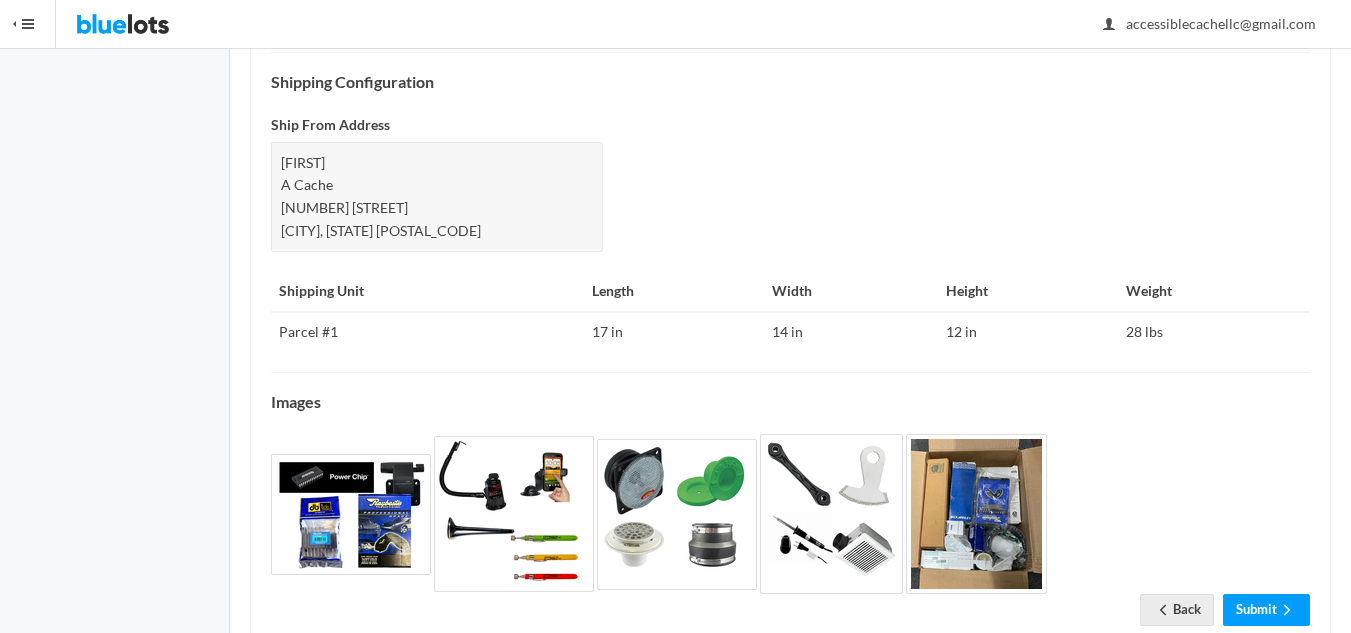 scroll, scrollTop: 952, scrollLeft: 0, axis: vertical 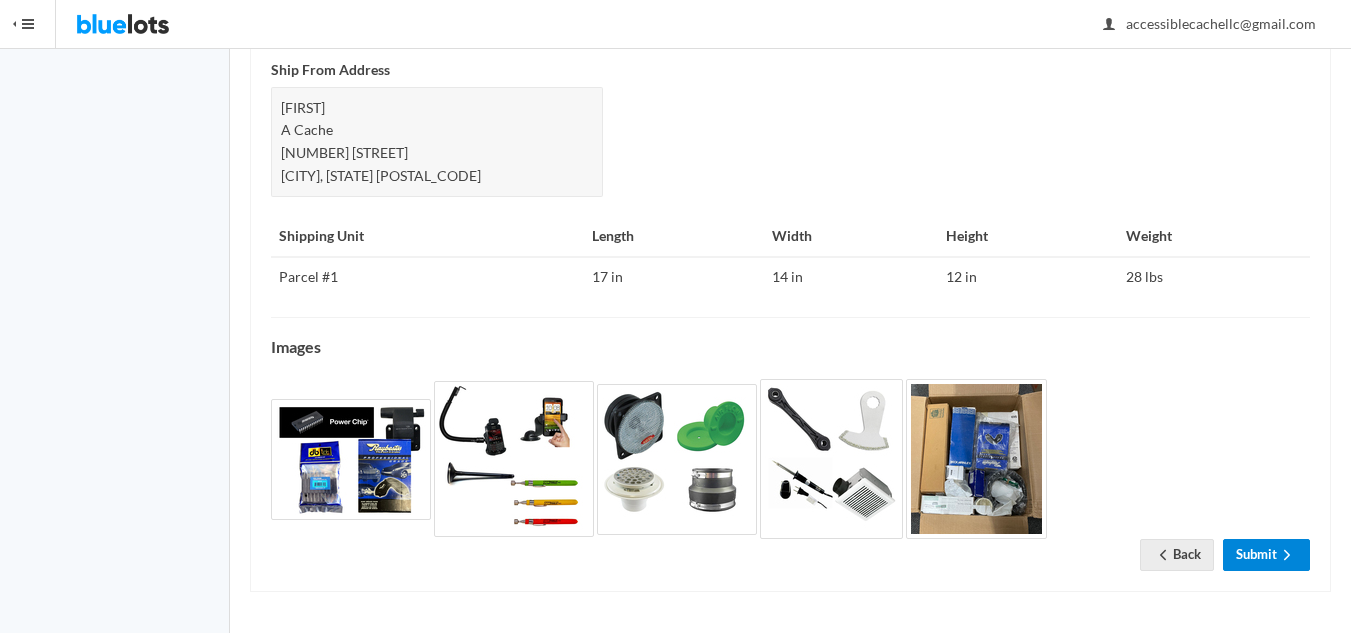 click on "Submit" at bounding box center [1266, 554] 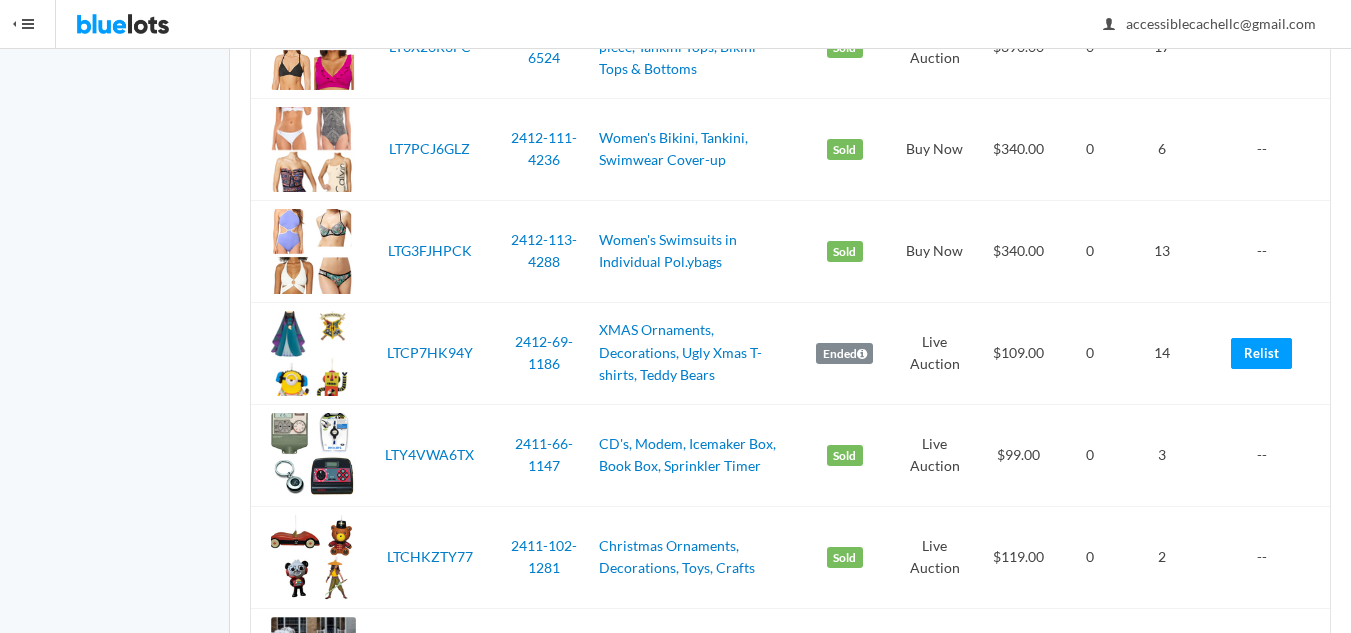 scroll, scrollTop: 2200, scrollLeft: 0, axis: vertical 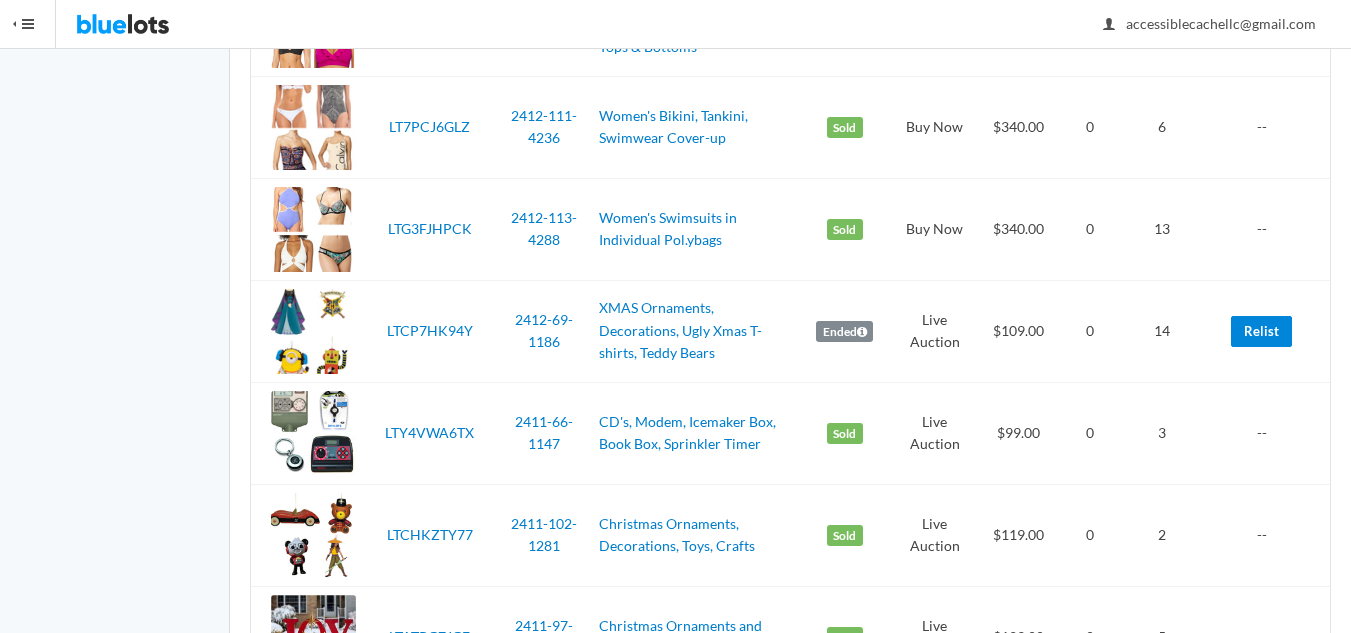 click on "Relist" at bounding box center (1261, 331) 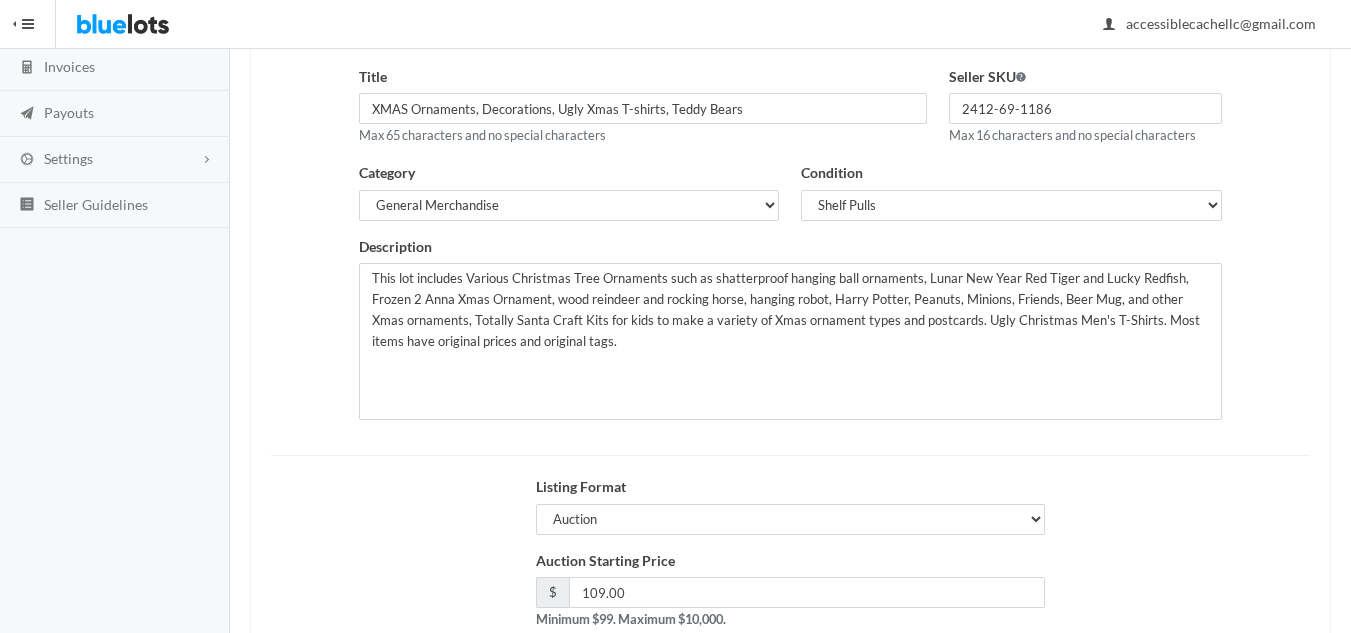 scroll, scrollTop: 385, scrollLeft: 0, axis: vertical 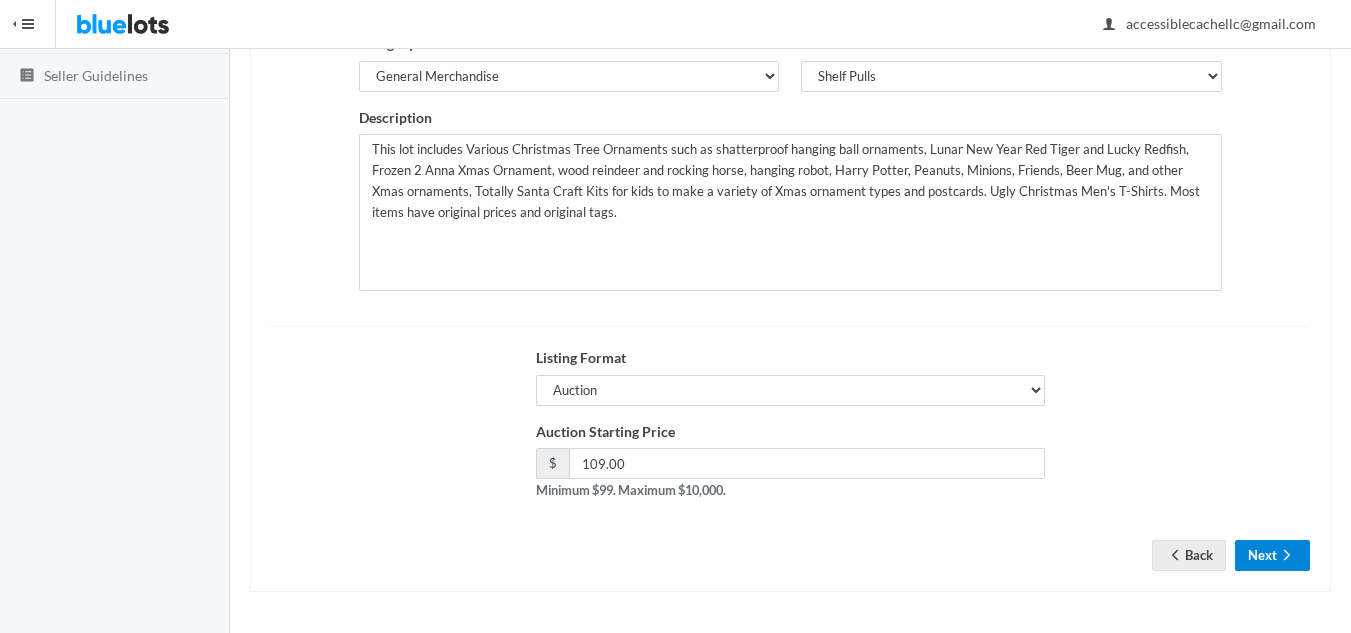 drag, startPoint x: 1241, startPoint y: 561, endPoint x: 1257, endPoint y: 553, distance: 17.888544 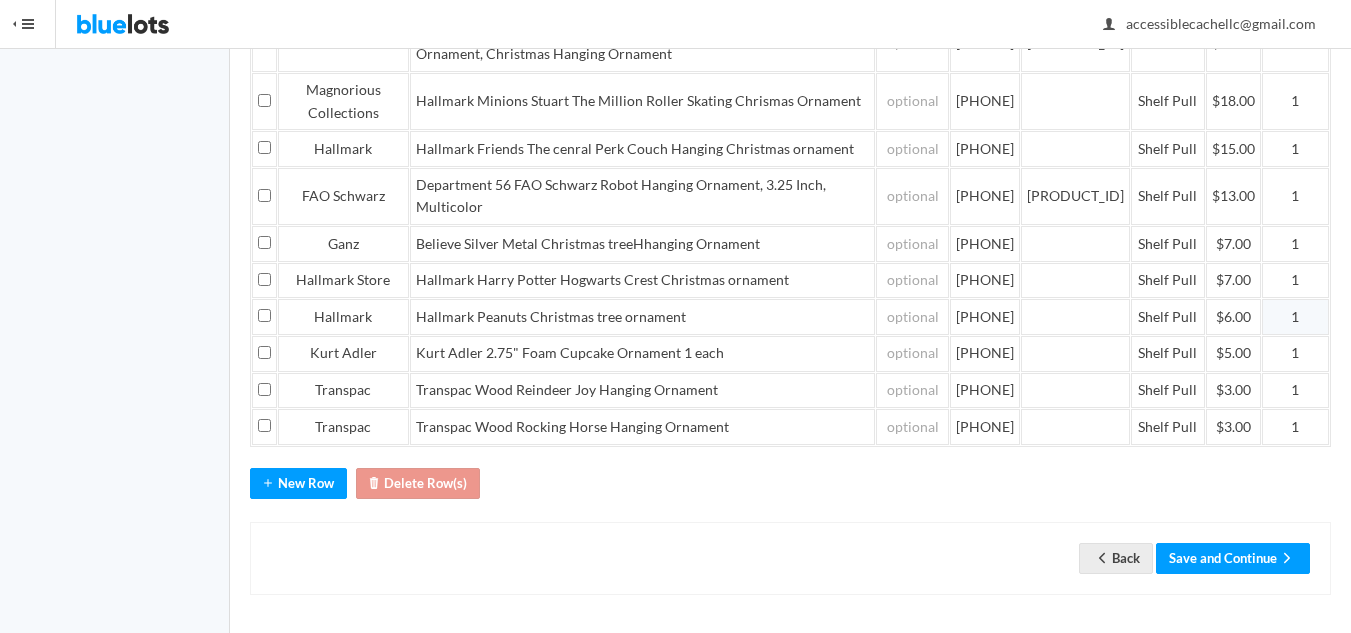 scroll, scrollTop: 1192, scrollLeft: 0, axis: vertical 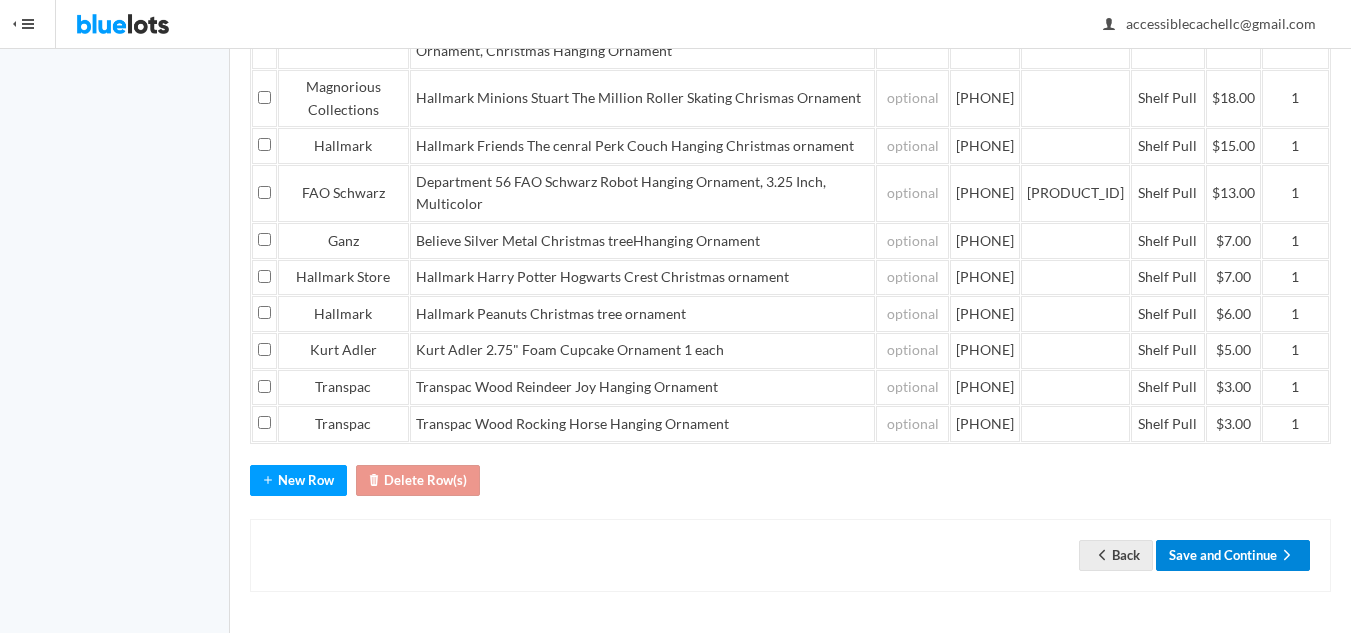 click on "Save and Continue" at bounding box center [1233, 555] 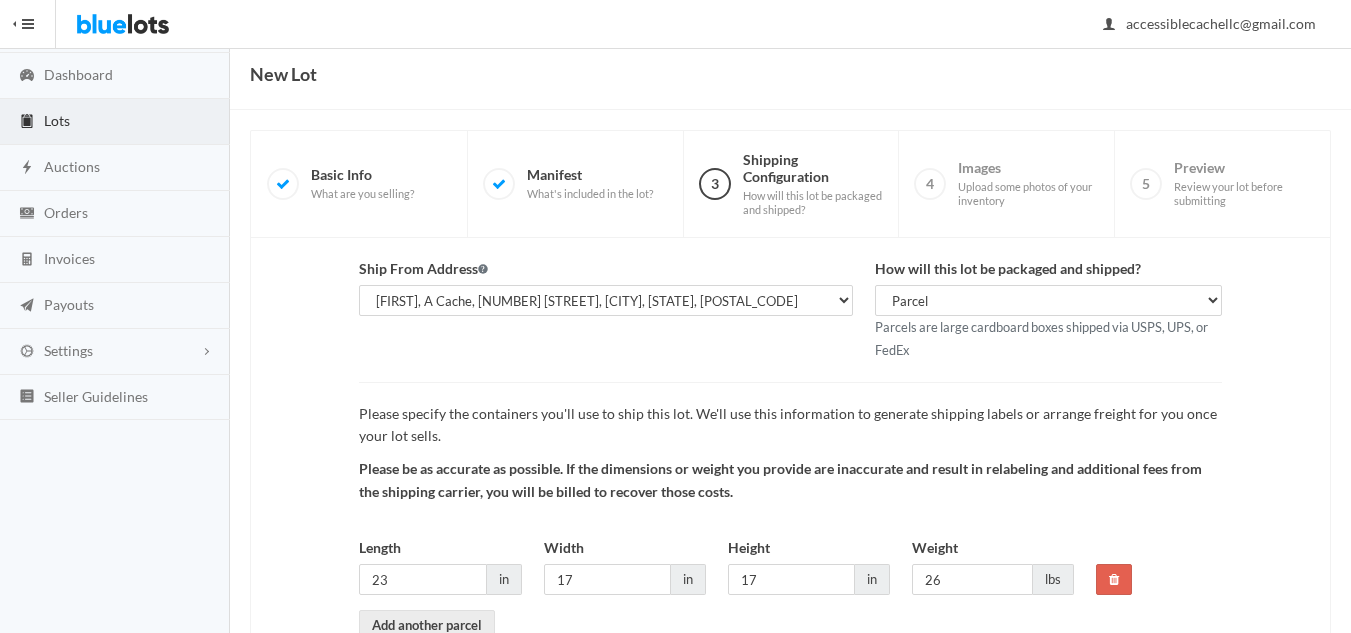 scroll, scrollTop: 188, scrollLeft: 0, axis: vertical 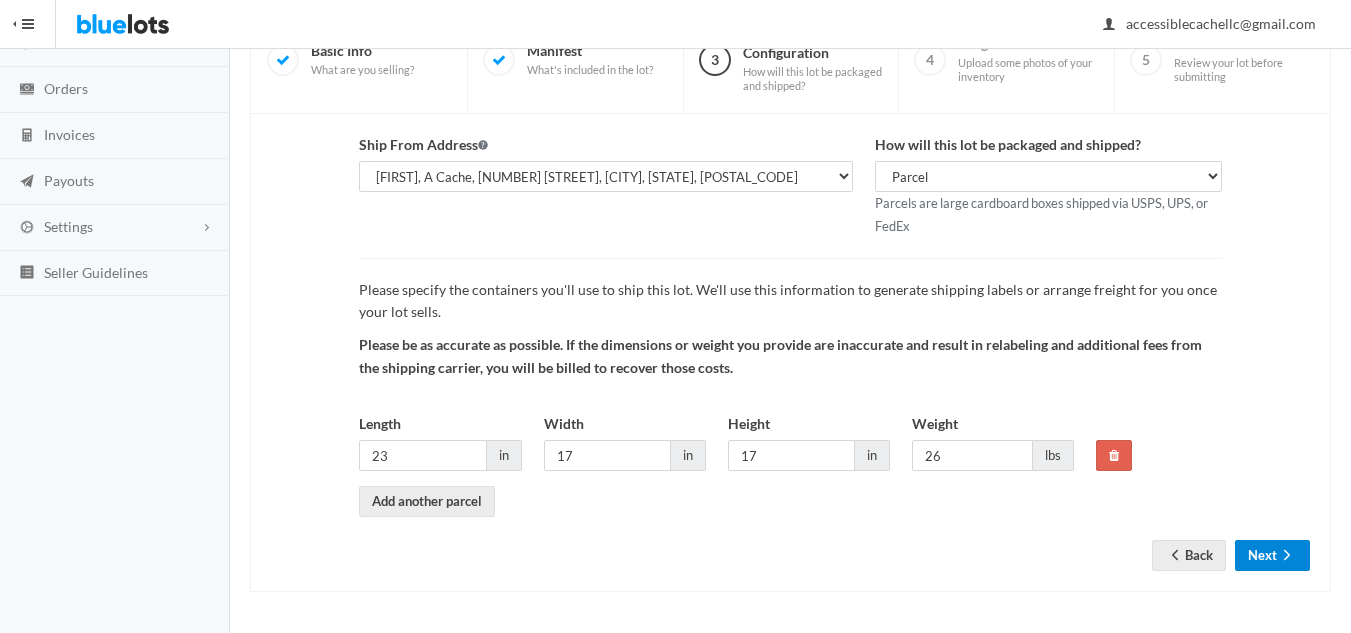 click on "Next" at bounding box center (1272, 555) 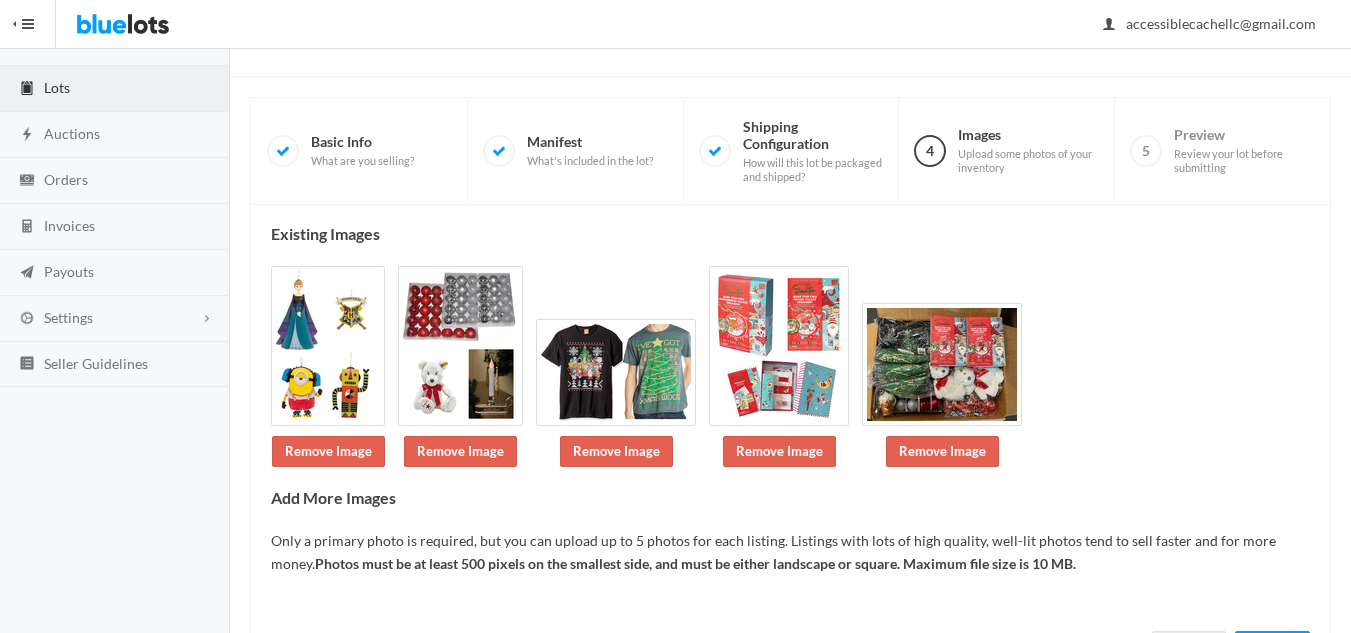 scroll, scrollTop: 189, scrollLeft: 0, axis: vertical 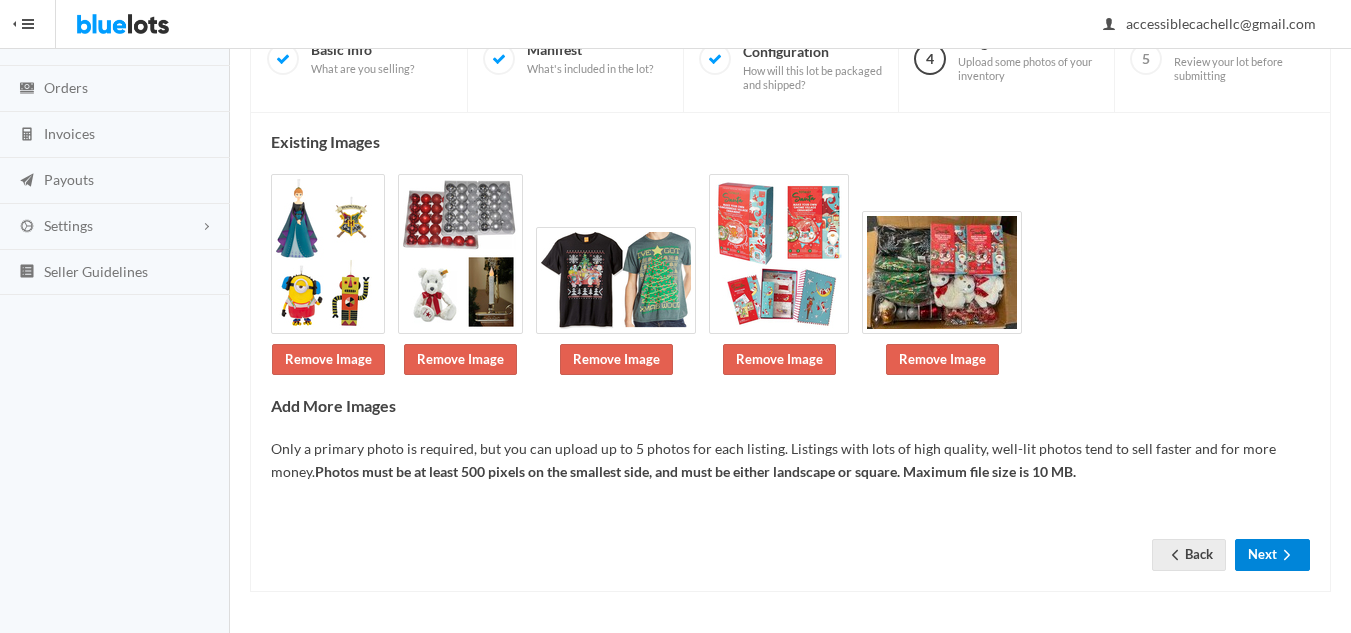 click on "Next" at bounding box center [1272, 554] 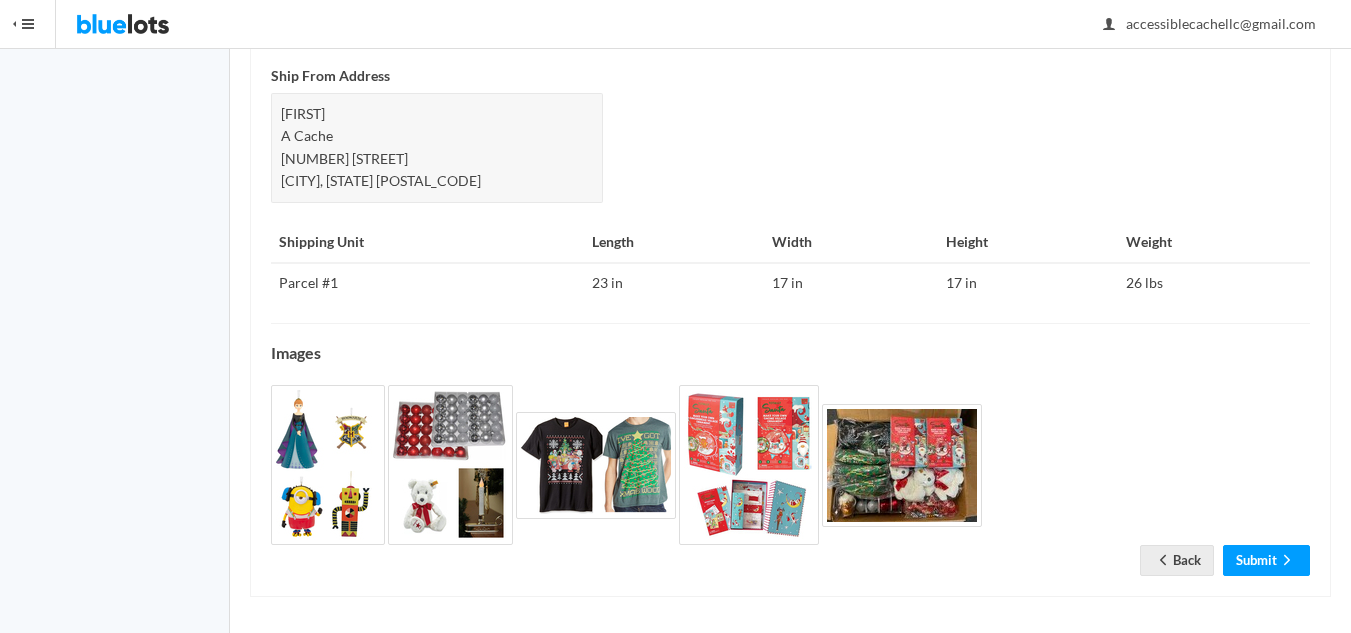 scroll, scrollTop: 906, scrollLeft: 0, axis: vertical 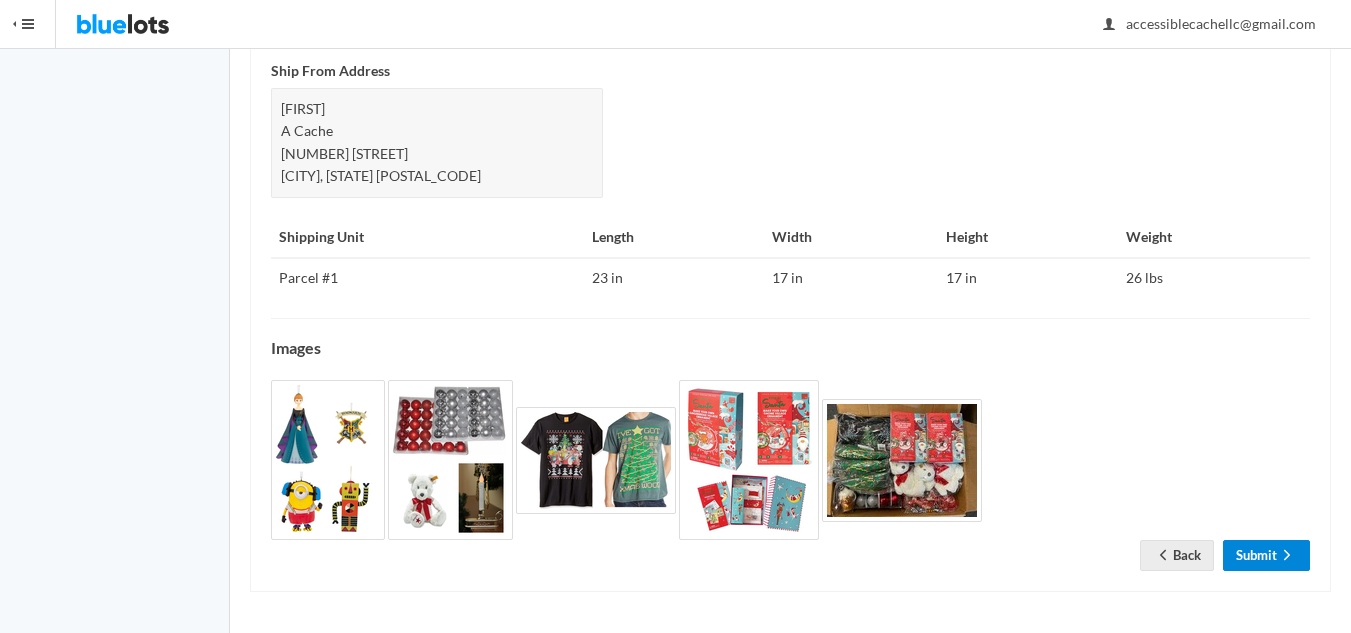 click on "Submit" at bounding box center (1266, 555) 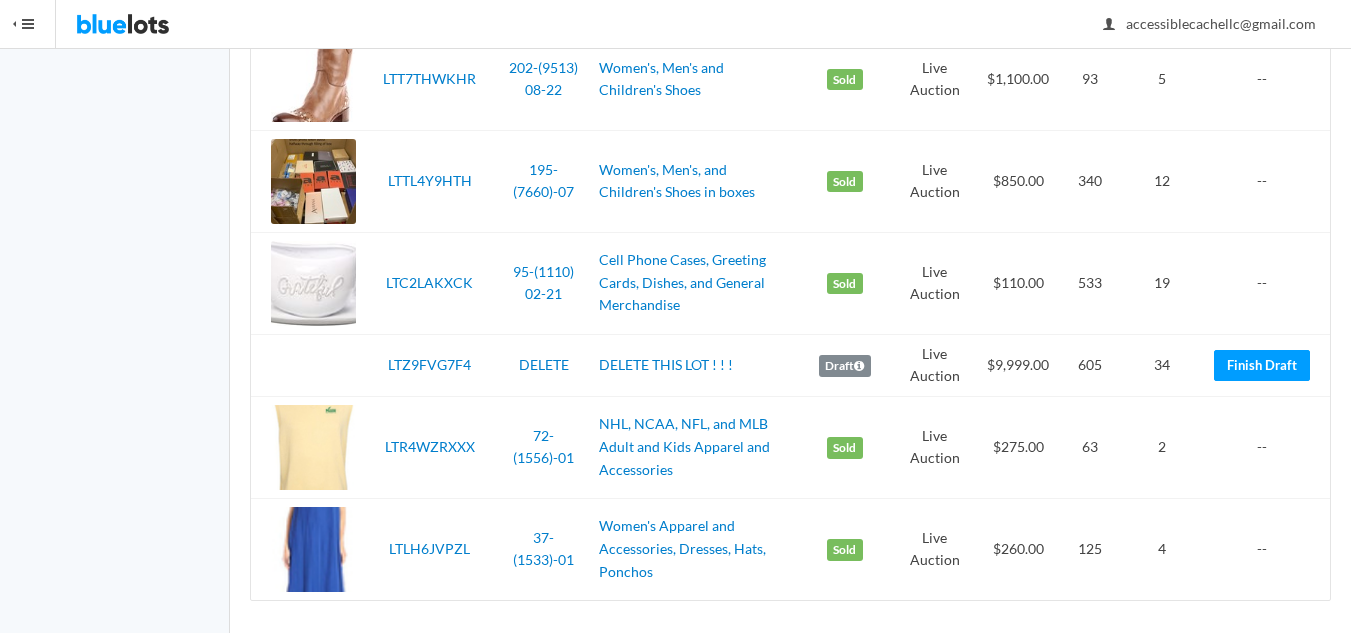 scroll, scrollTop: 4993, scrollLeft: 0, axis: vertical 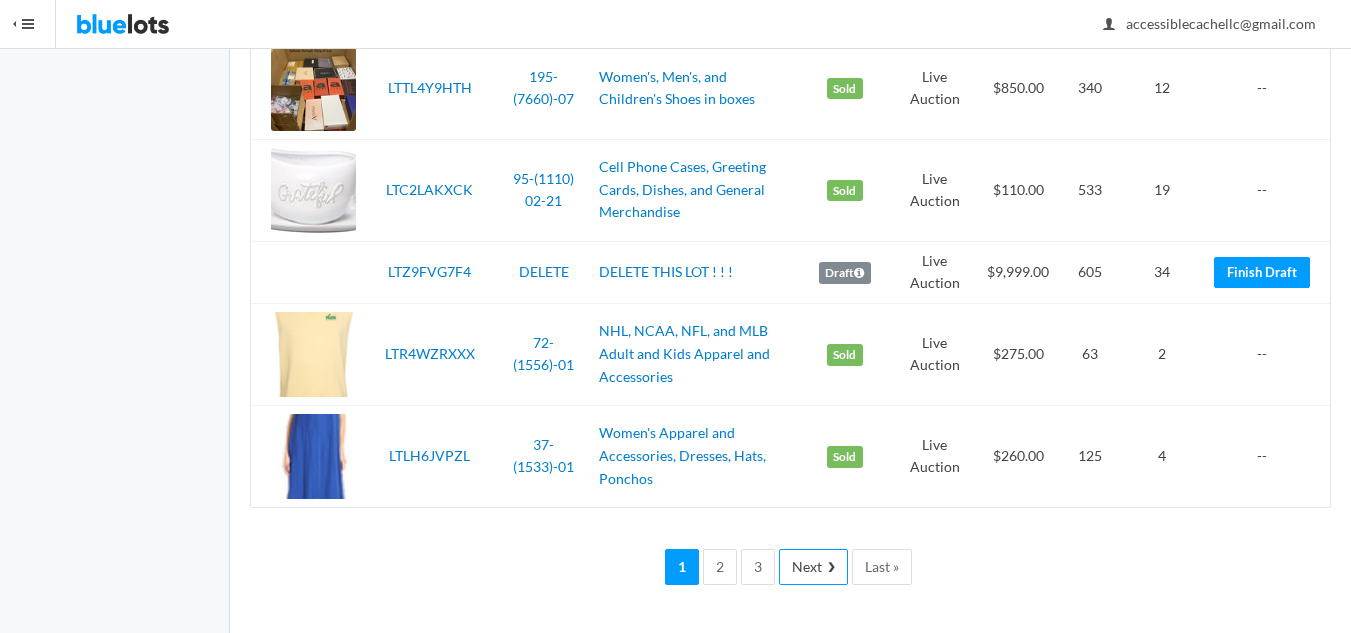 click on "Next  ❯" at bounding box center (813, 567) 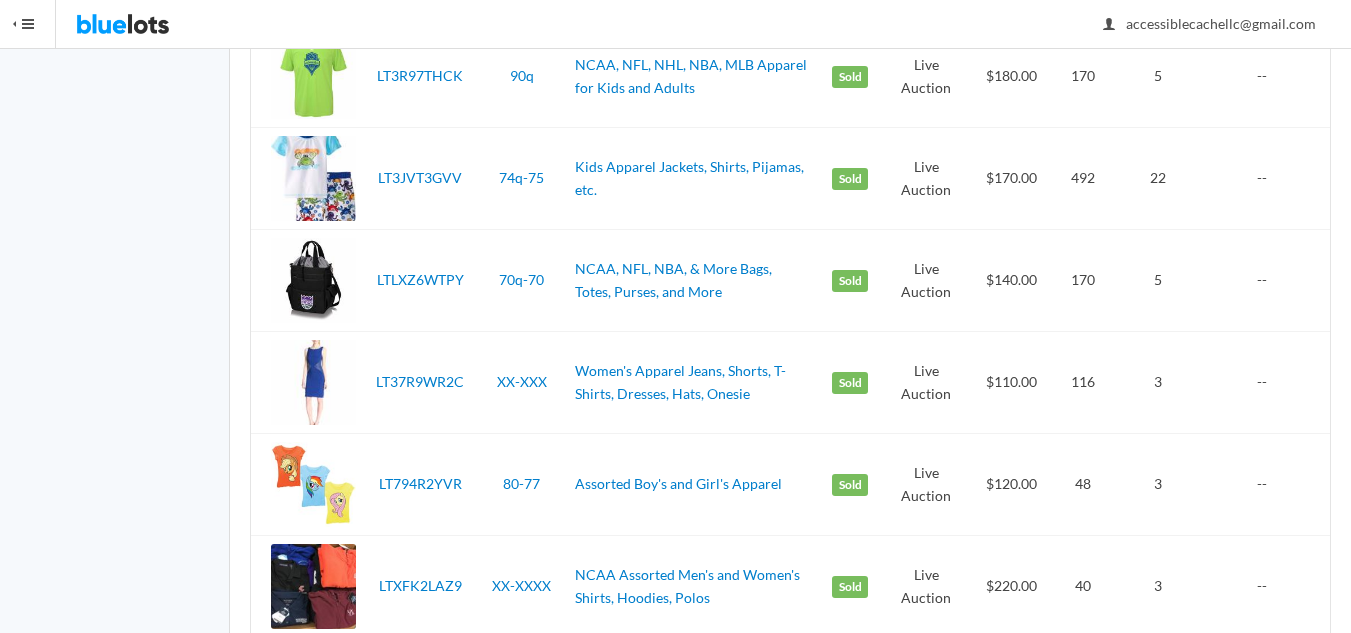 scroll, scrollTop: 4917, scrollLeft: 0, axis: vertical 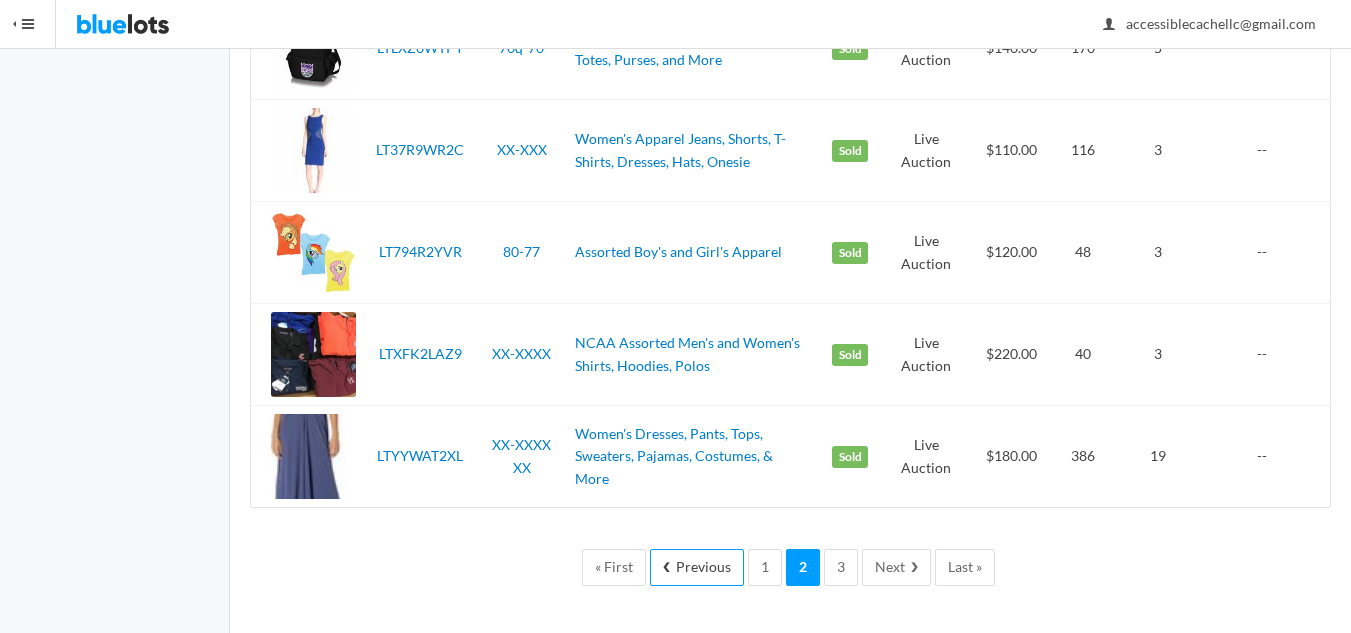click on "❮  Previous" at bounding box center (697, 567) 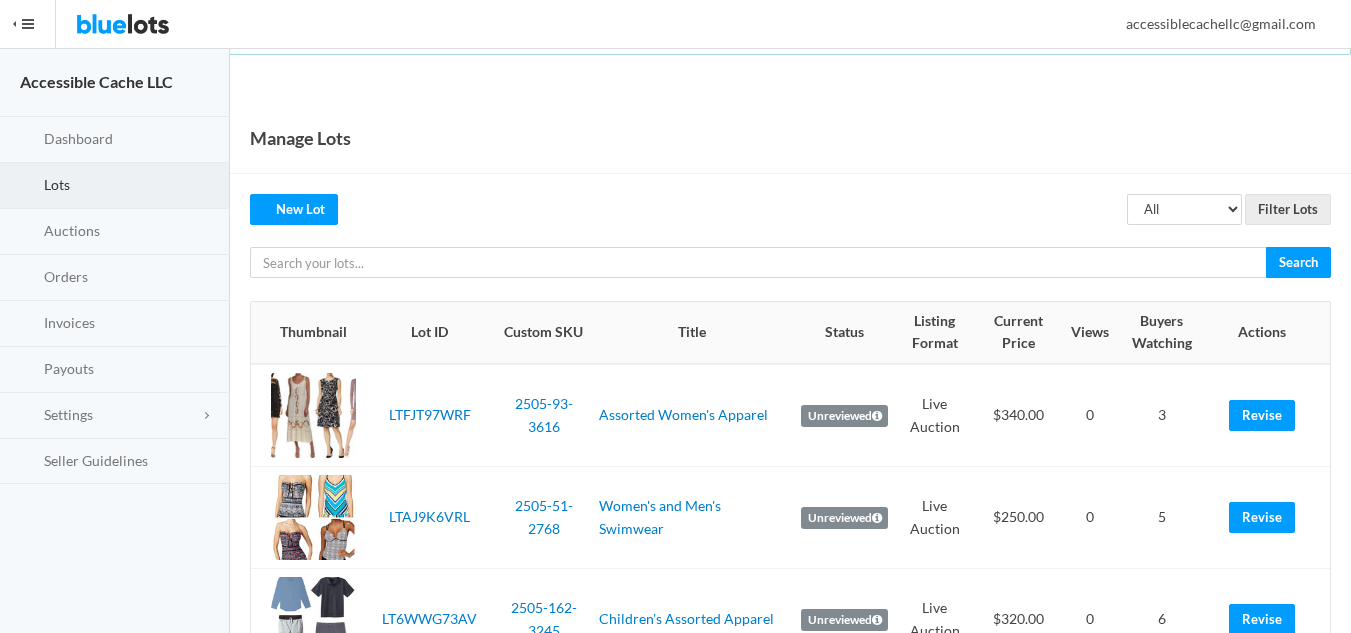 scroll, scrollTop: 0, scrollLeft: 0, axis: both 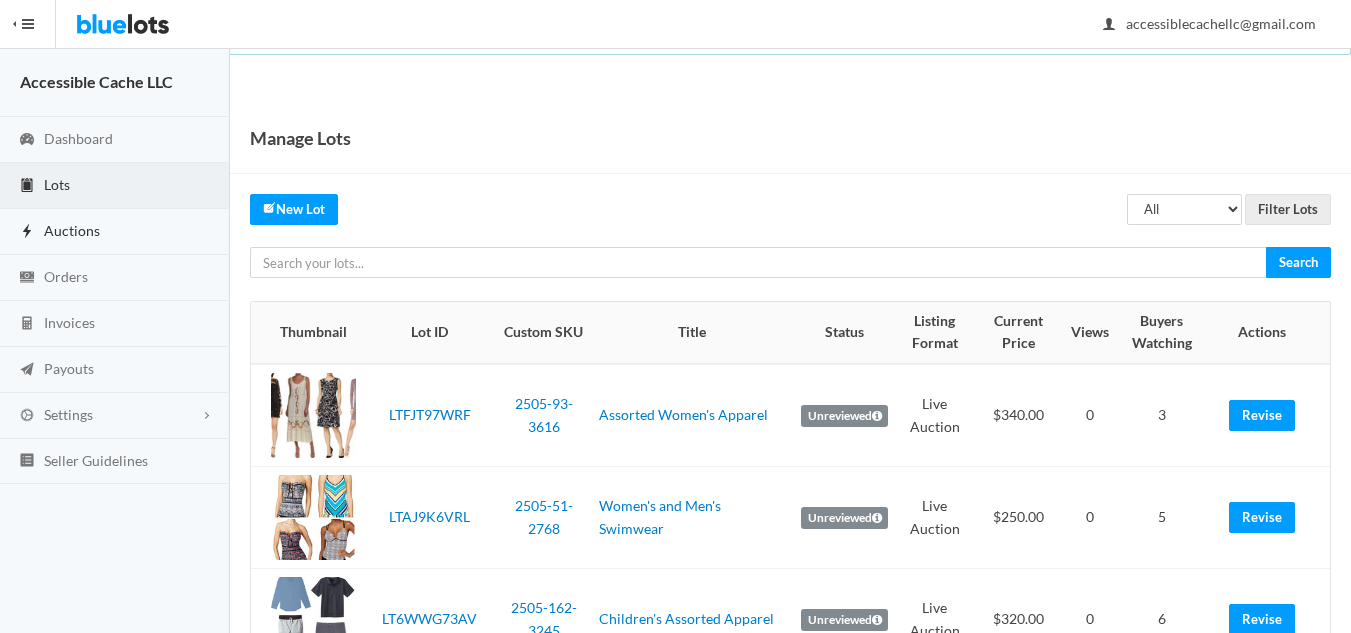 click on "Auctions" at bounding box center (72, 230) 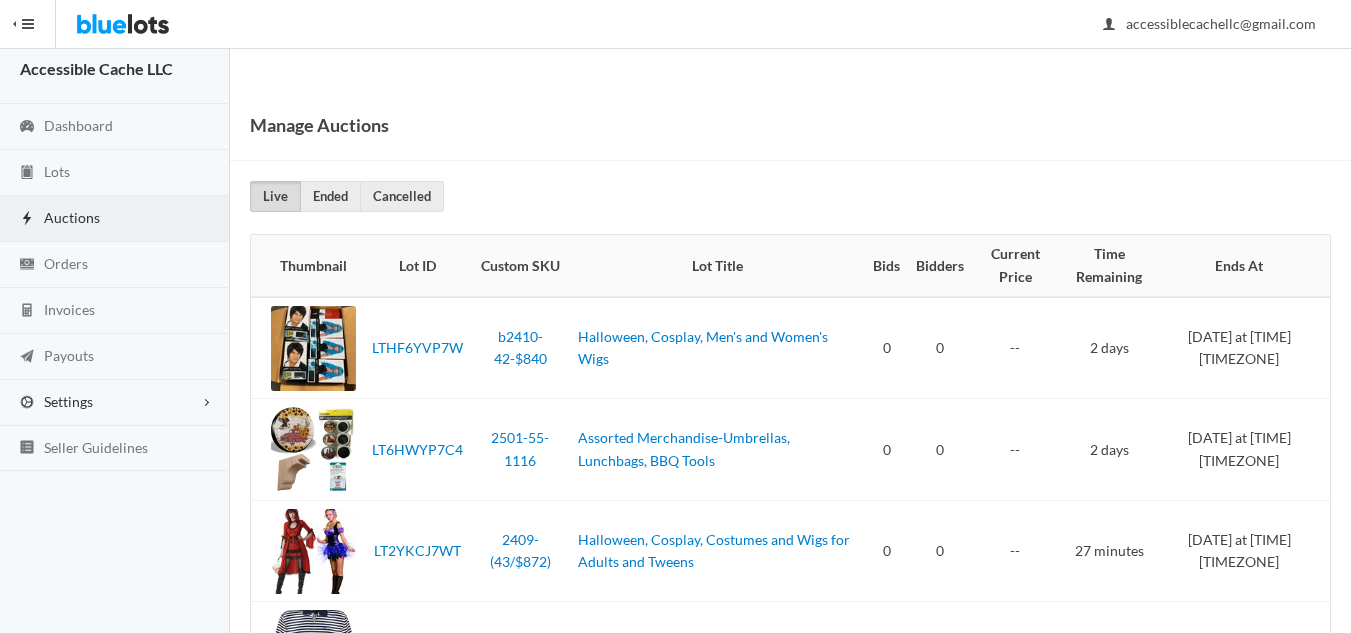 scroll, scrollTop: 0, scrollLeft: 0, axis: both 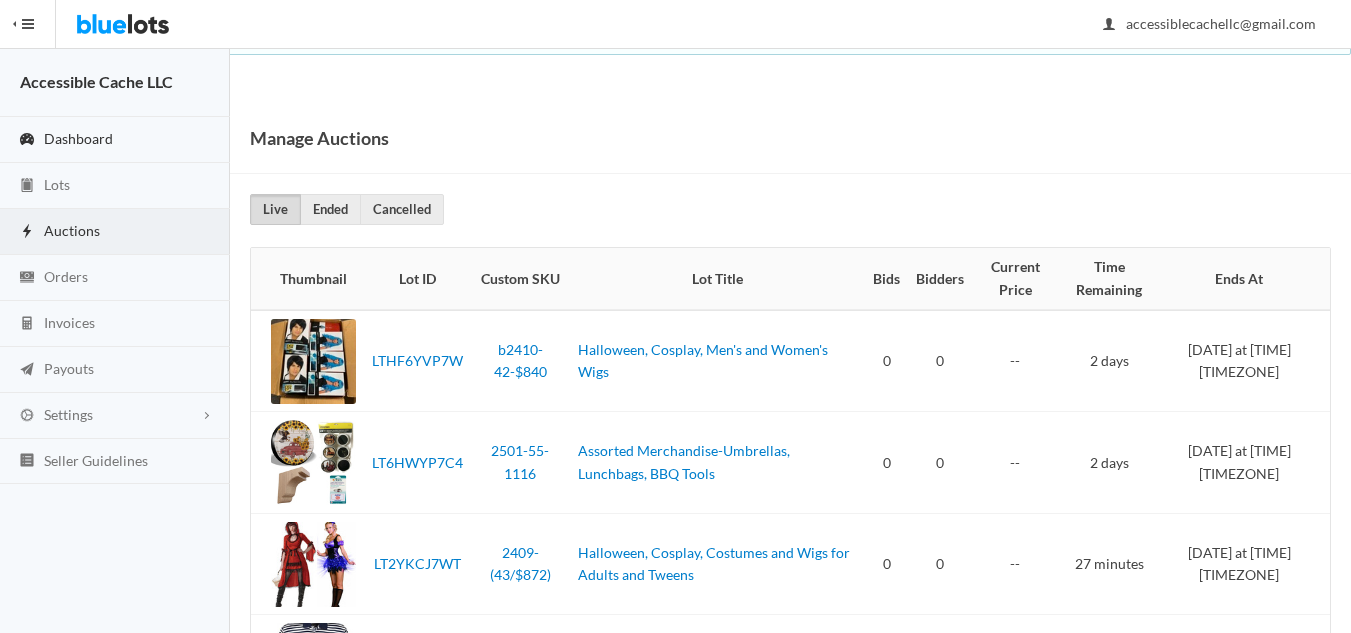 click on "Dashboard" at bounding box center (78, 138) 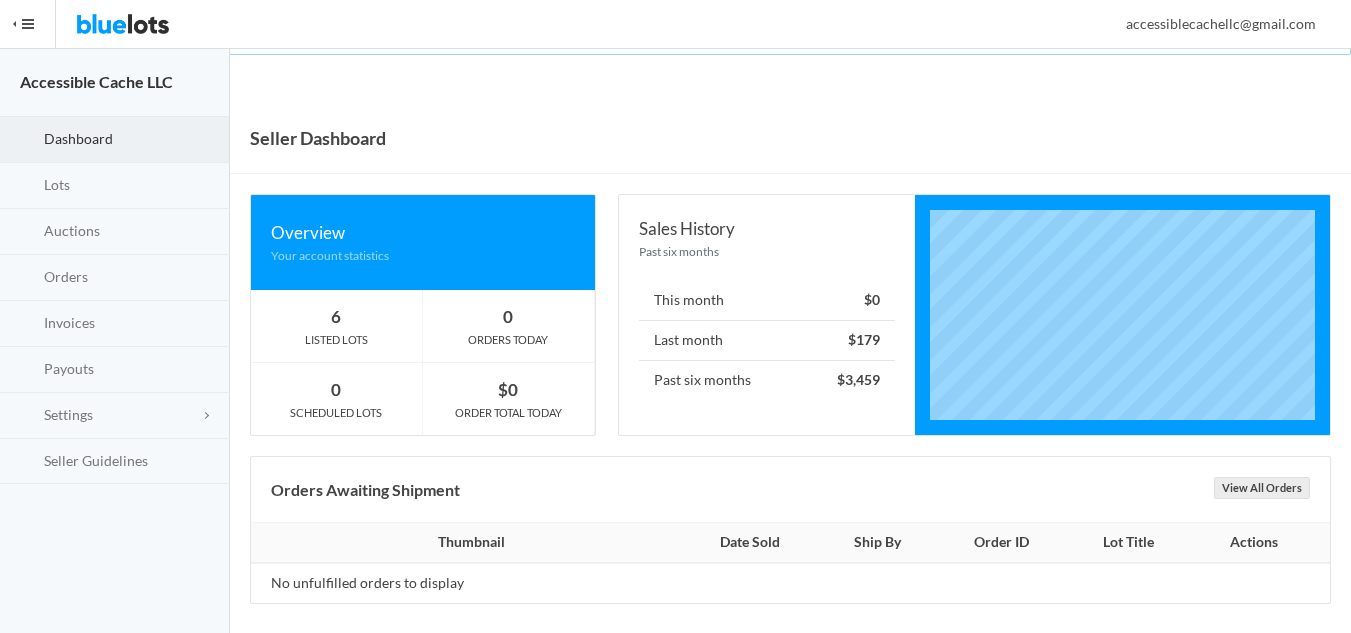 scroll, scrollTop: 0, scrollLeft: 0, axis: both 